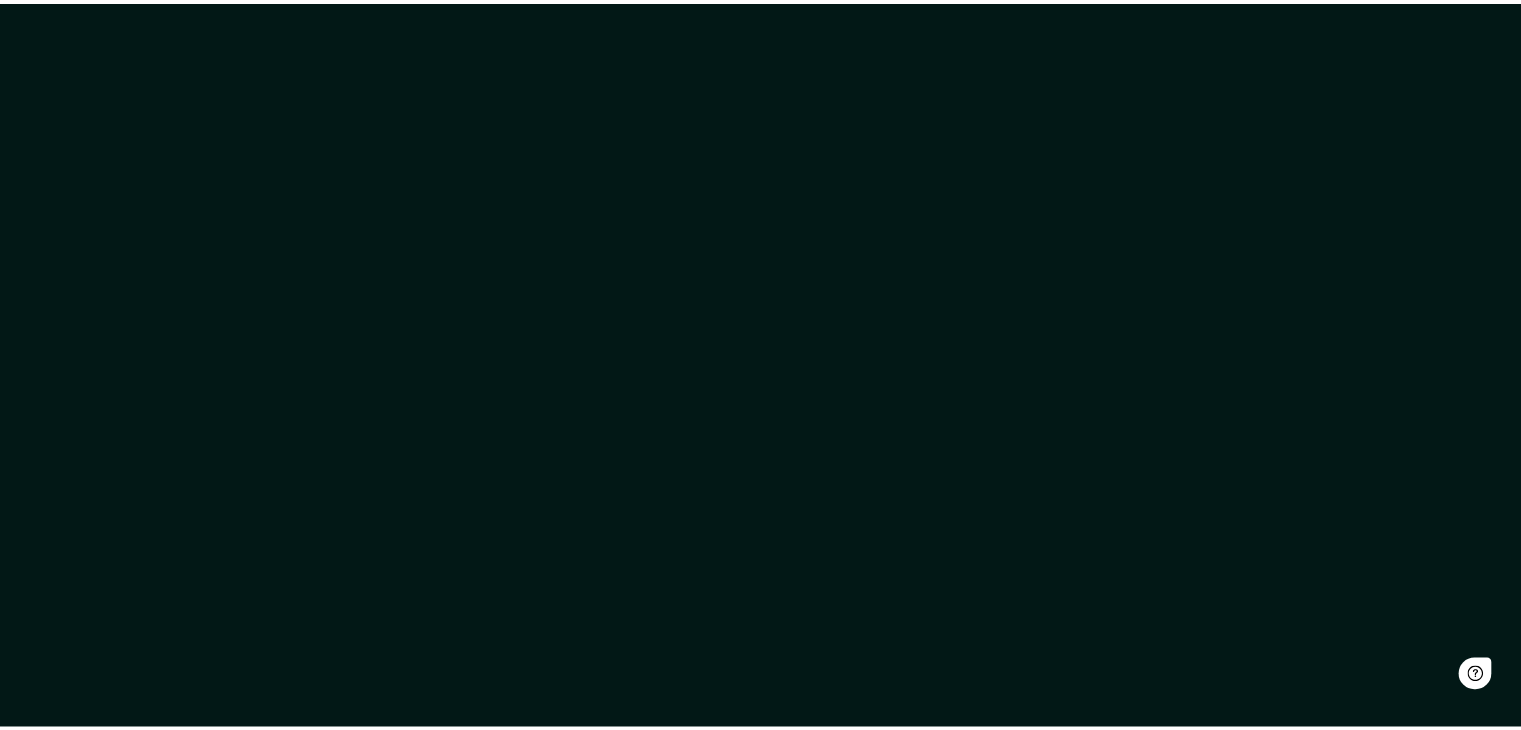 scroll, scrollTop: 0, scrollLeft: 0, axis: both 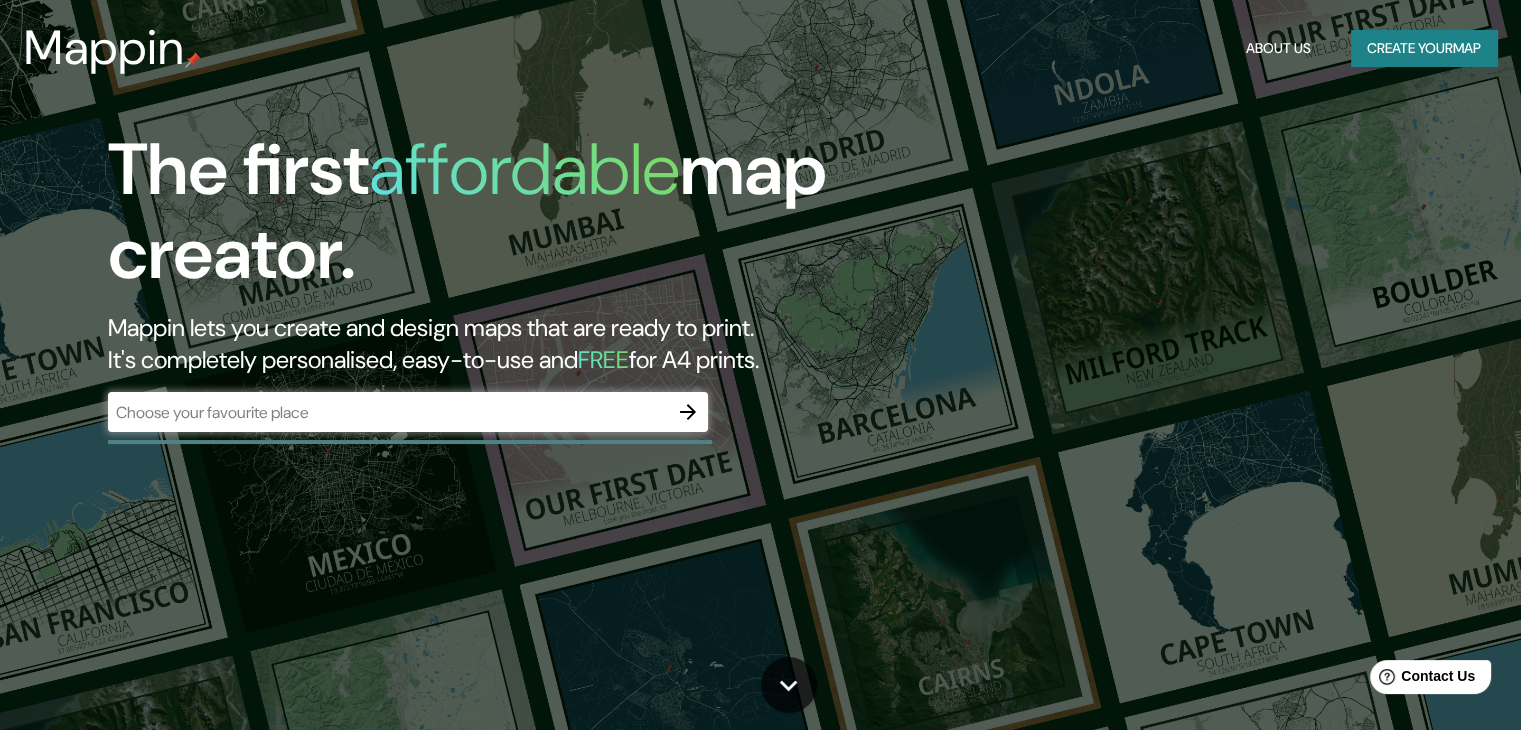 click on "​" at bounding box center [408, 412] 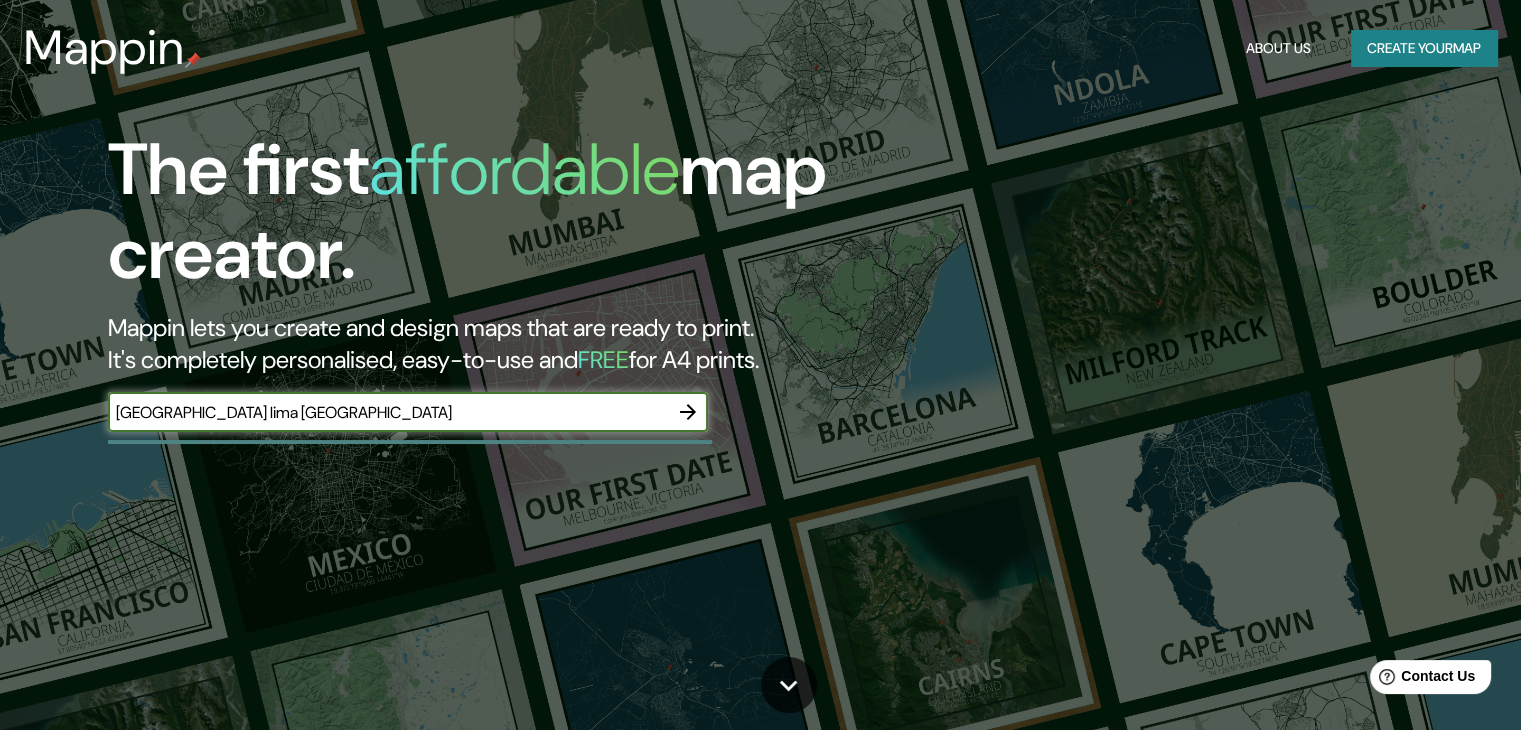 type on "[GEOGRAPHIC_DATA] lima [GEOGRAPHIC_DATA]" 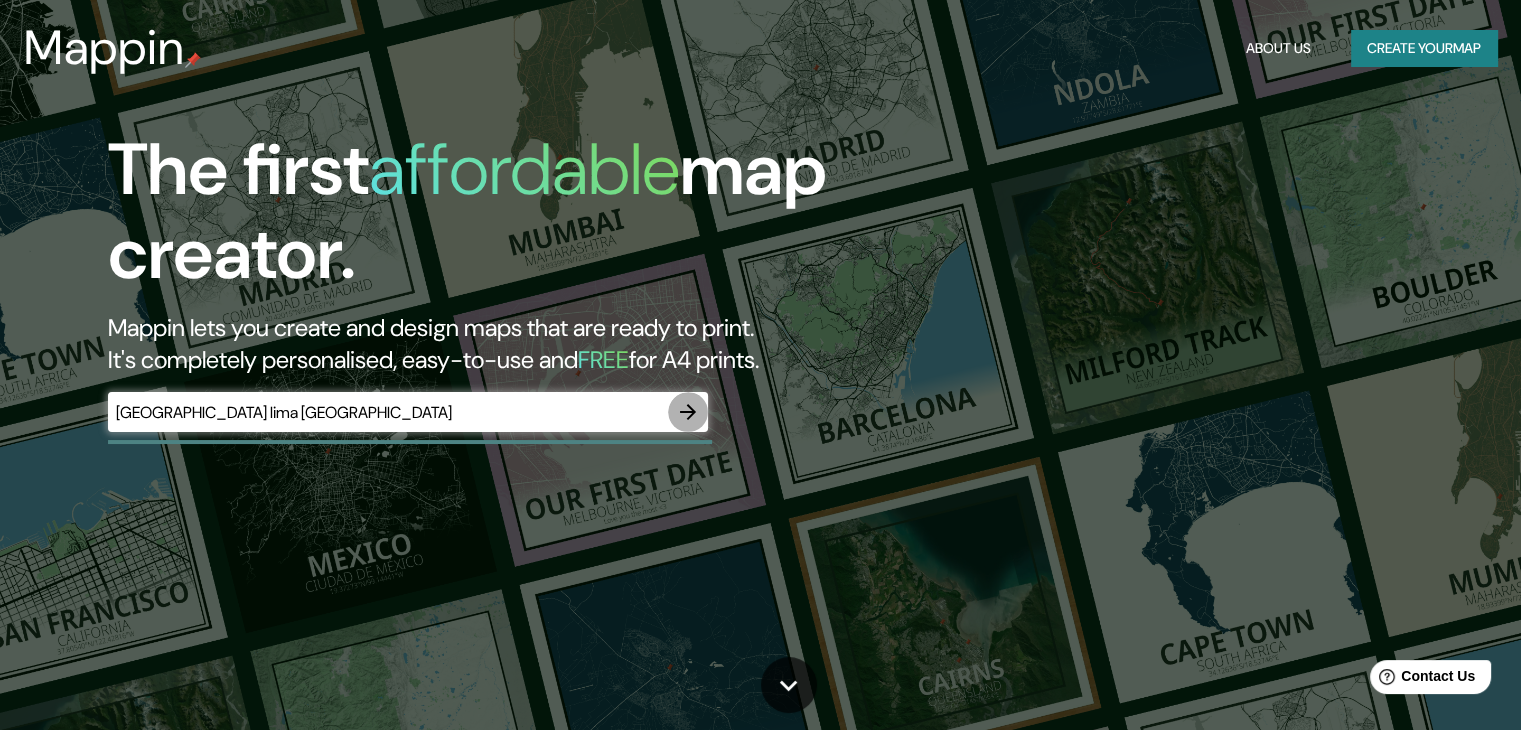 click 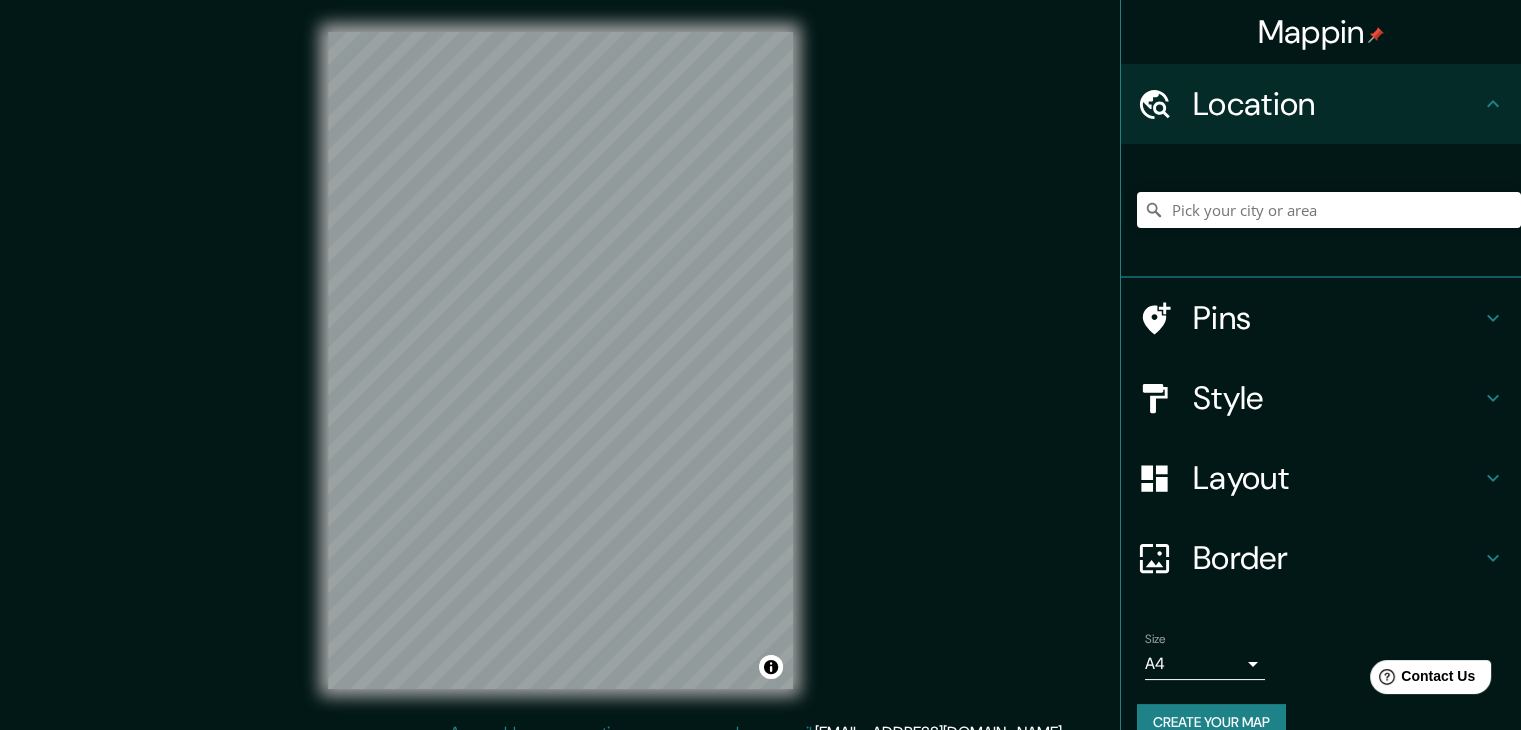 click on "Location" at bounding box center [1321, 104] 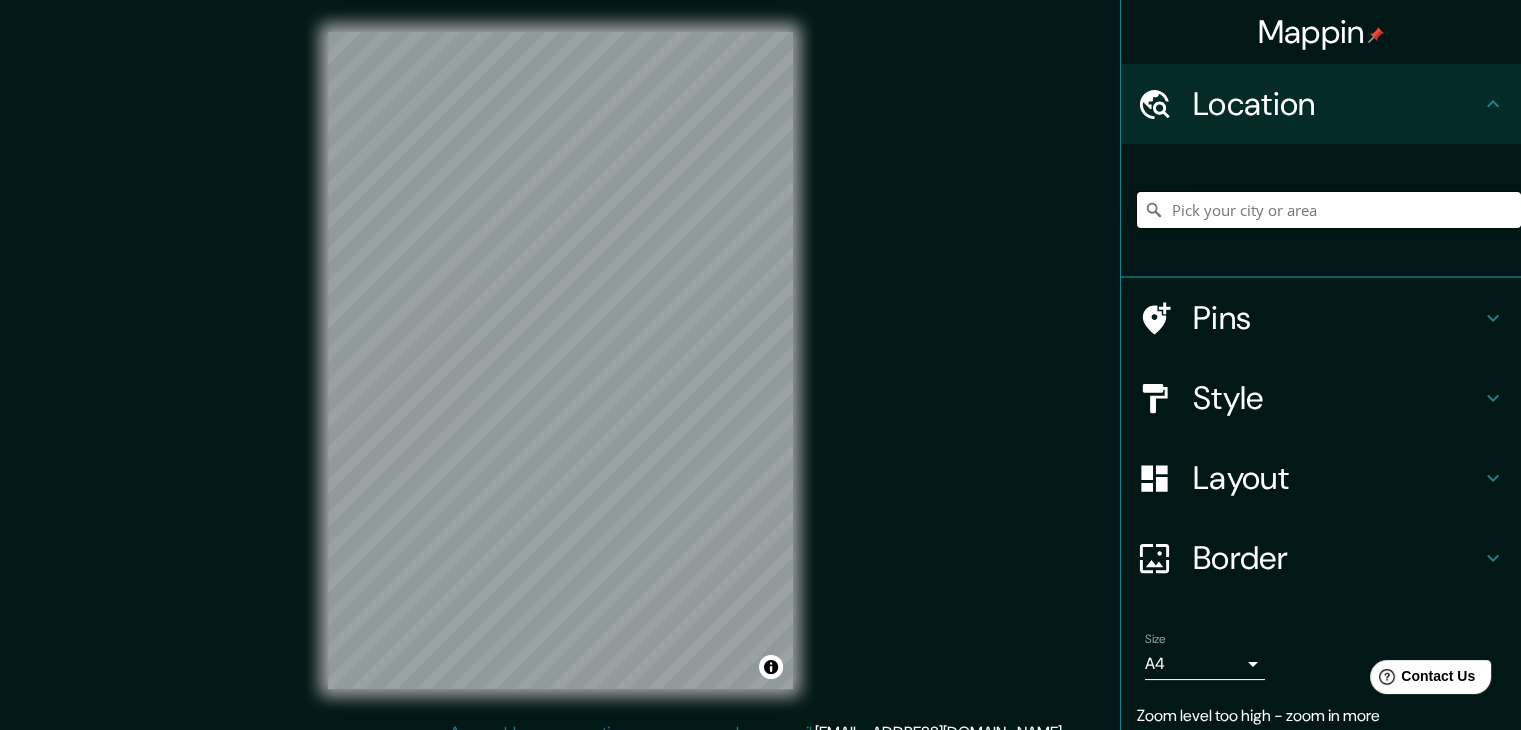 click at bounding box center [1329, 210] 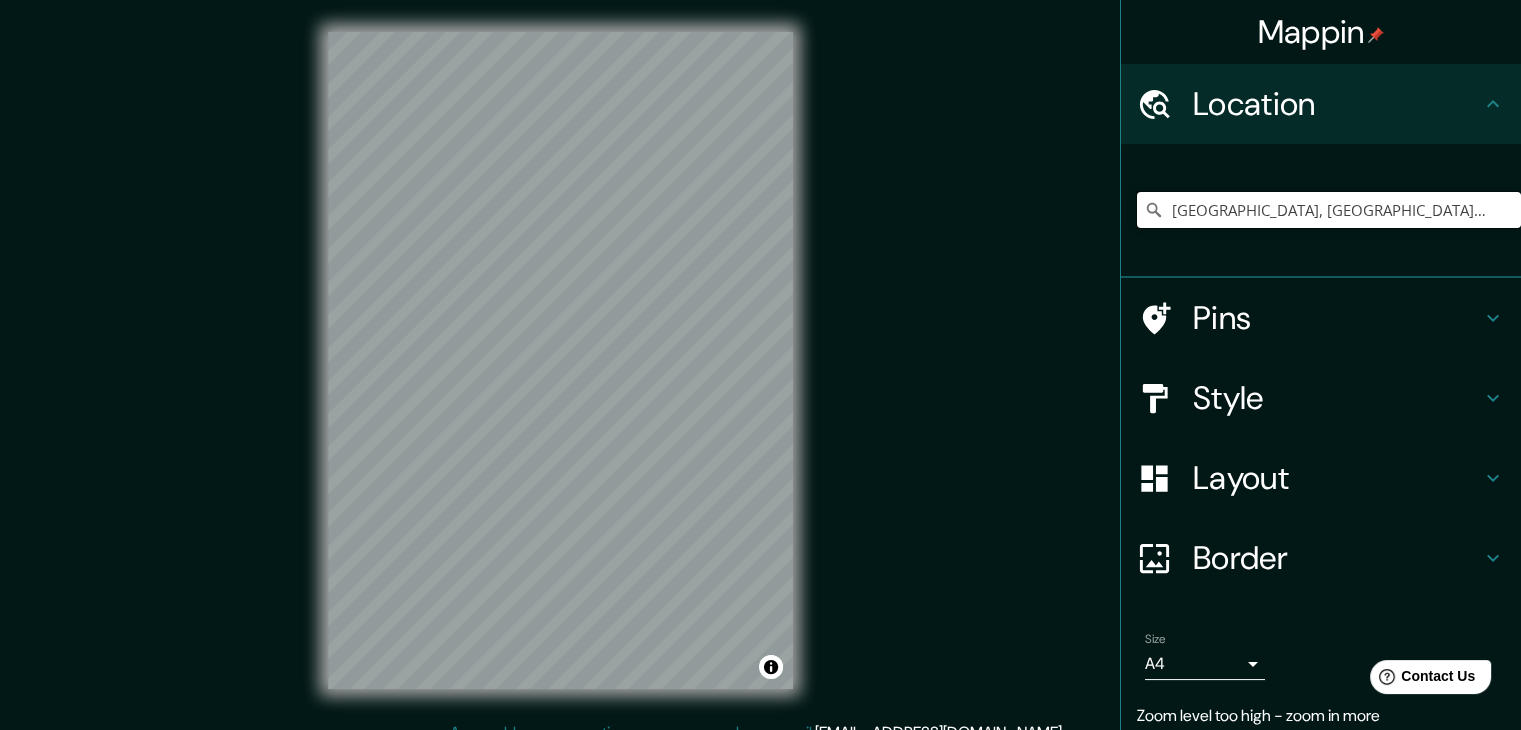 scroll, scrollTop: 0, scrollLeft: 0, axis: both 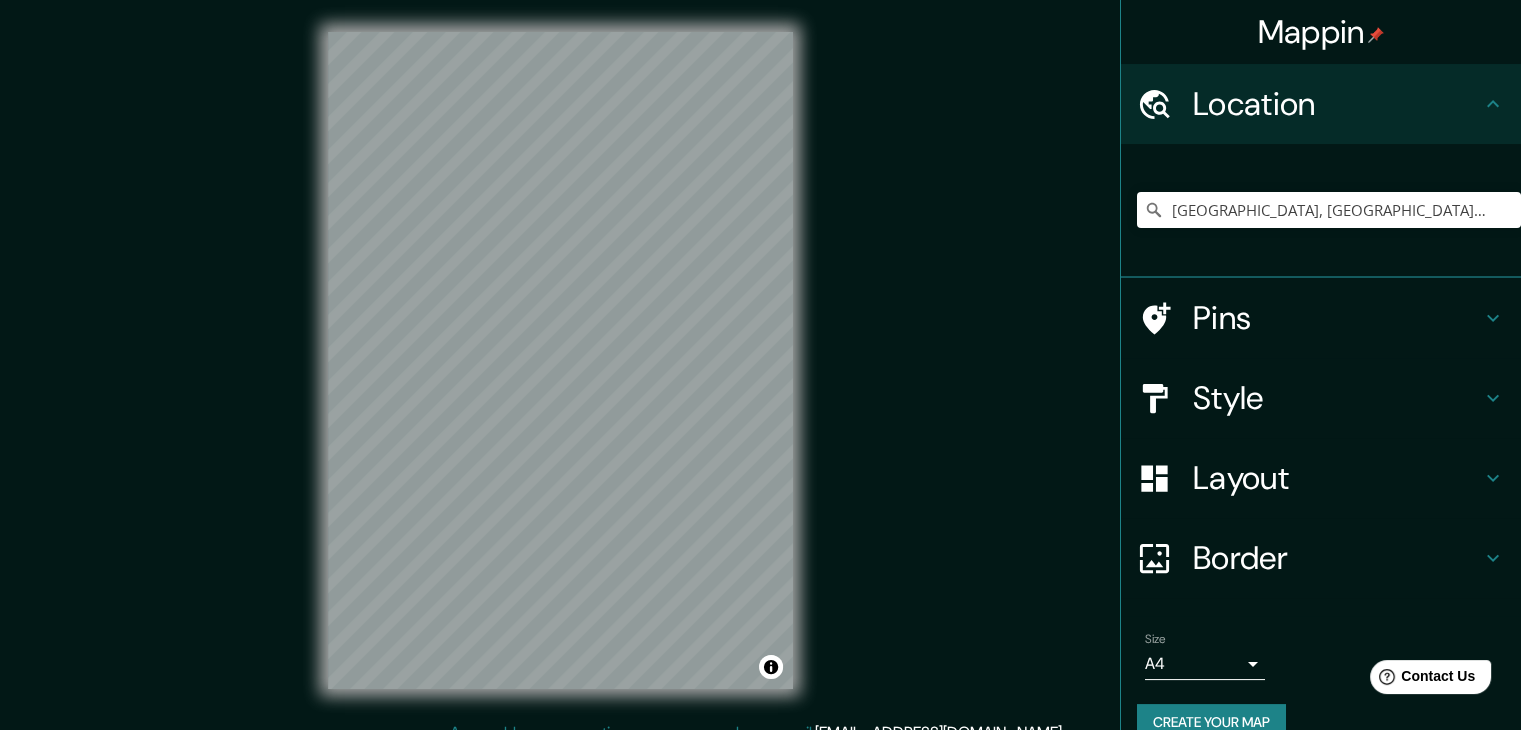 click on "Pins" at bounding box center (1337, 318) 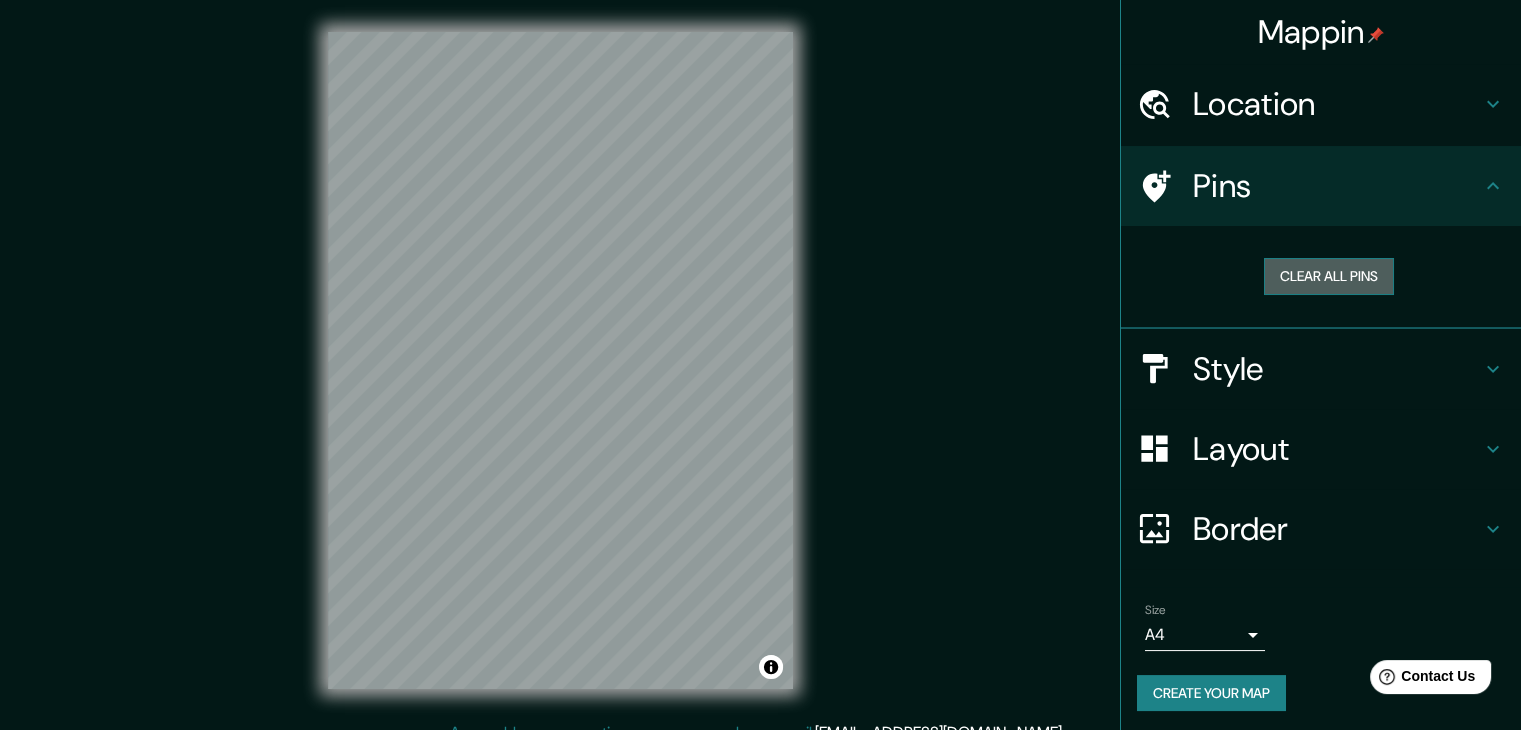 click on "Clear all pins" at bounding box center (1329, 276) 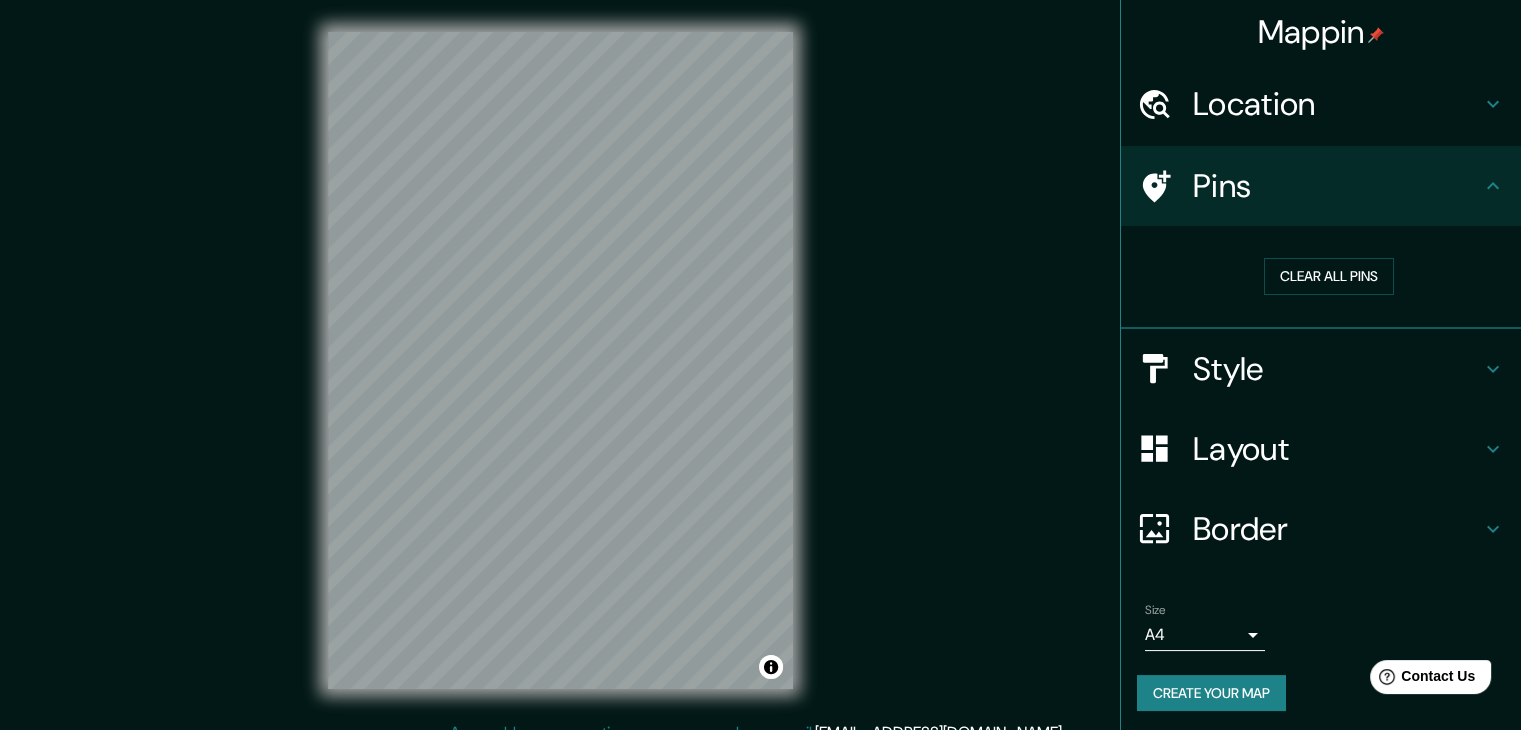click on "Style" at bounding box center (1337, 369) 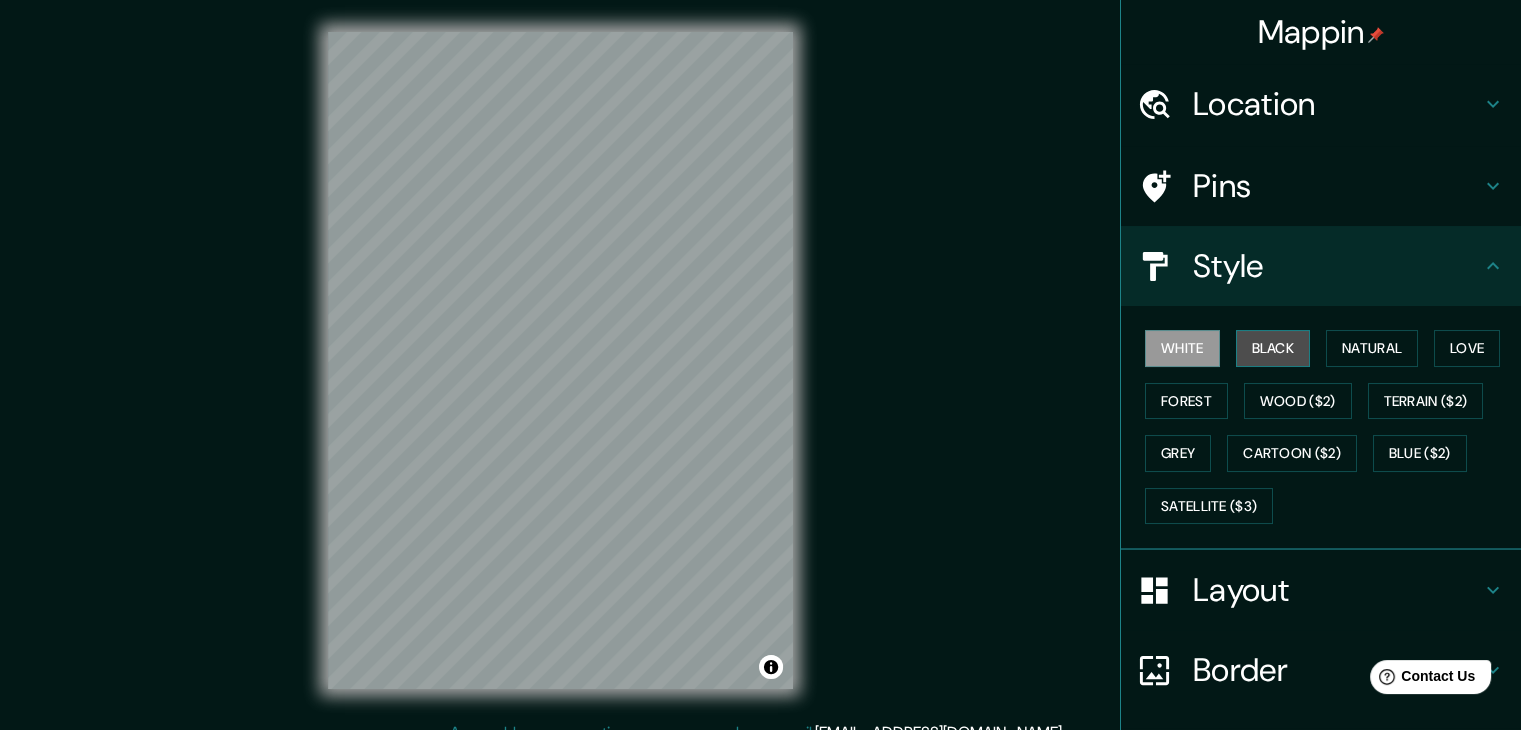 click on "Black" at bounding box center (1273, 348) 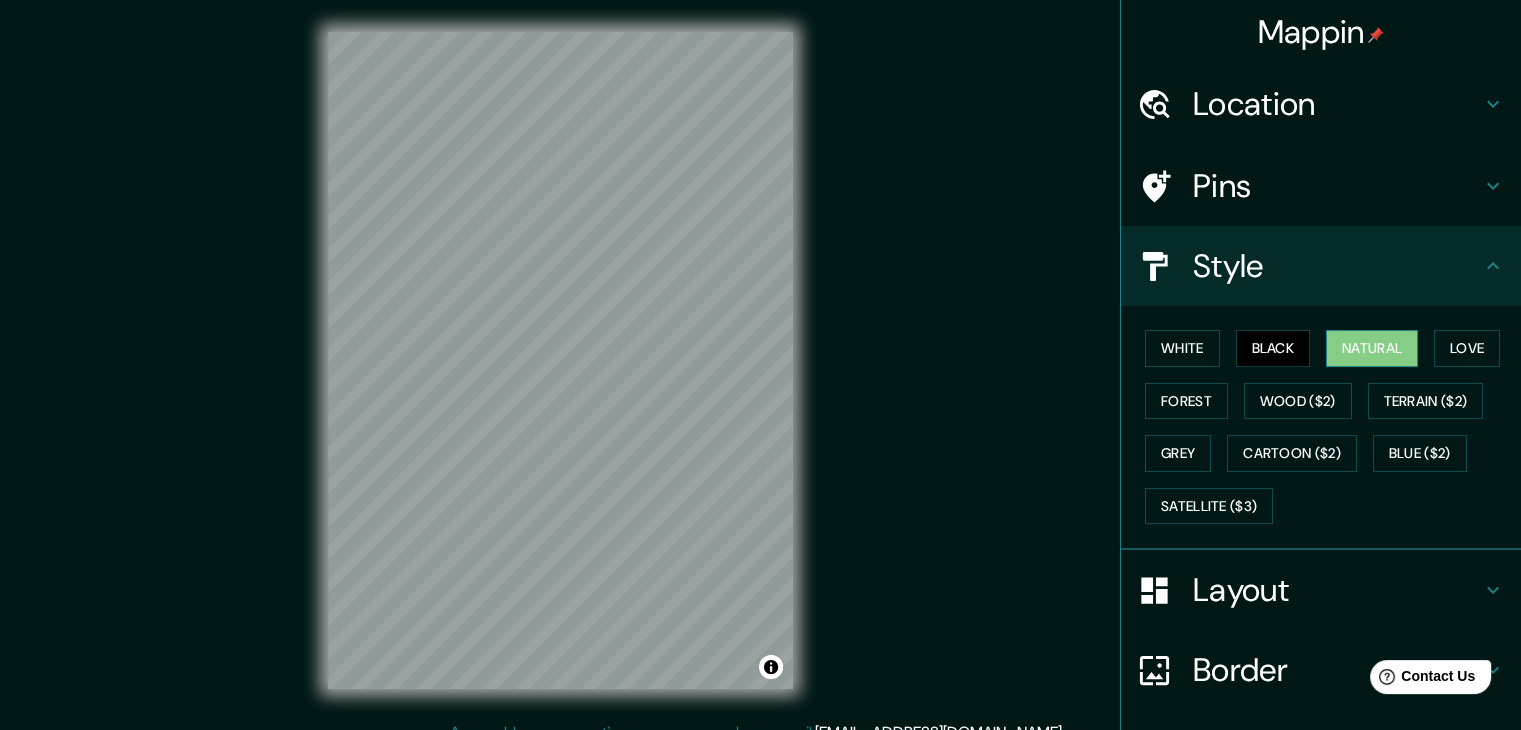 click on "Natural" at bounding box center [1372, 348] 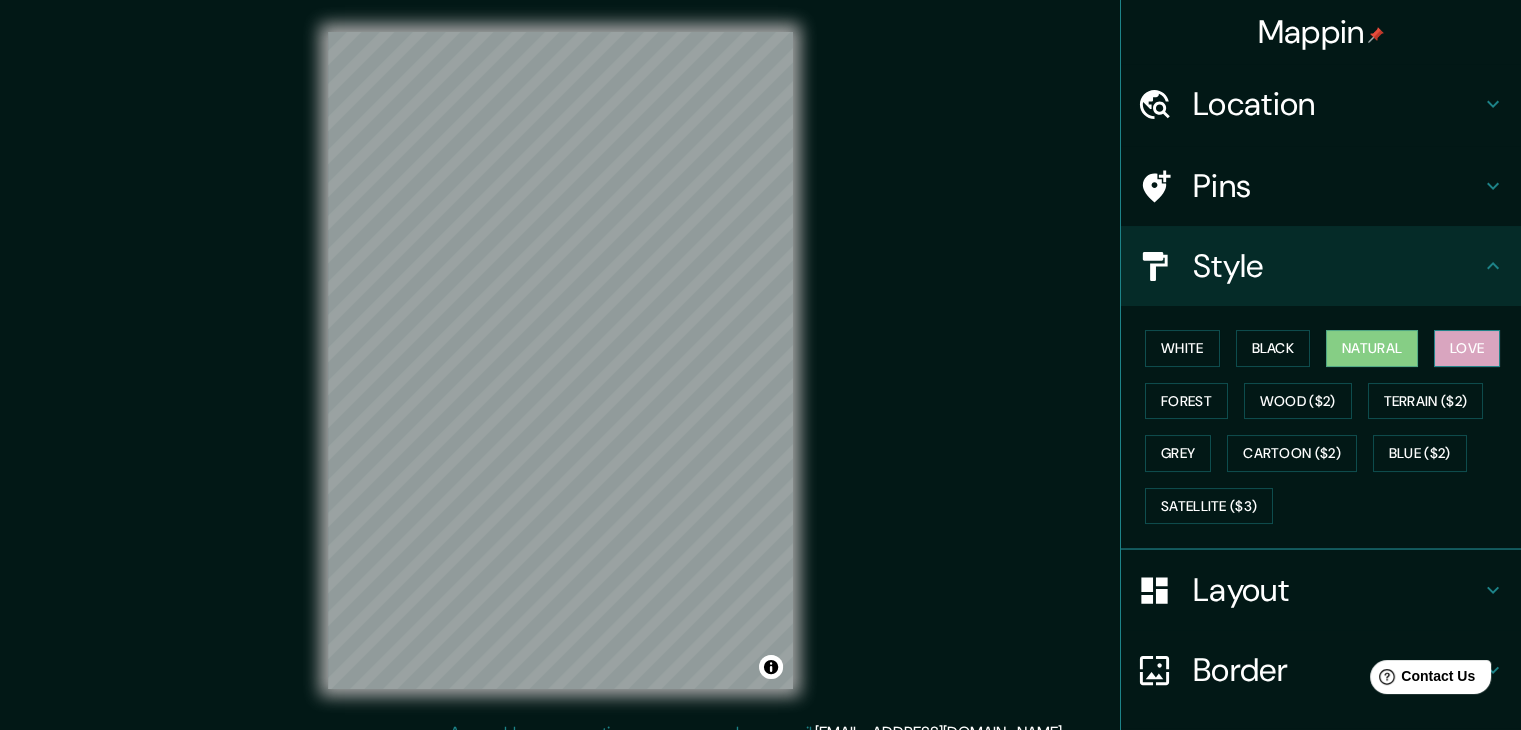 click on "Love" at bounding box center [1467, 348] 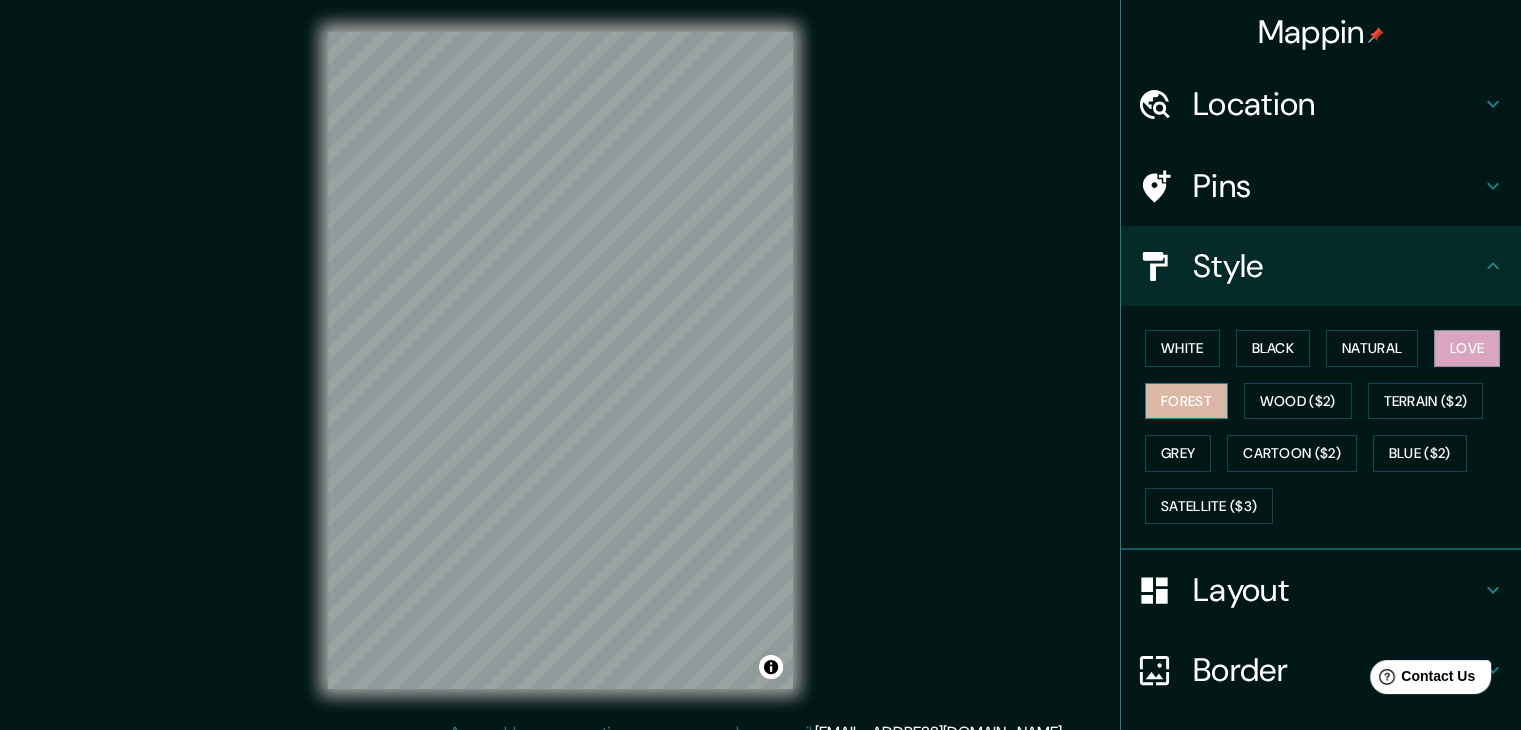 click on "Forest" at bounding box center [1186, 401] 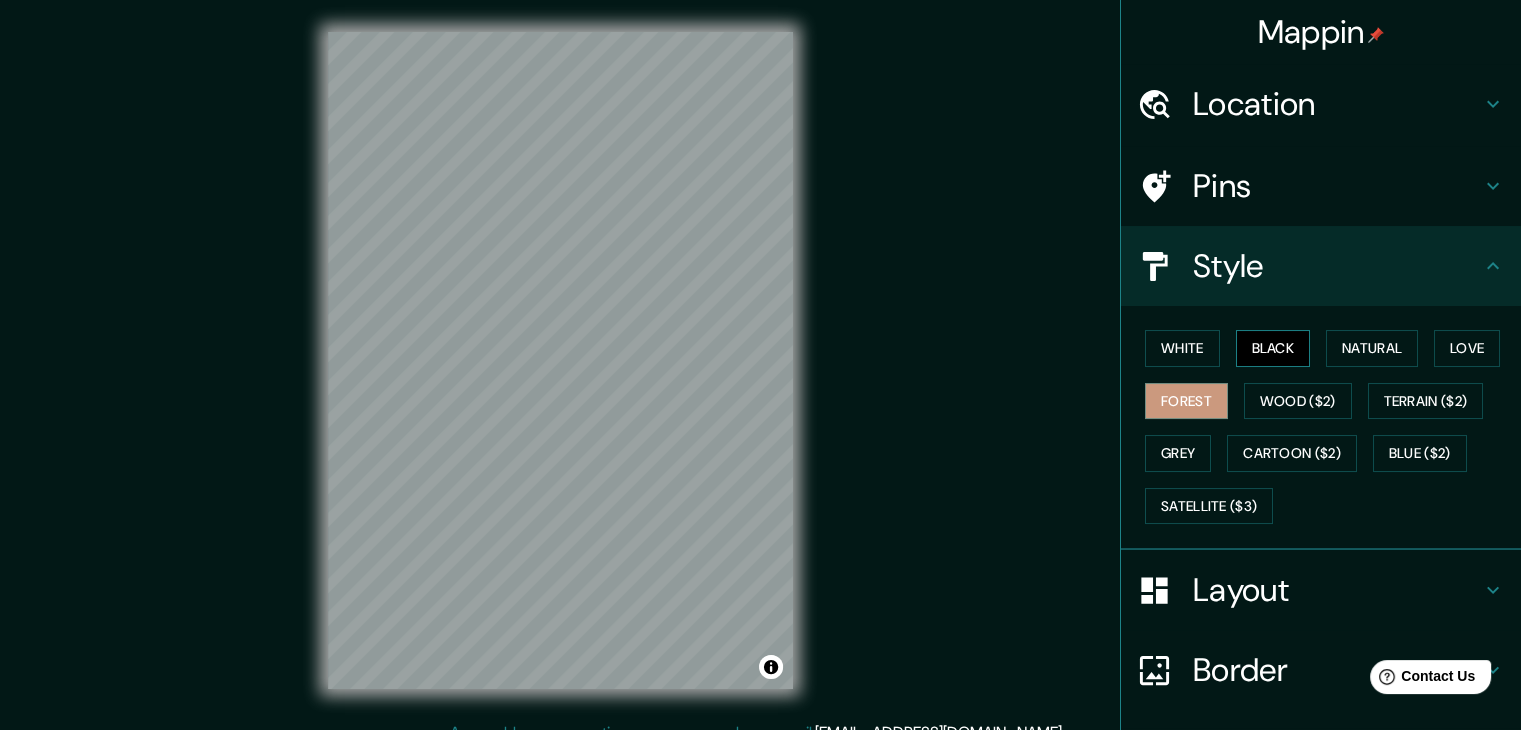 click on "Black" at bounding box center (1273, 348) 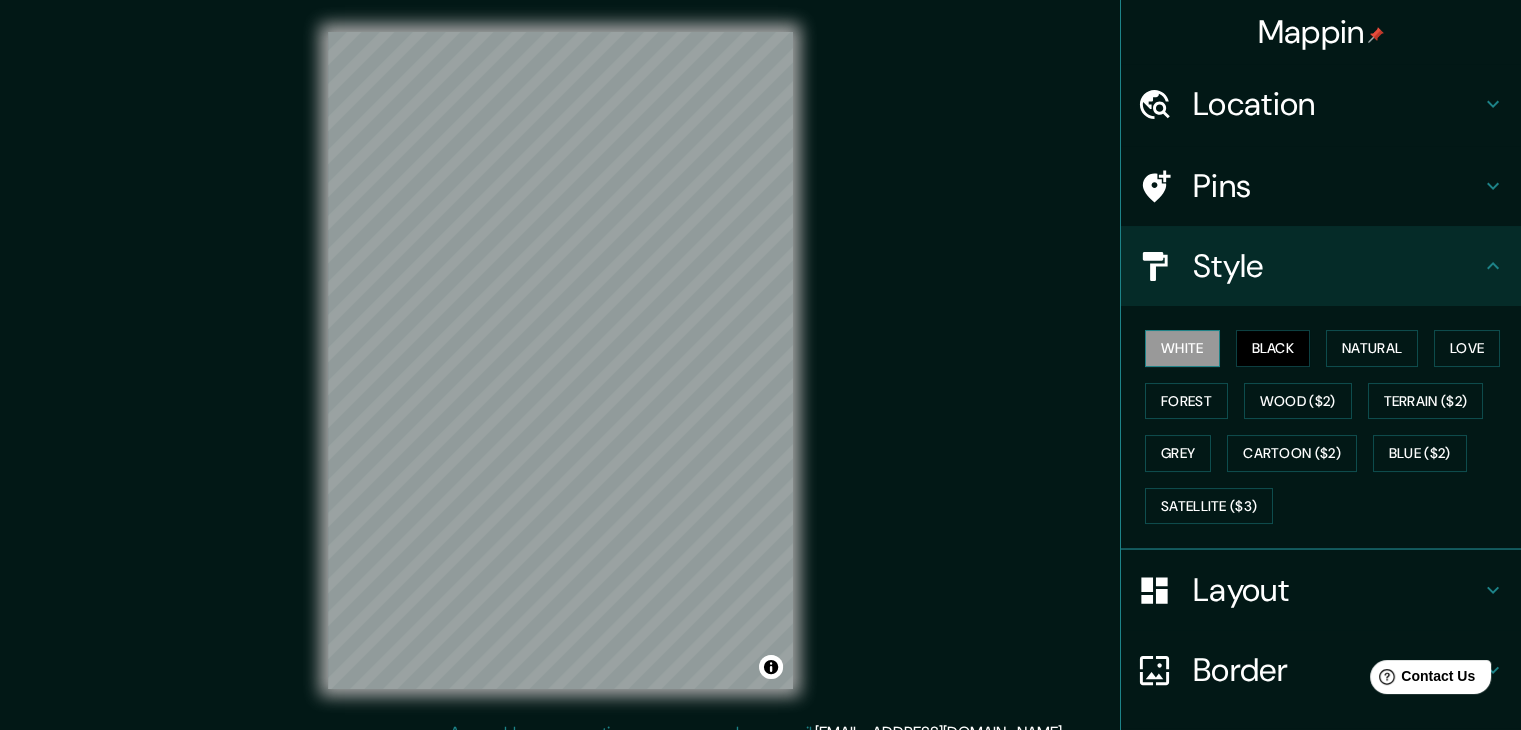 click on "White" at bounding box center [1182, 348] 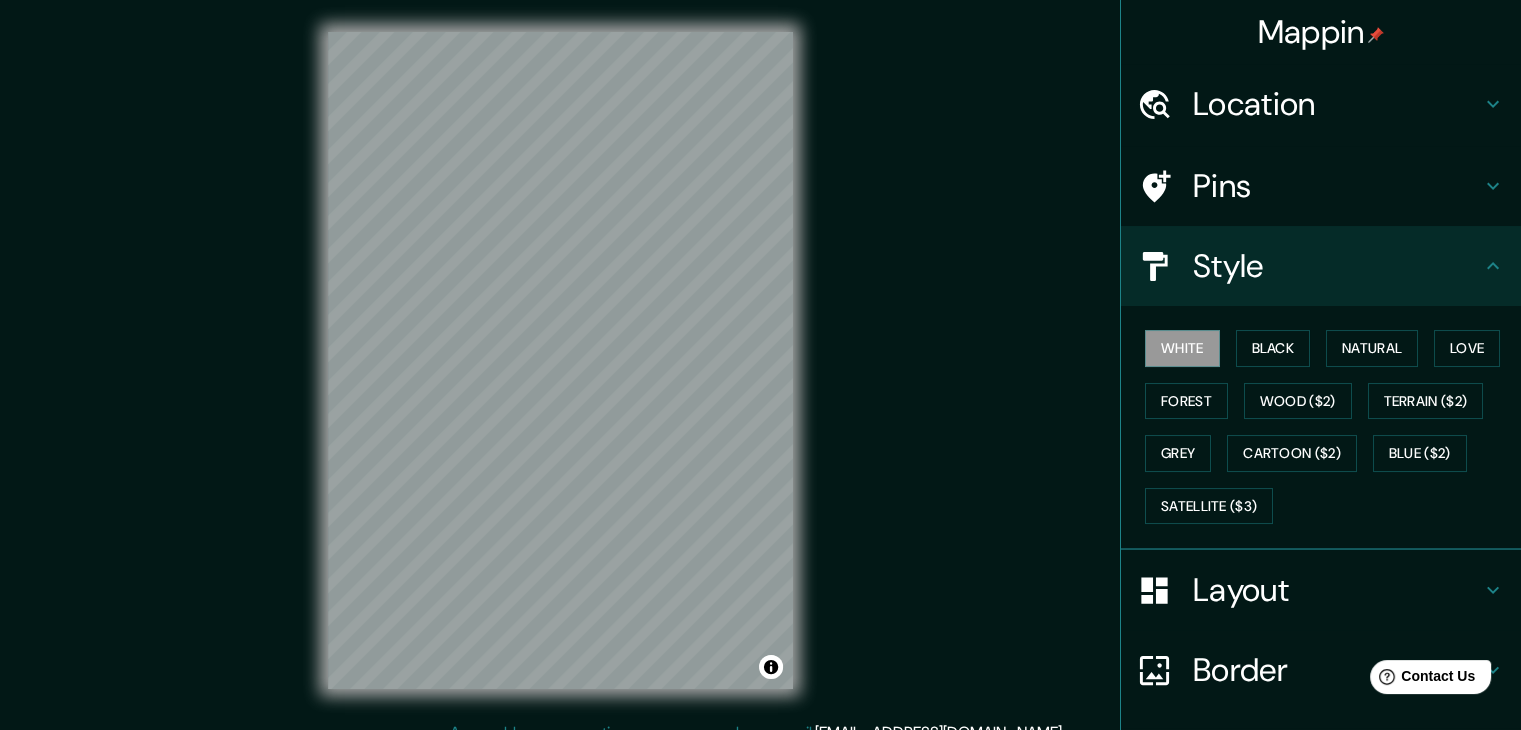 click on "Layout" at bounding box center (1337, 590) 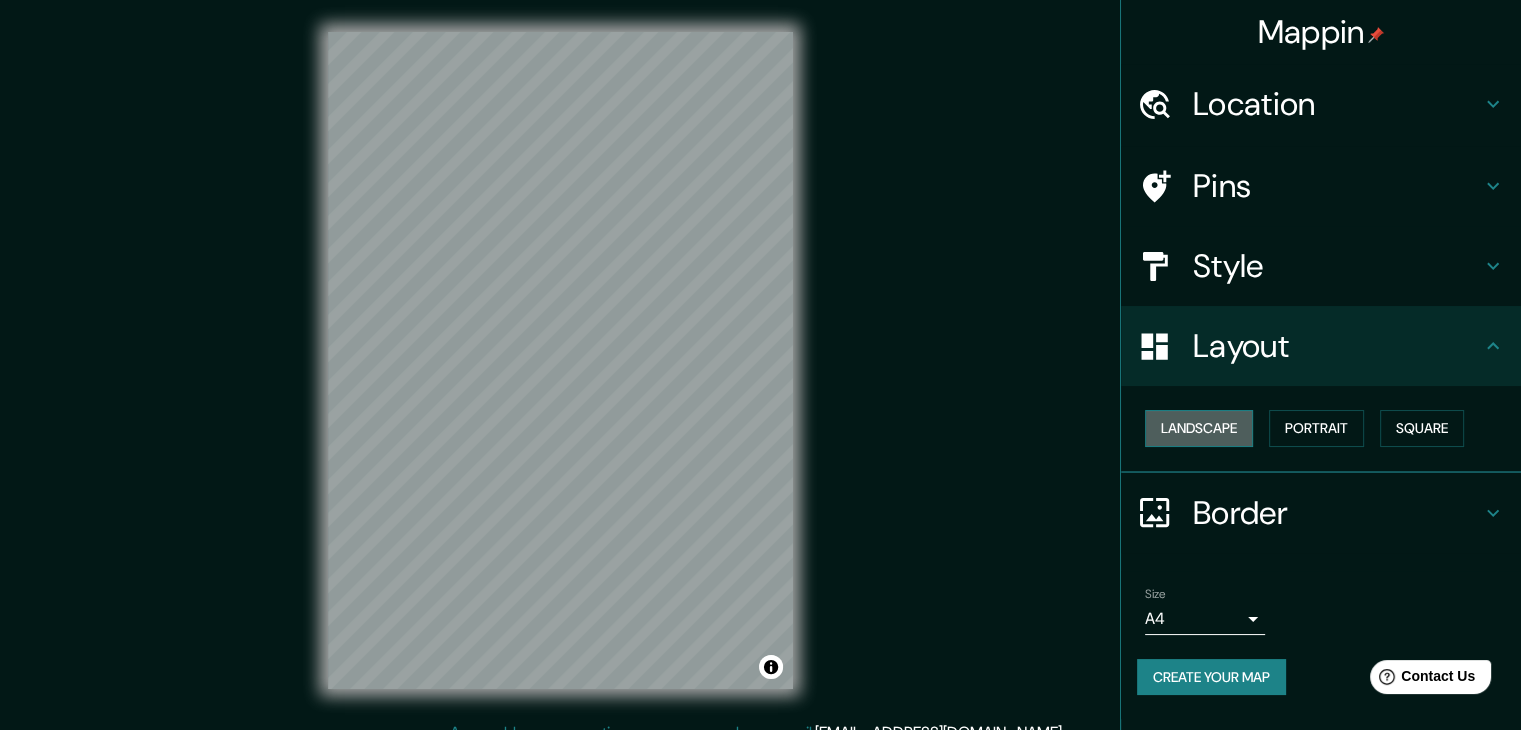 click on "Landscape" at bounding box center (1199, 428) 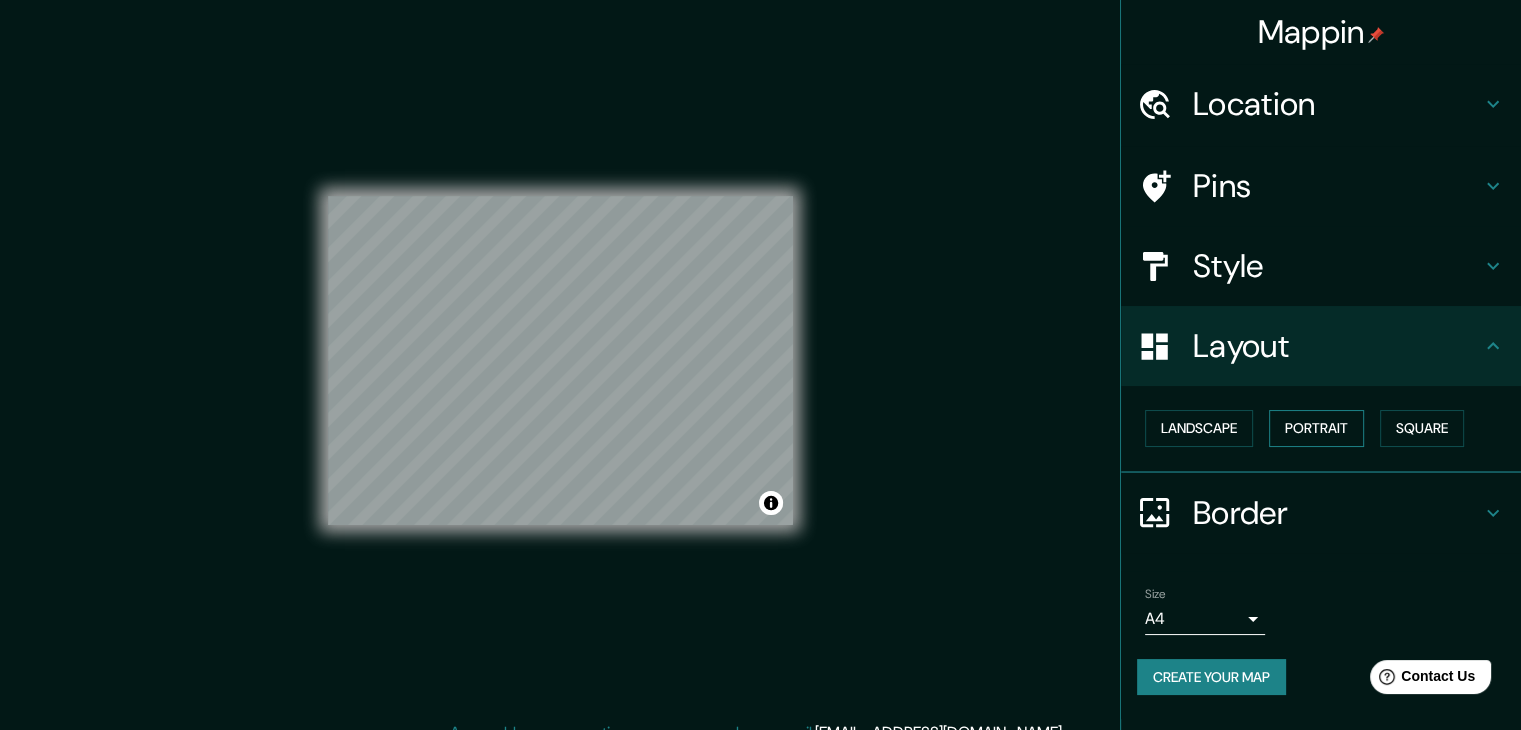 click on "Portrait" at bounding box center (1316, 428) 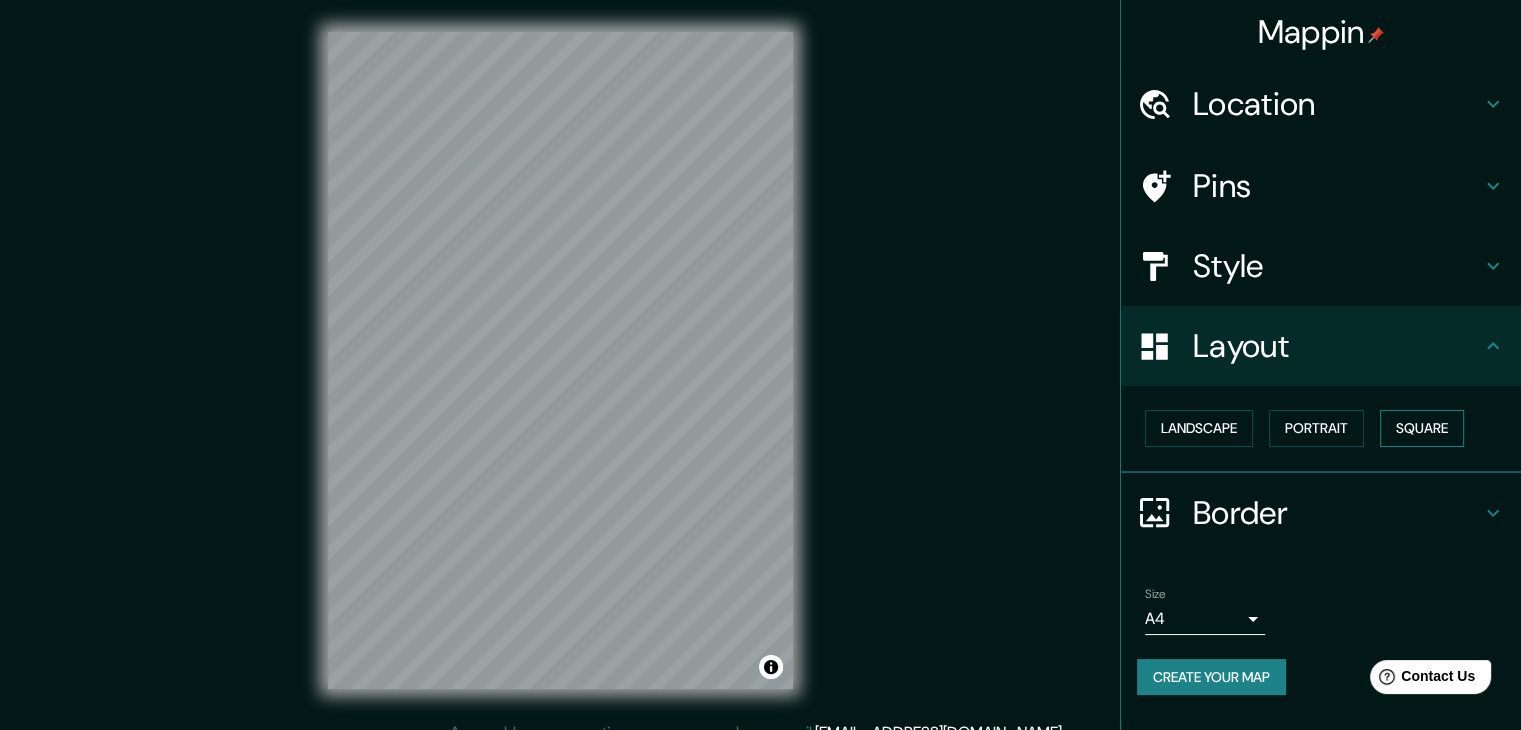 click on "Square" at bounding box center [1422, 428] 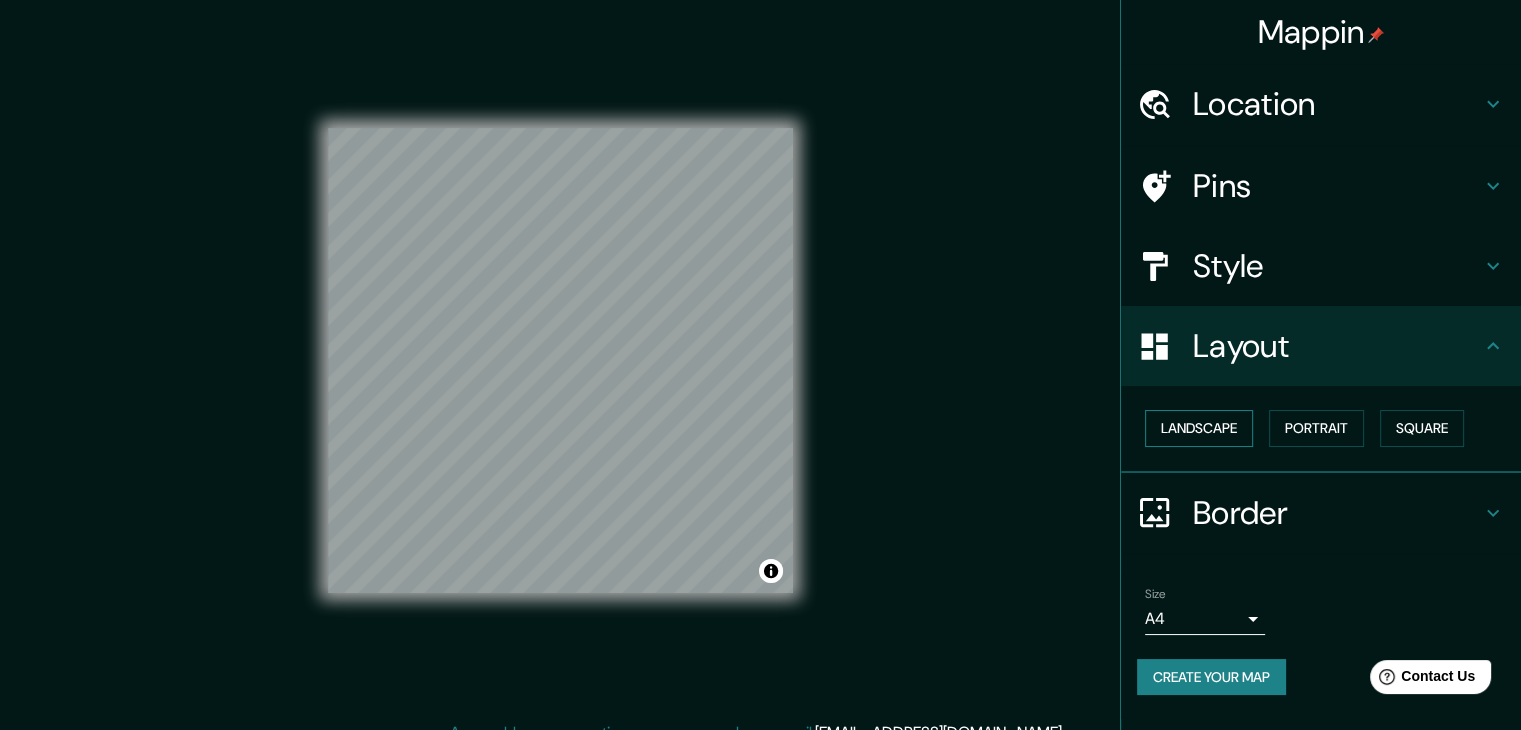 click on "Landscape" at bounding box center [1199, 428] 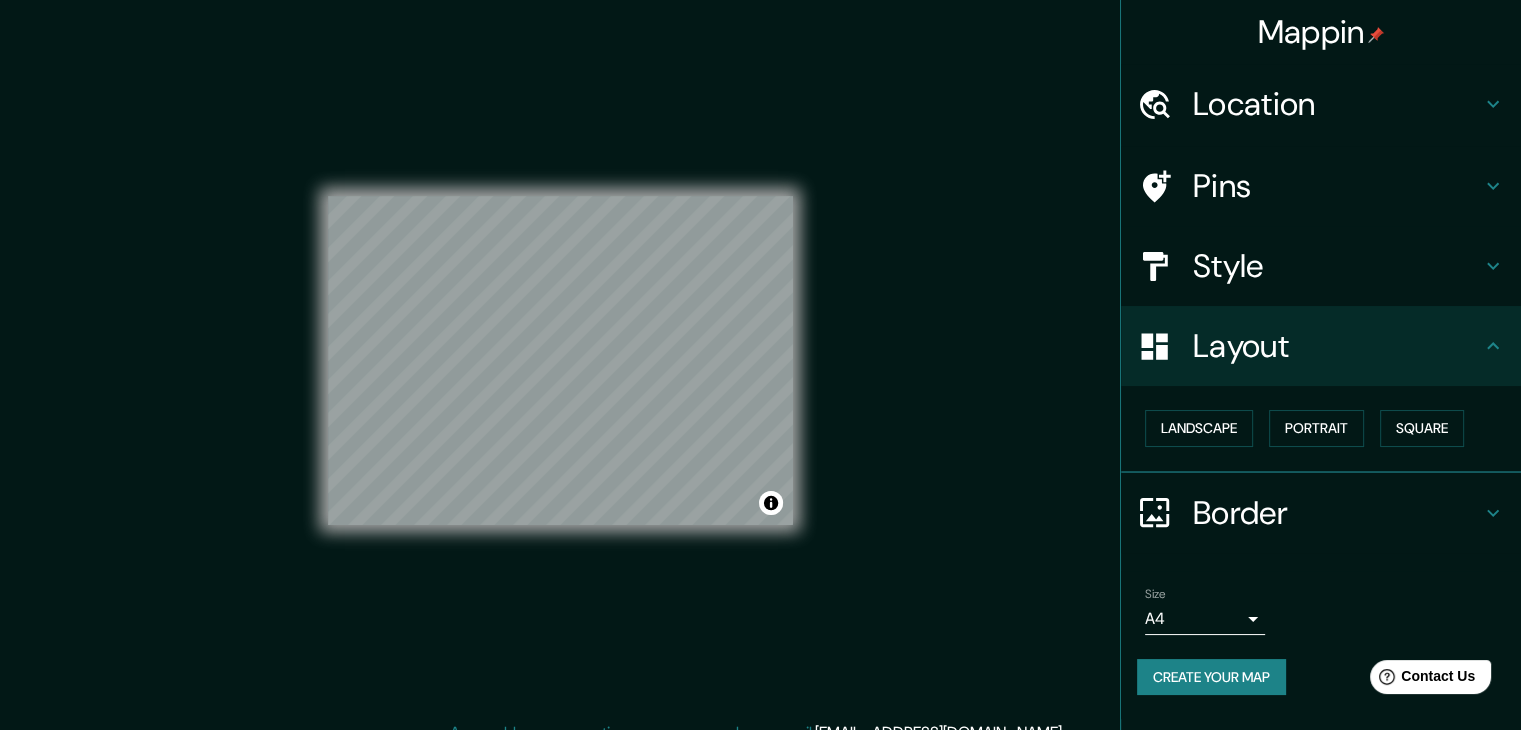 click on "Border" at bounding box center (1337, 513) 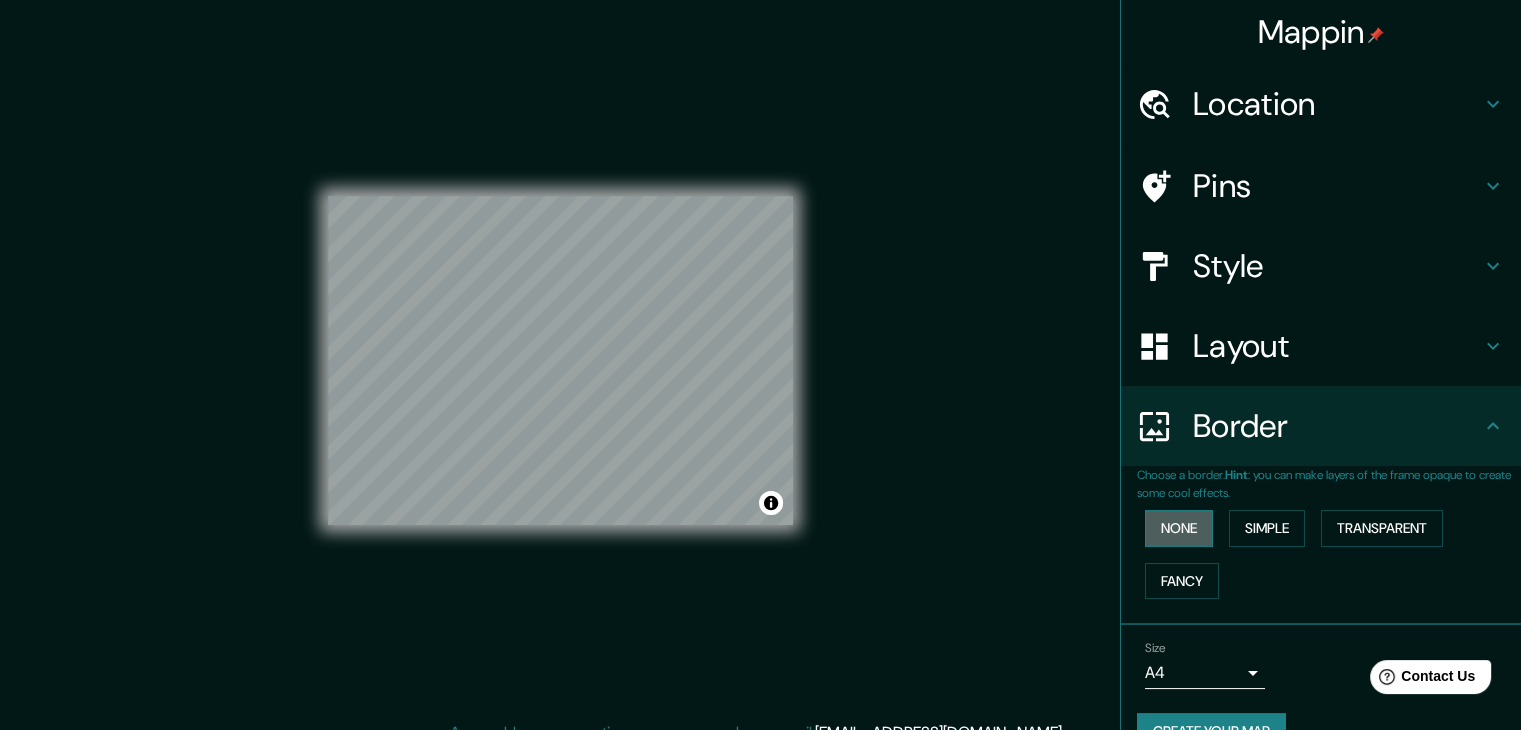 click on "None" at bounding box center (1179, 528) 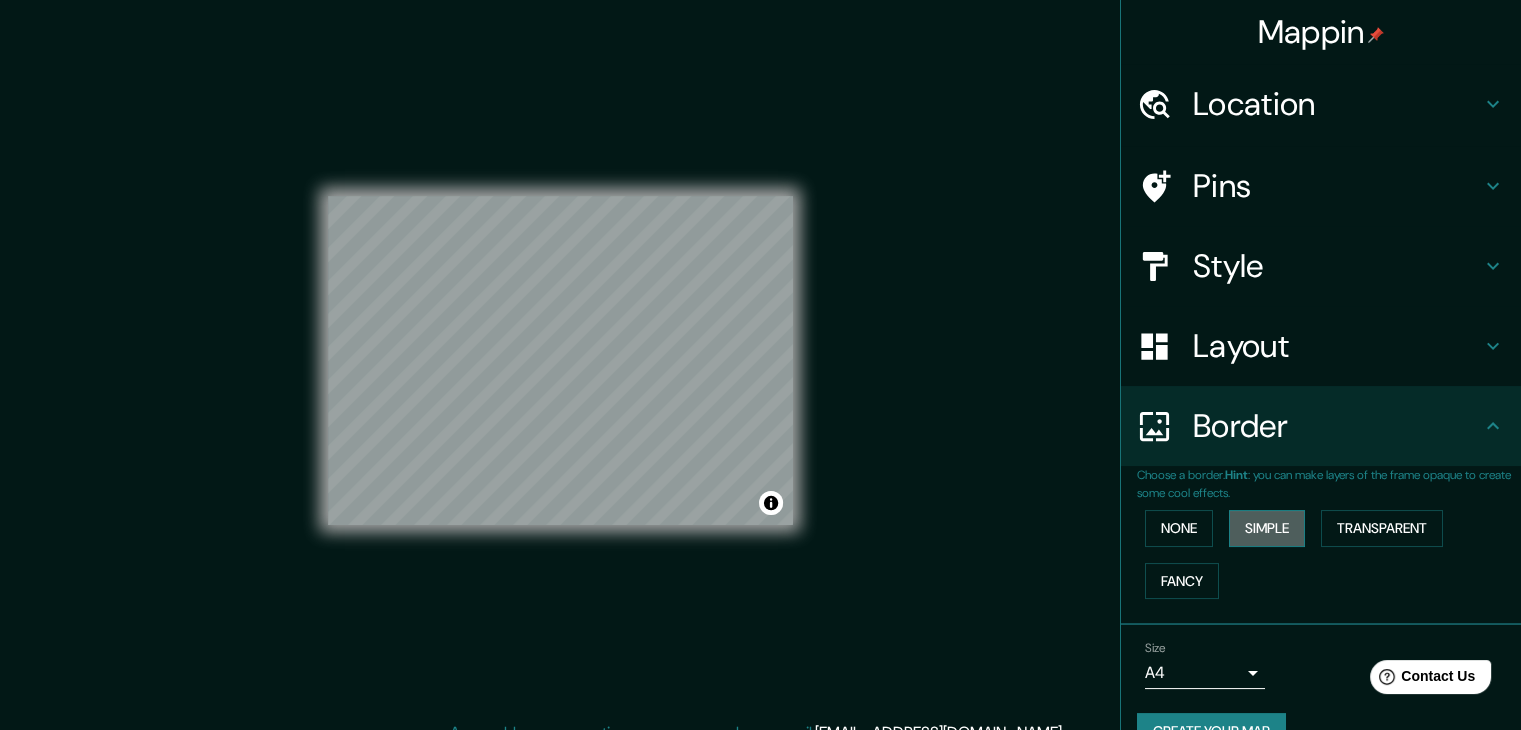 click on "Simple" at bounding box center (1267, 528) 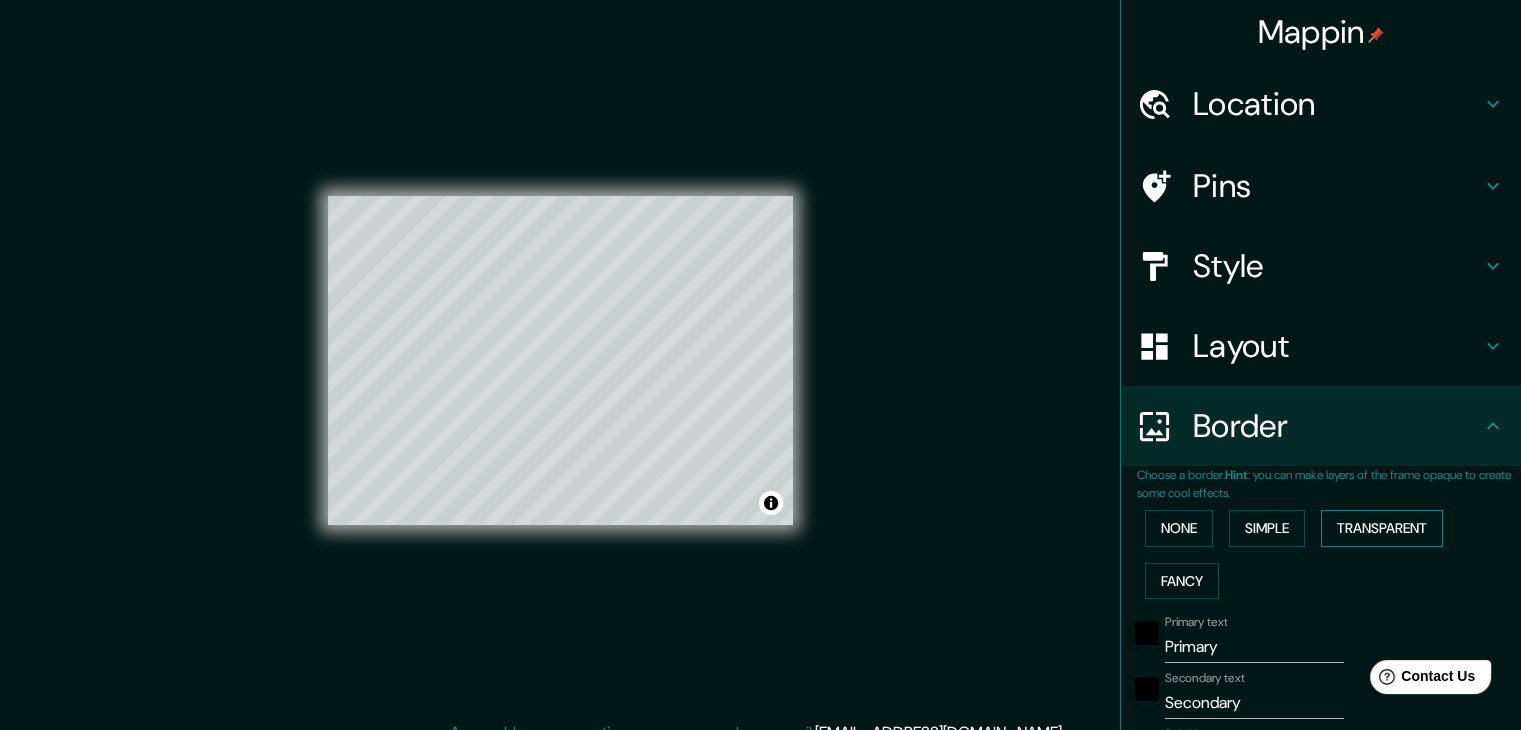 click on "Transparent" at bounding box center [1382, 528] 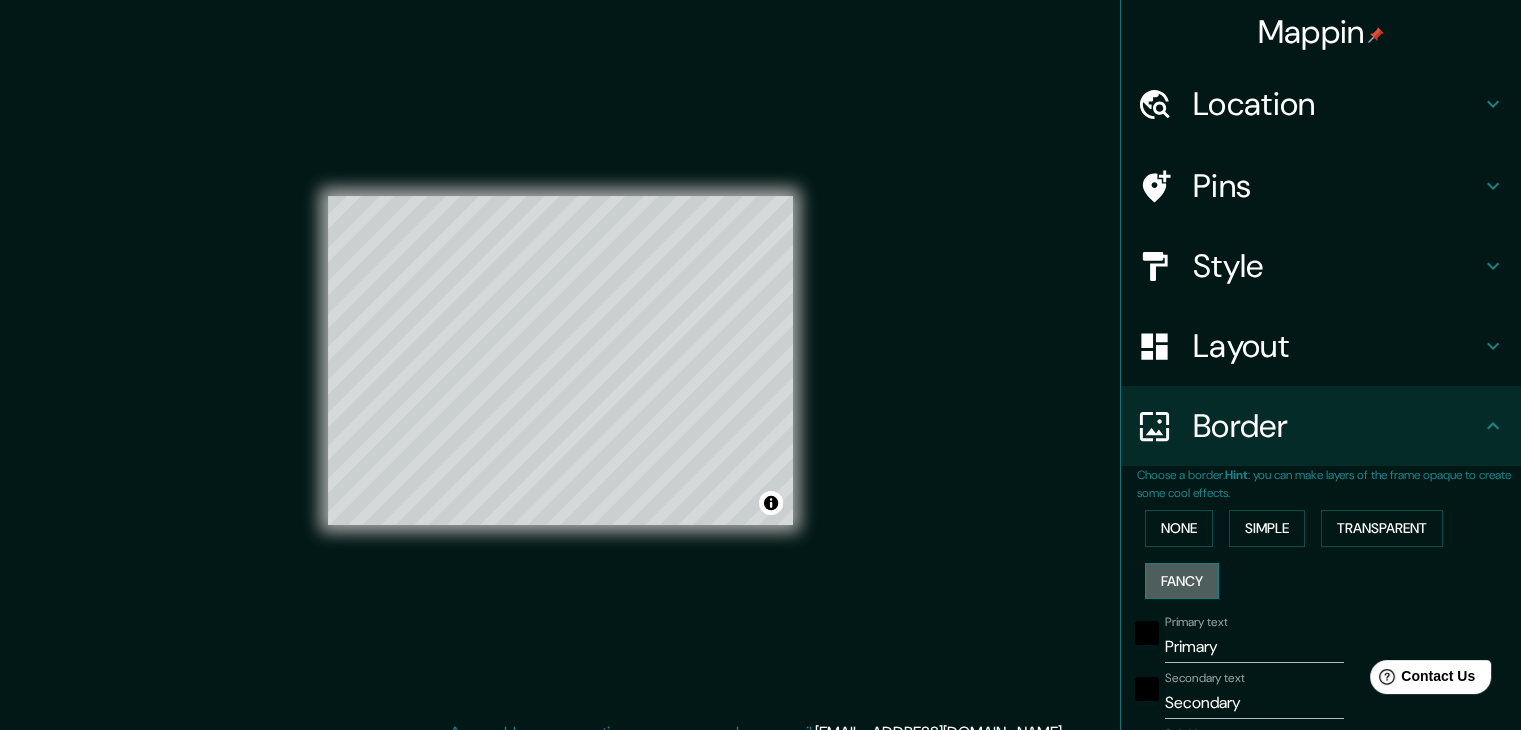 click on "Fancy" at bounding box center [1182, 581] 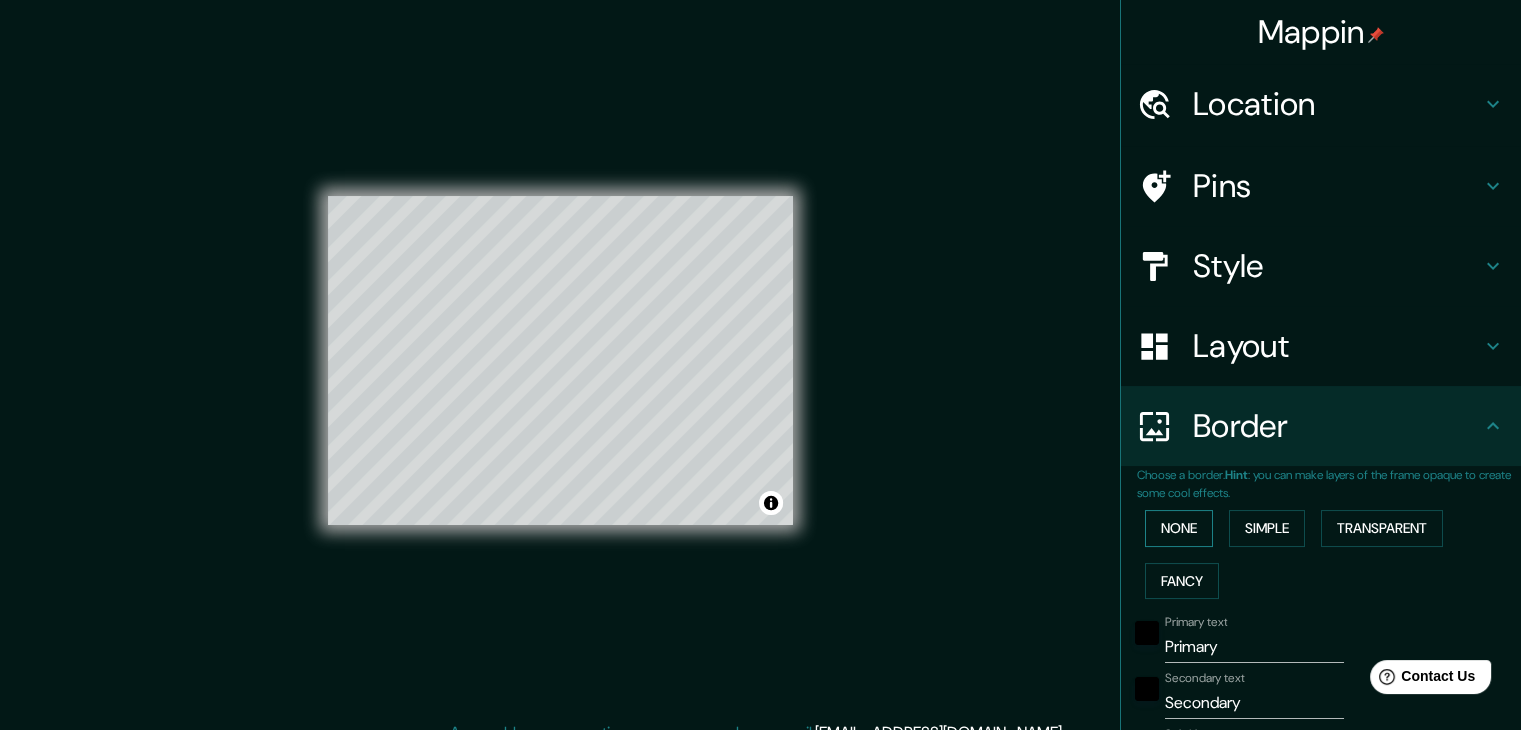 click on "None" at bounding box center [1179, 528] 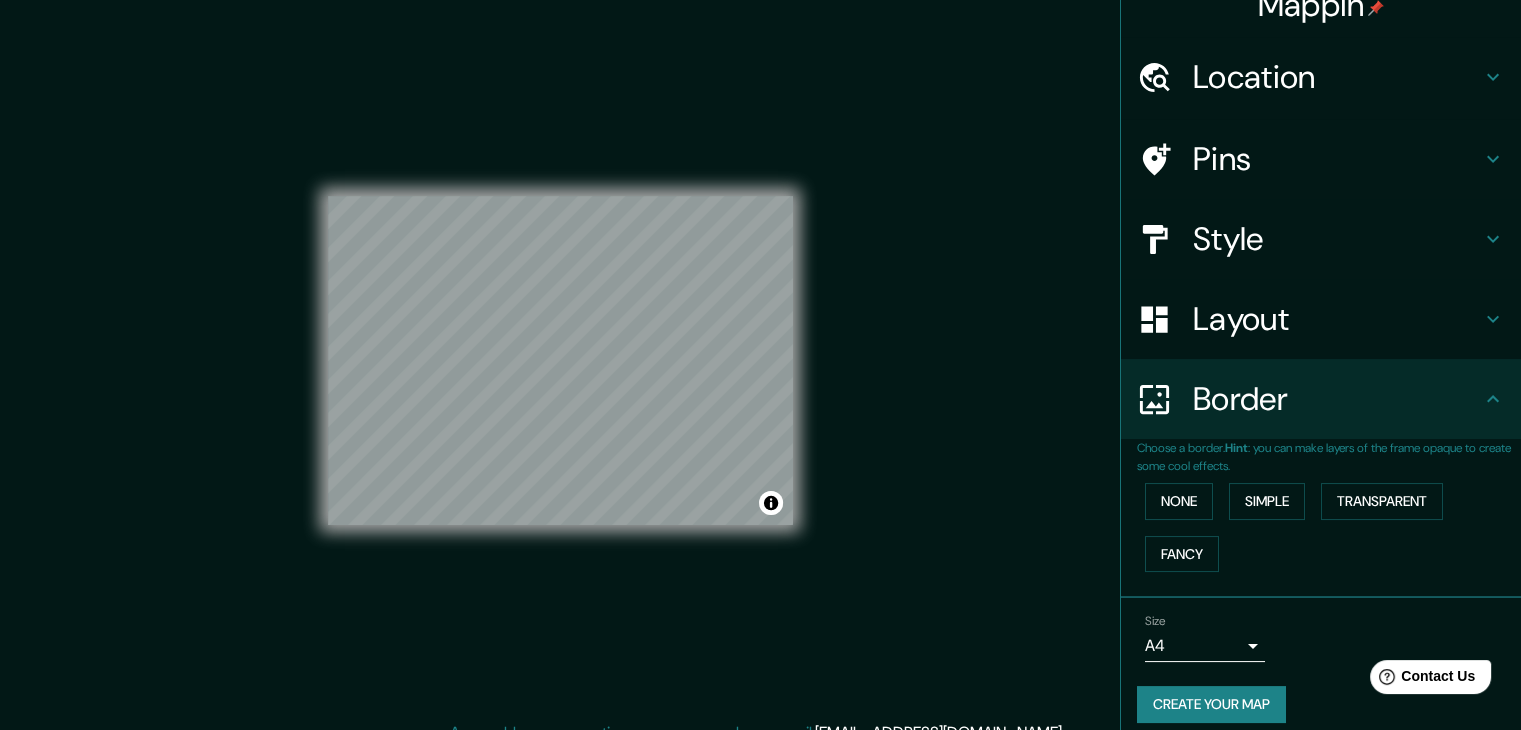 scroll, scrollTop: 42, scrollLeft: 0, axis: vertical 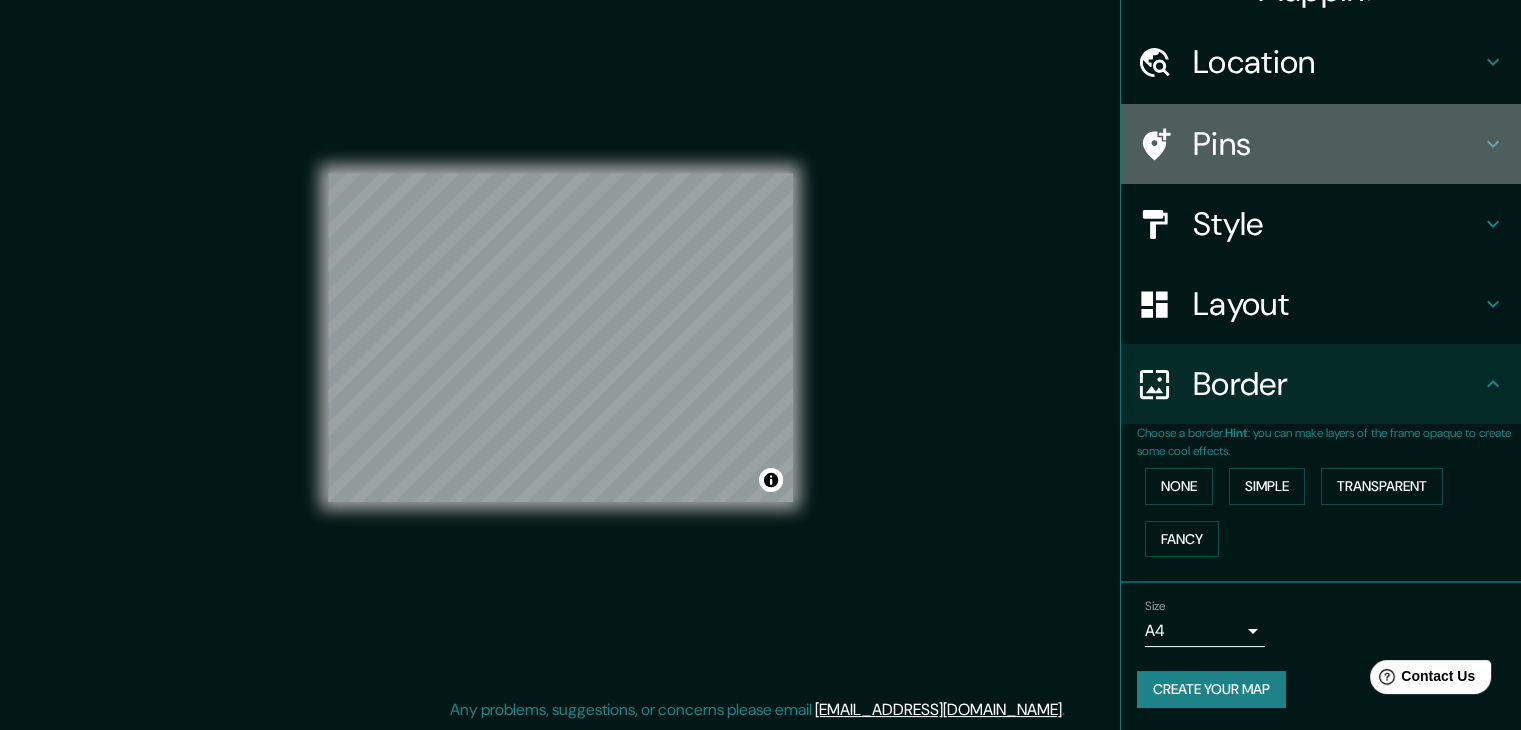 click on "Pins" at bounding box center [1321, 144] 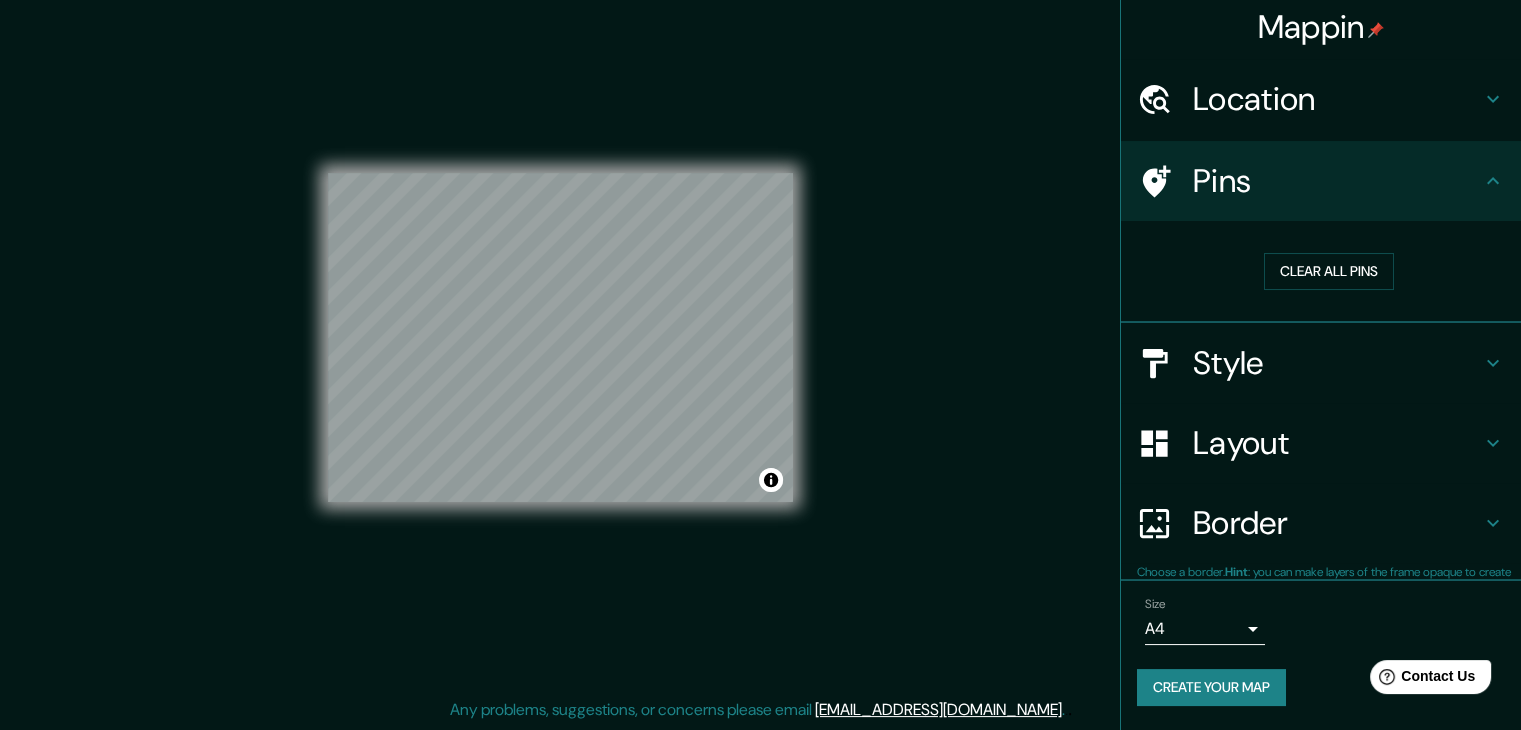 scroll, scrollTop: 4, scrollLeft: 0, axis: vertical 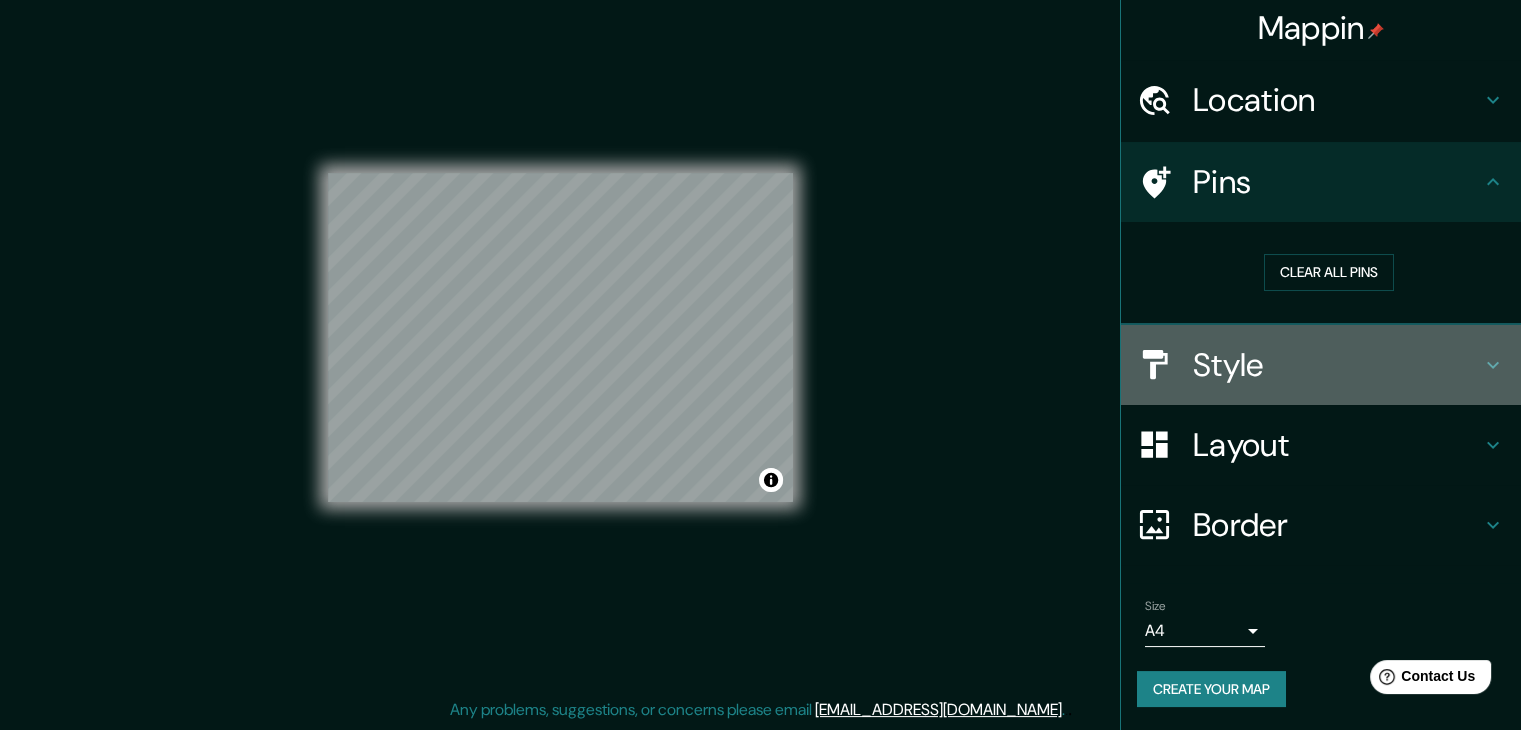 click on "Style" at bounding box center (1337, 365) 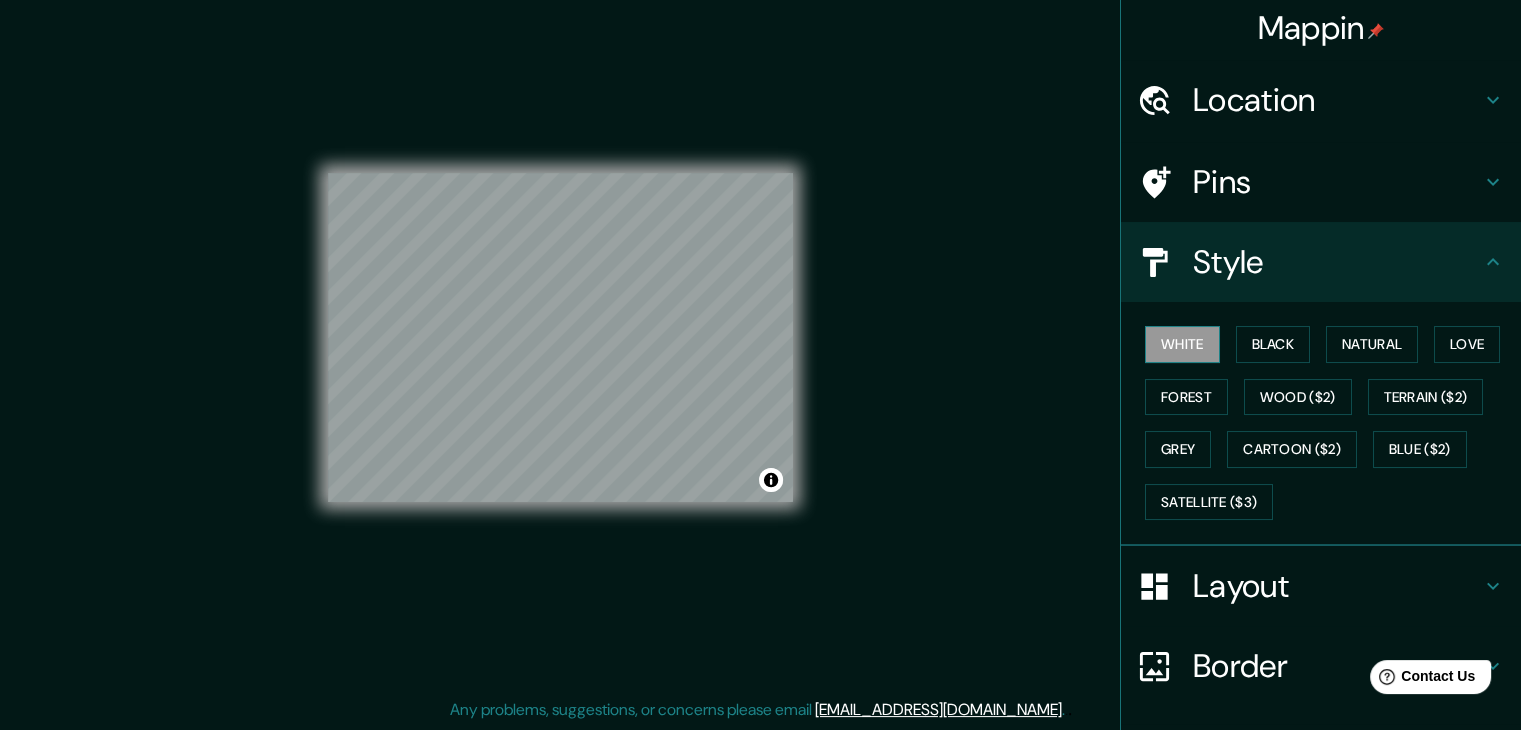 click on "White" at bounding box center [1182, 344] 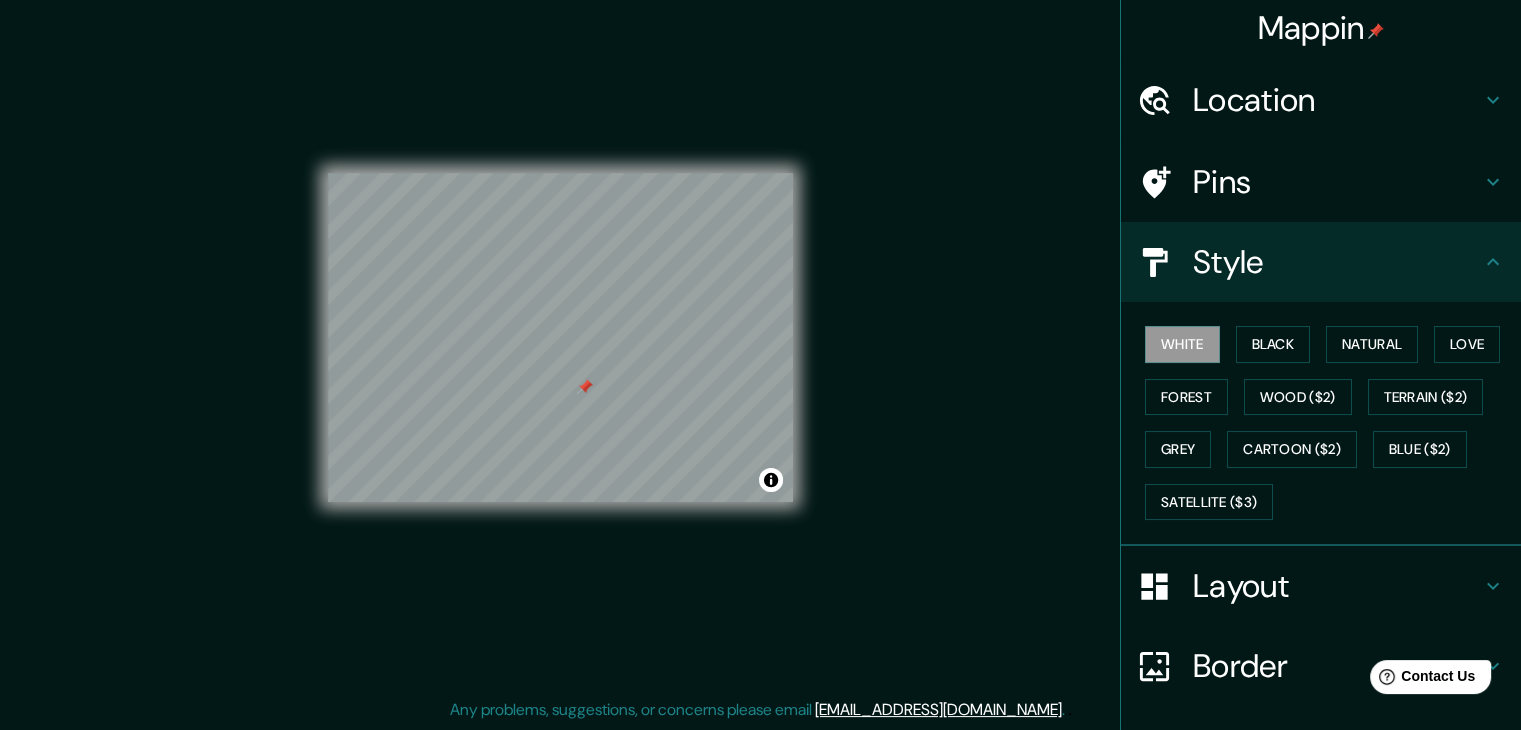 click at bounding box center (585, 387) 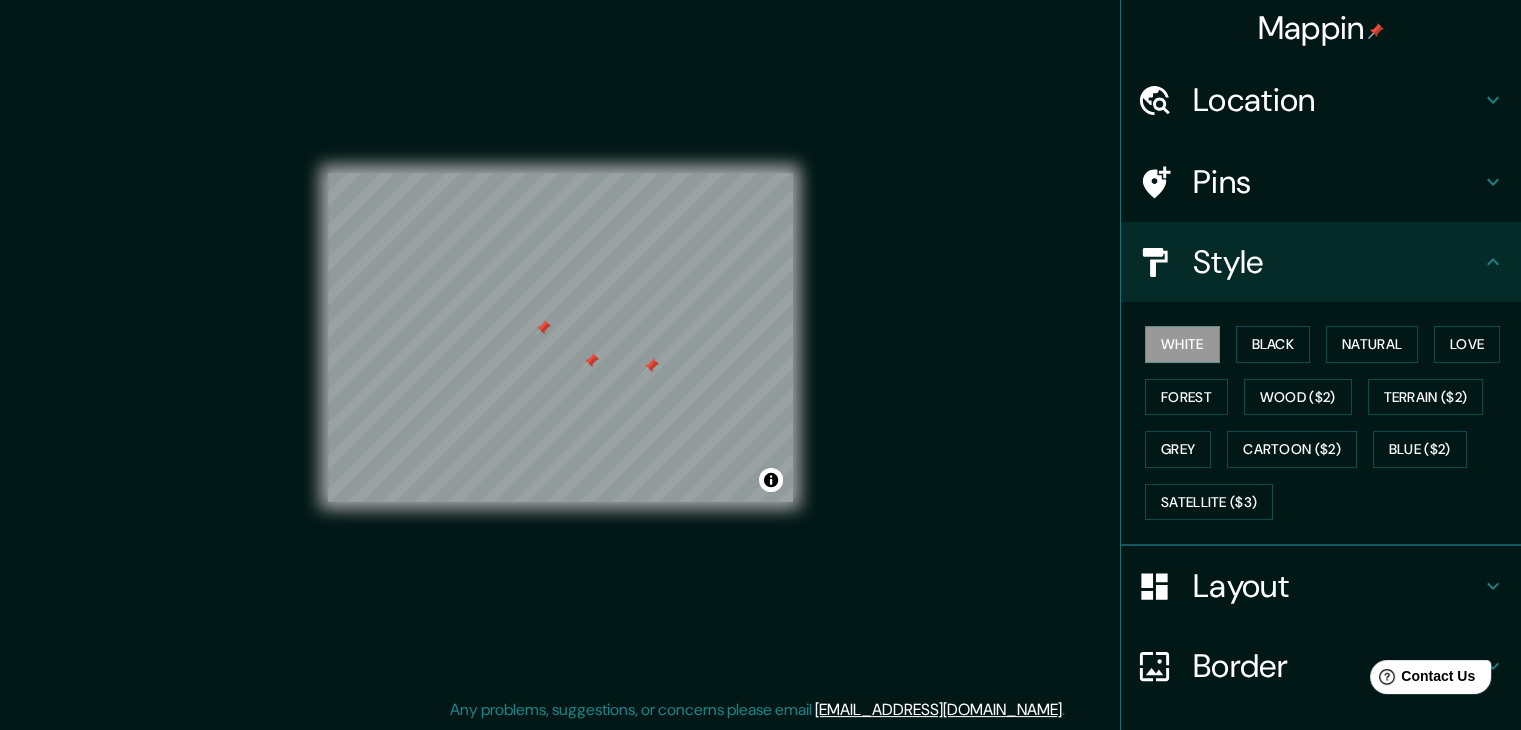 click at bounding box center (591, 361) 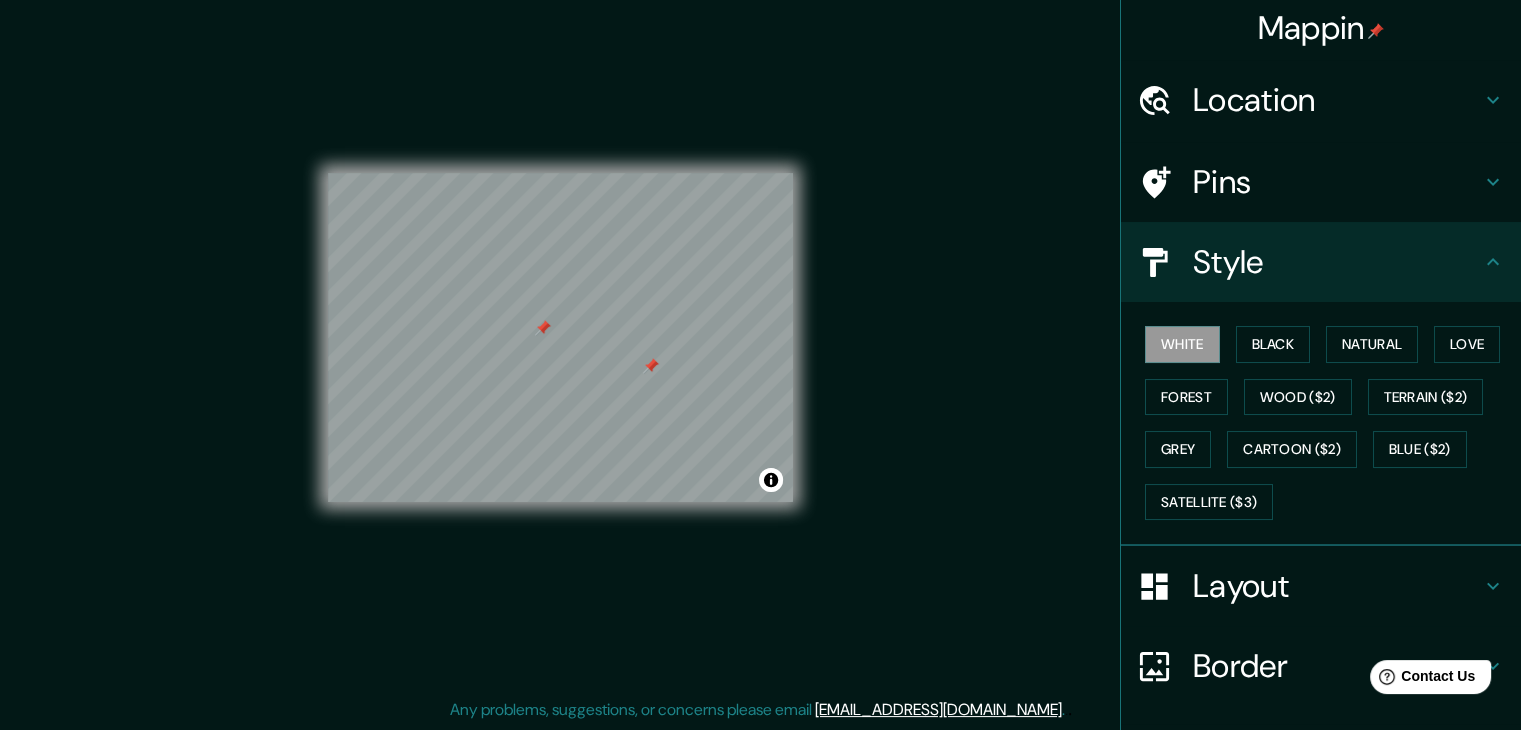 click at bounding box center [651, 366] 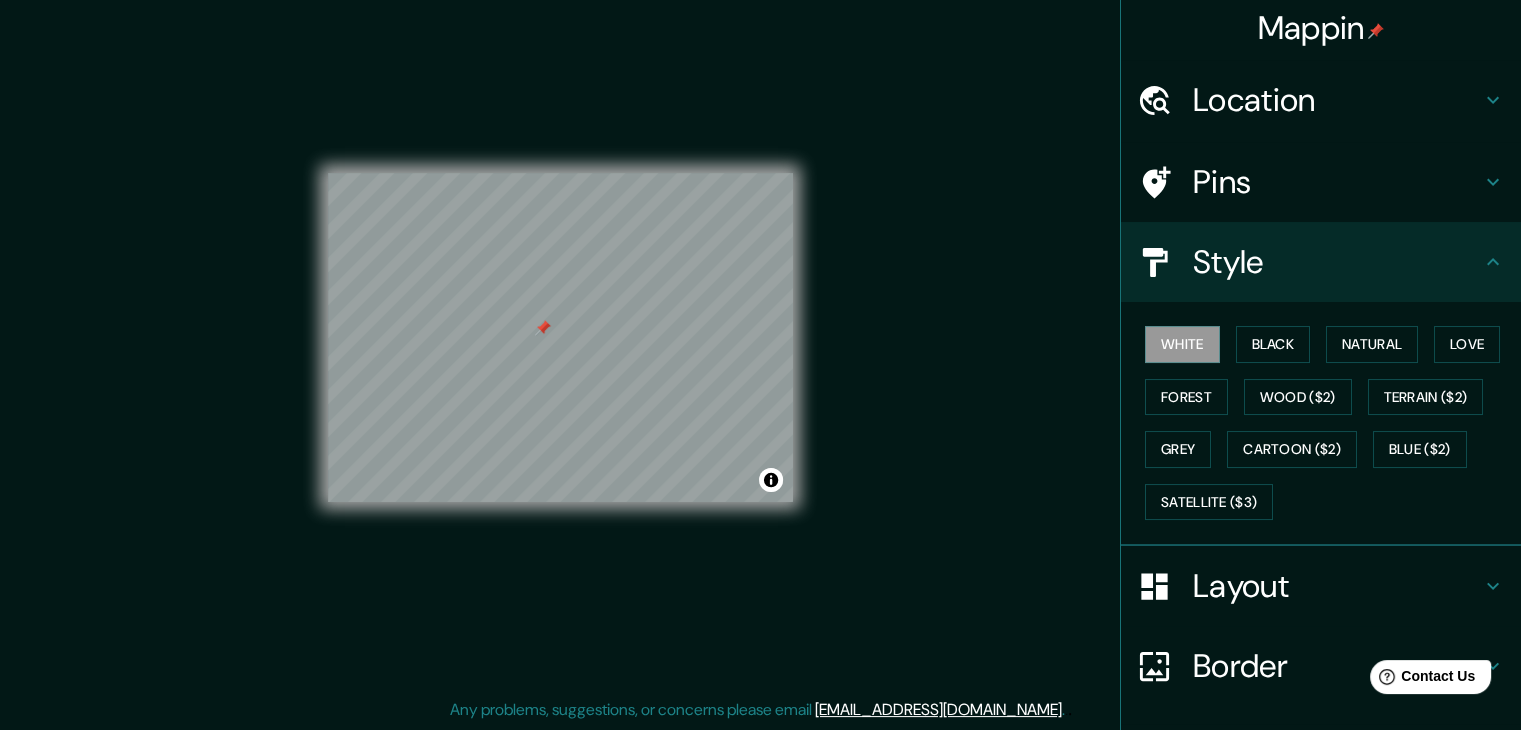 click at bounding box center (543, 328) 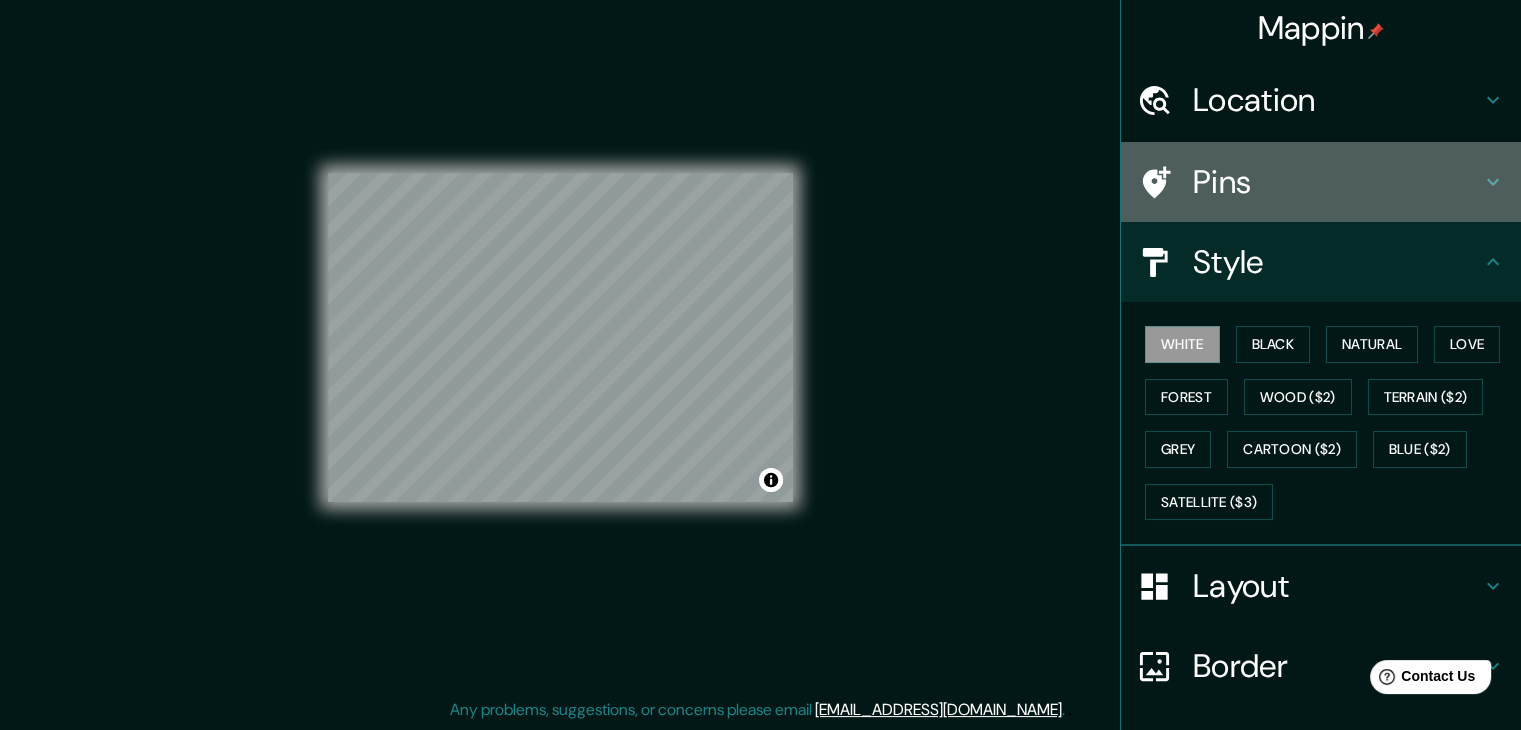 click on "Pins" at bounding box center [1321, 182] 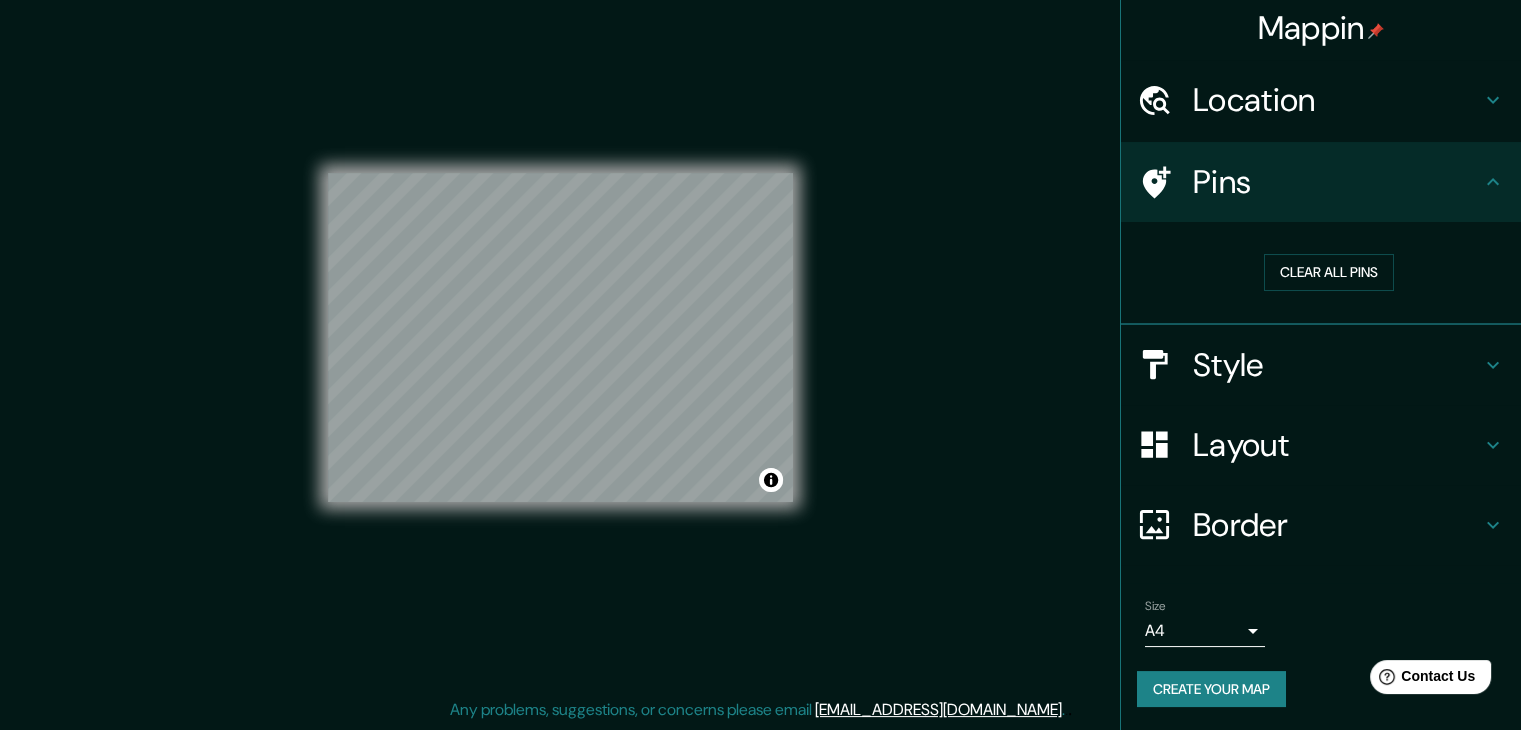 click on "Mappin Location [GEOGRAPHIC_DATA], [GEOGRAPHIC_DATA], [GEOGRAPHIC_DATA], [GEOGRAPHIC_DATA] Pins Clear all pins Style Layout Border Choose a border.  Hint : you can make layers of the frame opaque to create some cool effects. None Simple Transparent Fancy Size A4 single Create your map © Mapbox   © OpenStreetMap   Improve this map Any problems, suggestions, or concerns please email    [EMAIL_ADDRESS][DOMAIN_NAME] . . ." at bounding box center [760, 342] 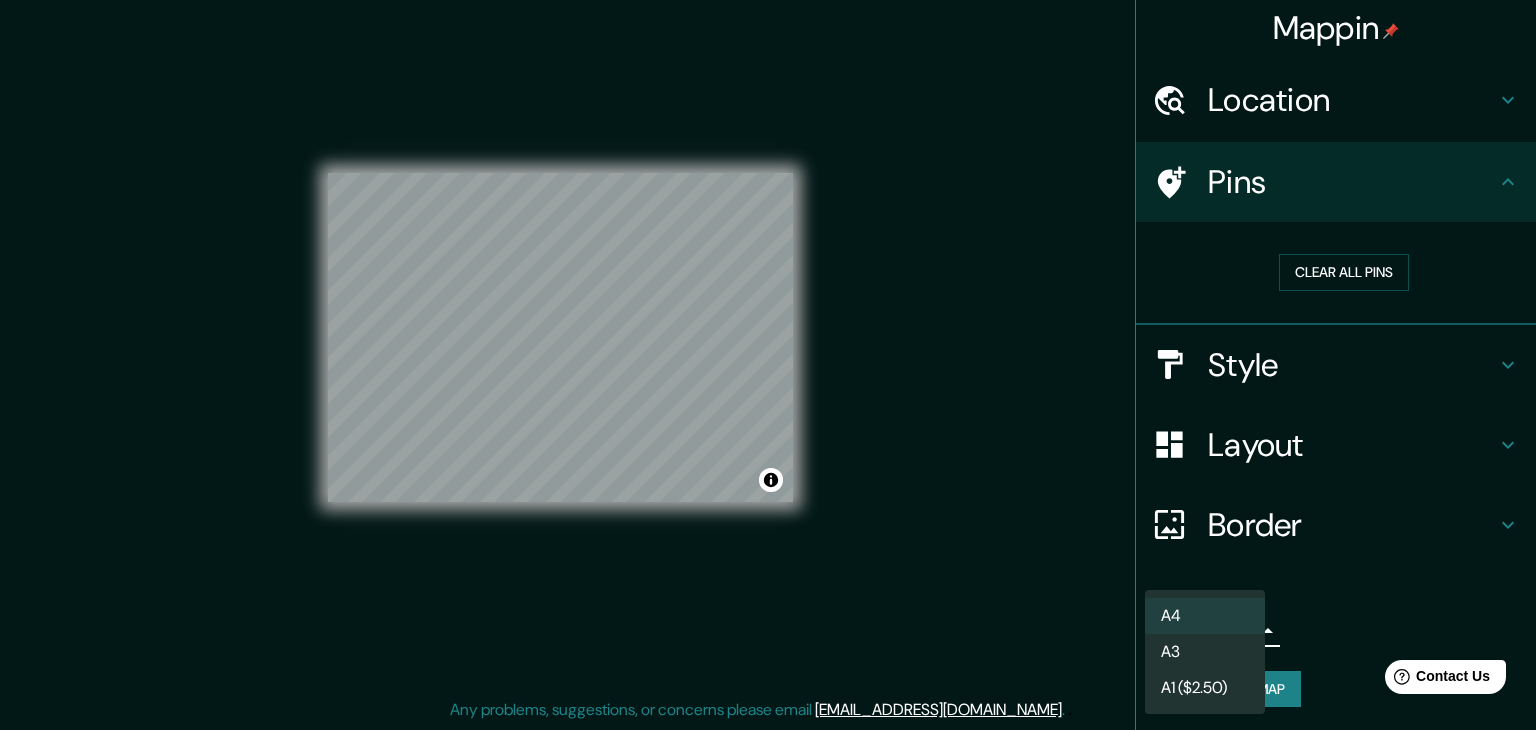 click at bounding box center [768, 365] 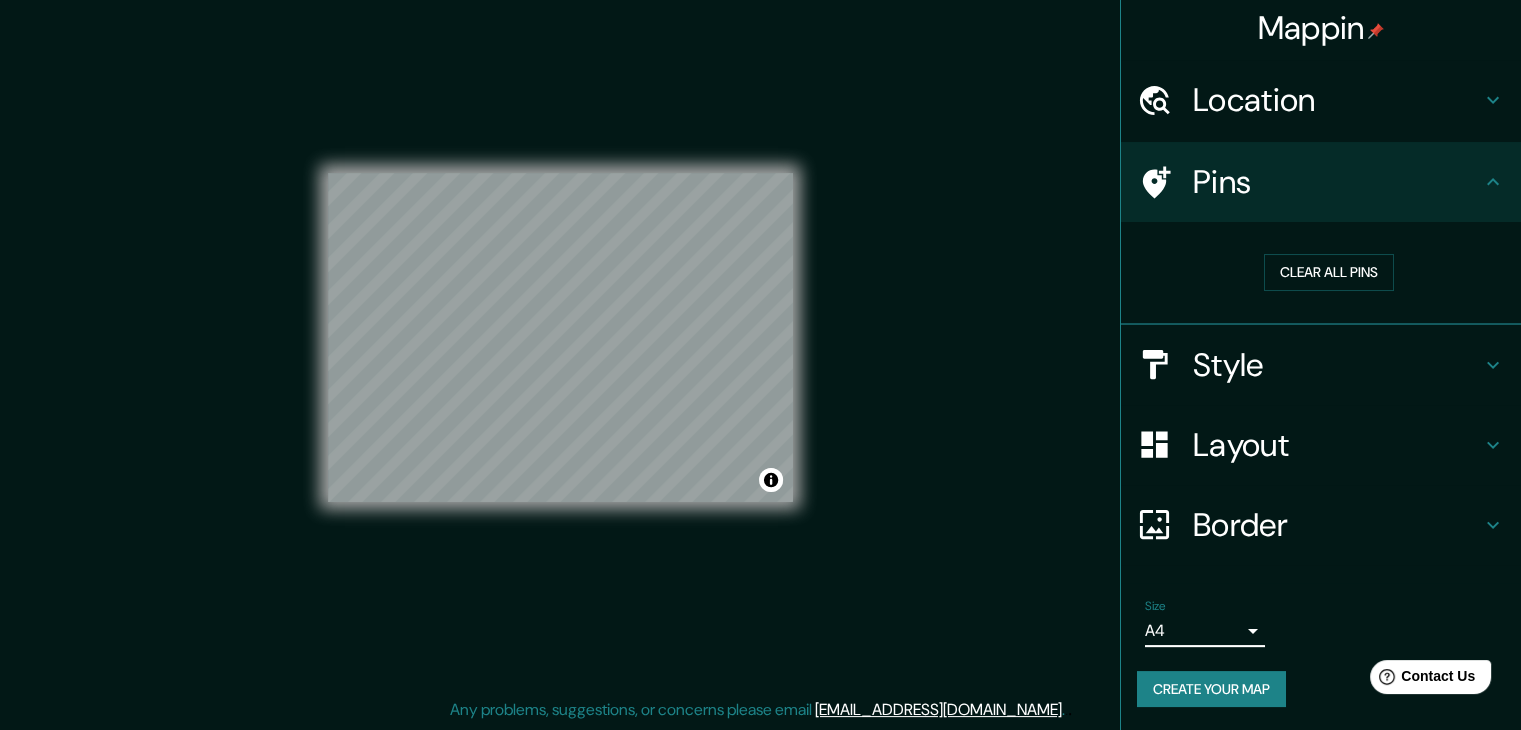 click on "Layout" at bounding box center [1337, 445] 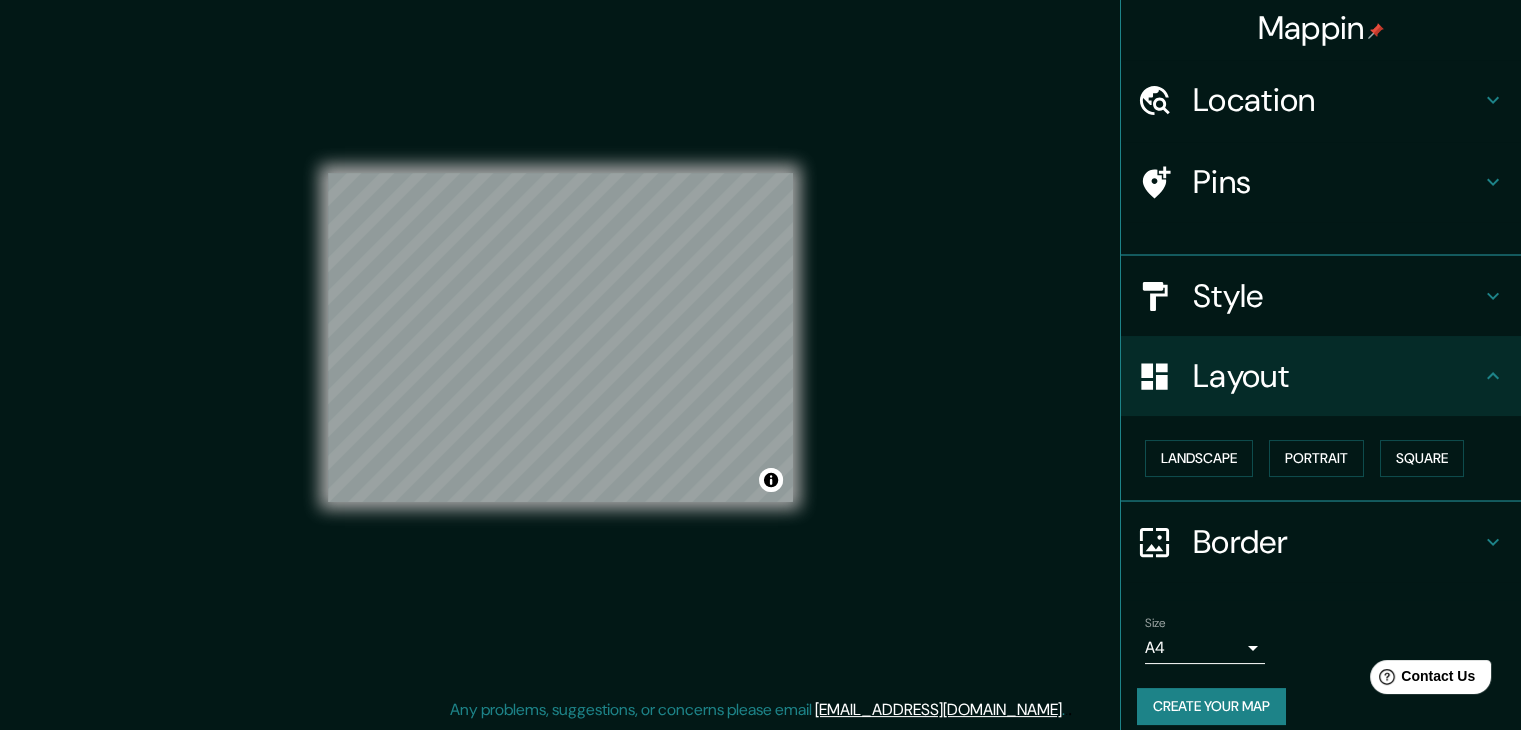 scroll, scrollTop: 0, scrollLeft: 0, axis: both 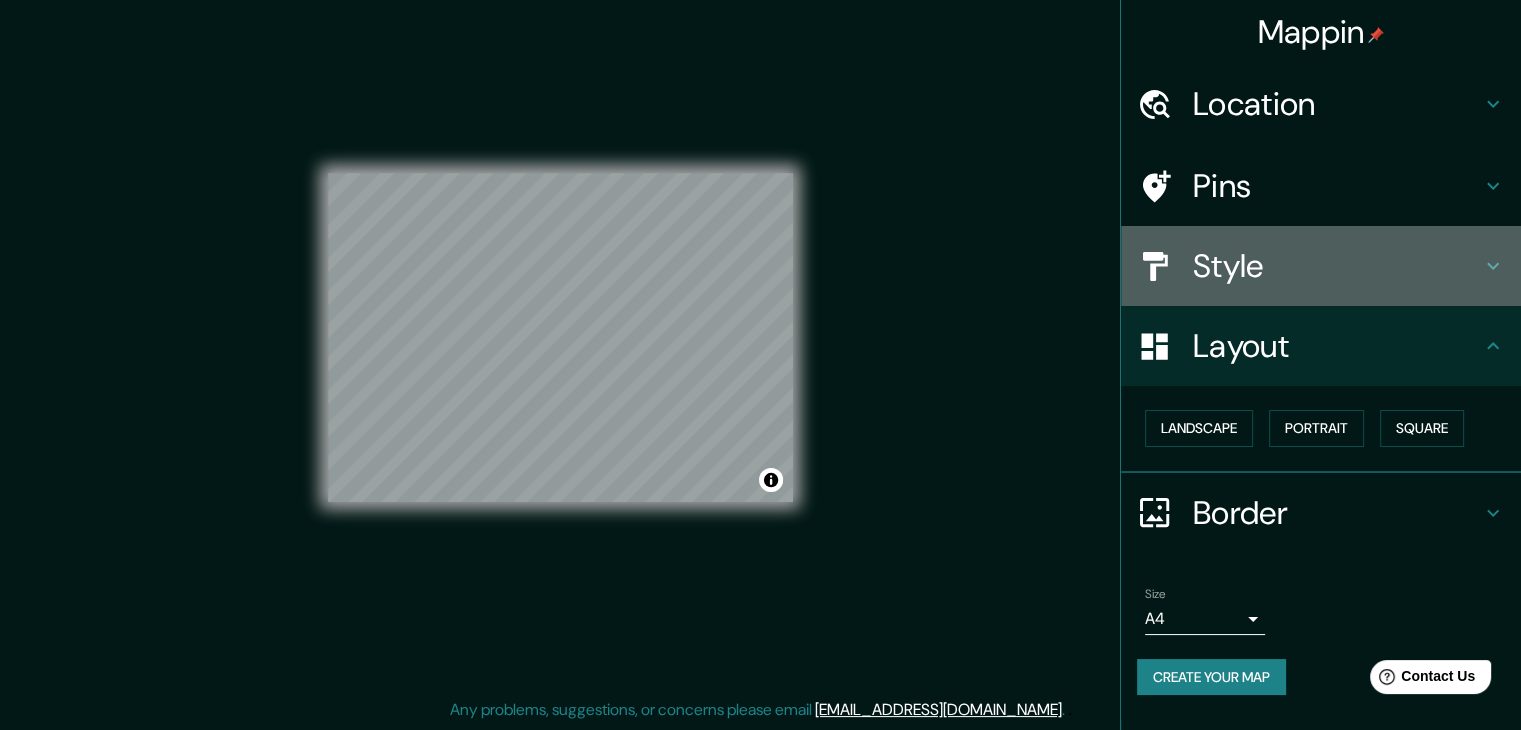 click on "Style" at bounding box center (1337, 266) 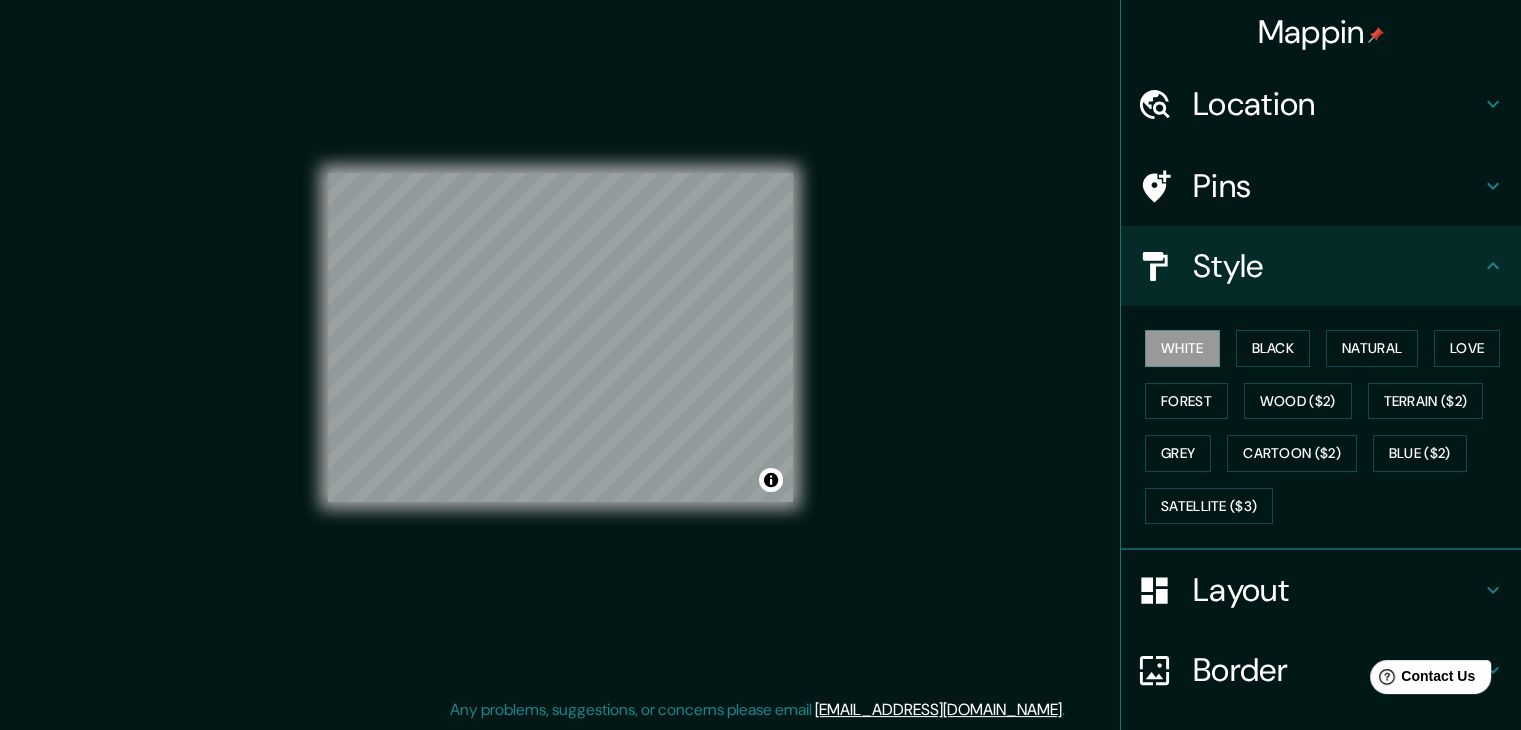 click on "Location" at bounding box center (1337, 104) 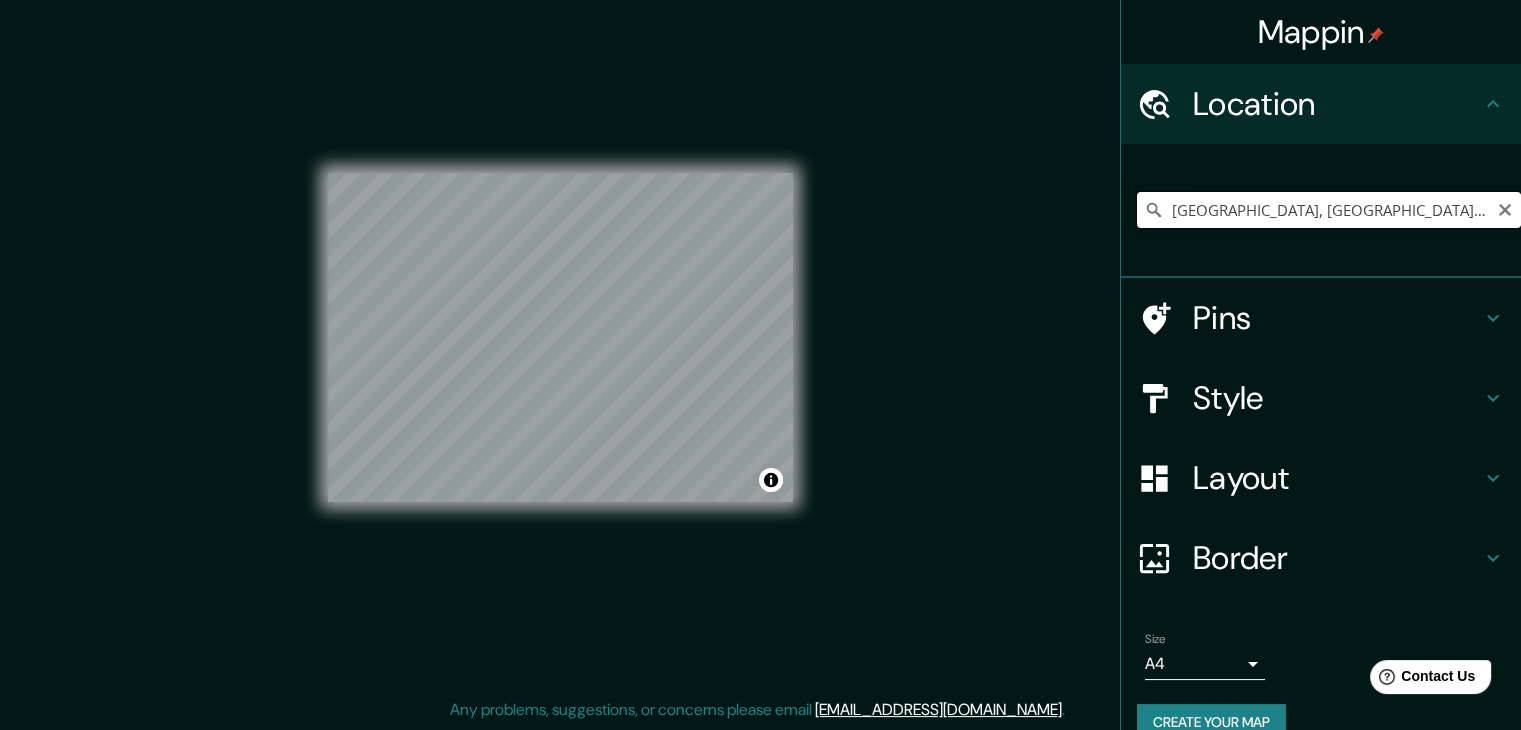 click on "[GEOGRAPHIC_DATA], [GEOGRAPHIC_DATA], [GEOGRAPHIC_DATA], [GEOGRAPHIC_DATA]" at bounding box center [1329, 210] 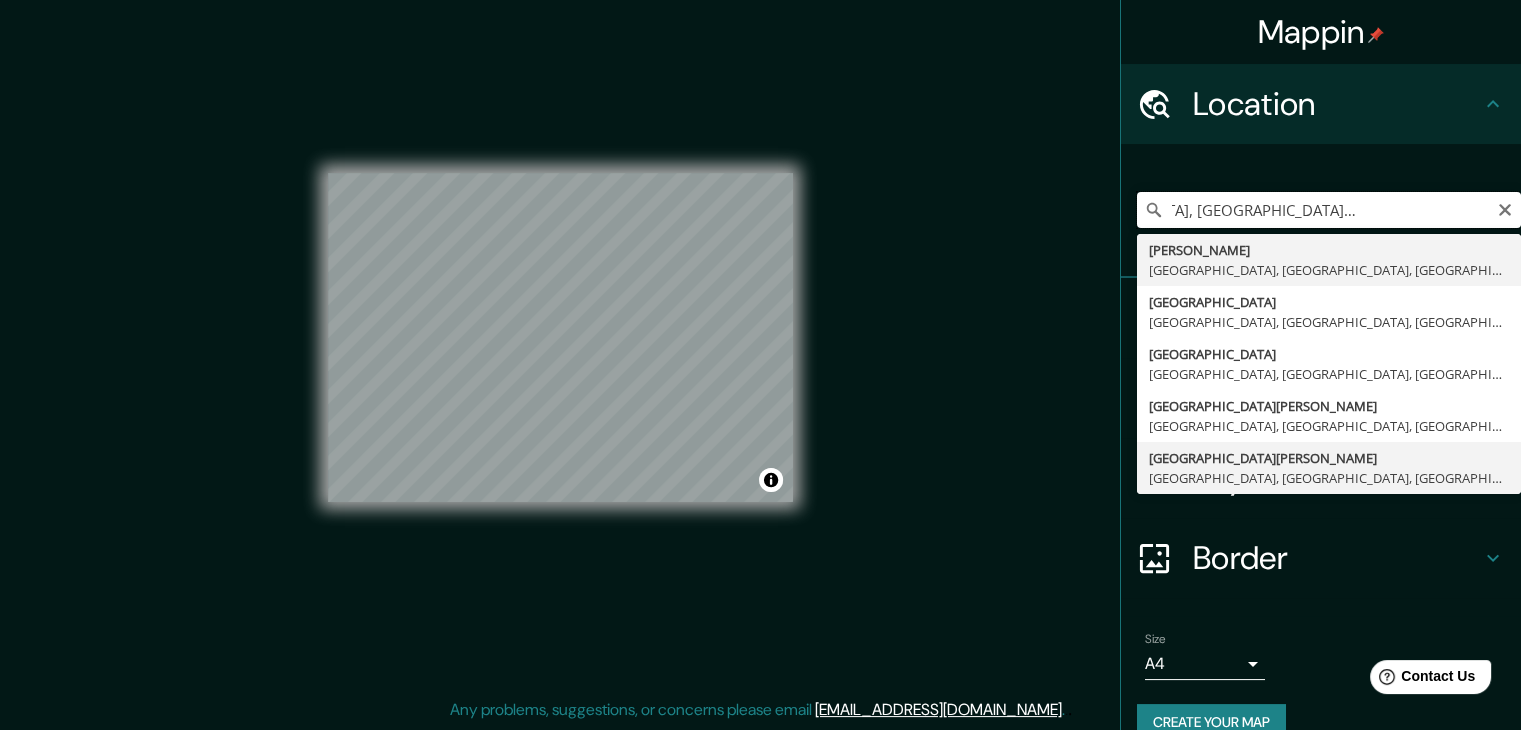 scroll, scrollTop: 0, scrollLeft: 140, axis: horizontal 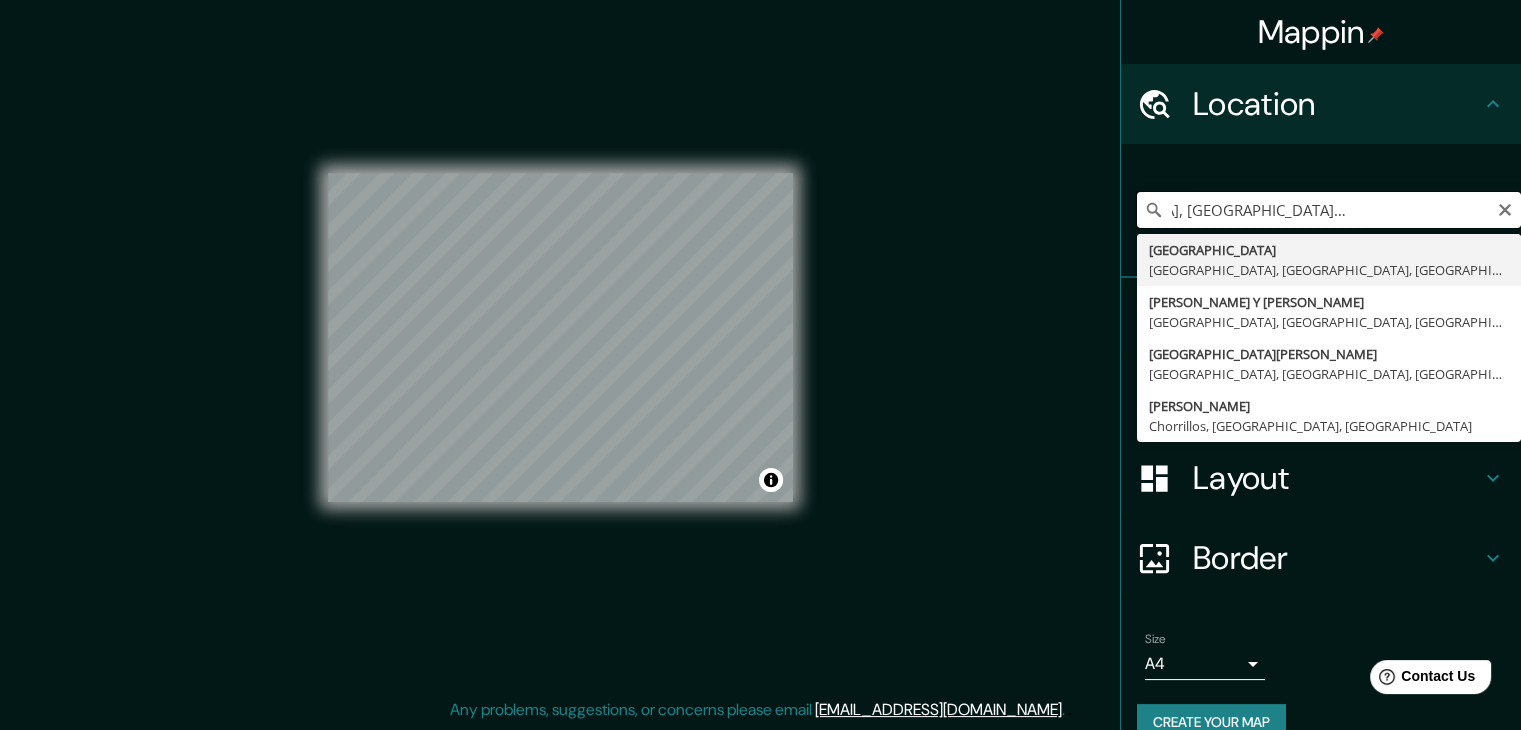 drag, startPoint x: 1360, startPoint y: 210, endPoint x: 1474, endPoint y: 197, distance: 114.73883 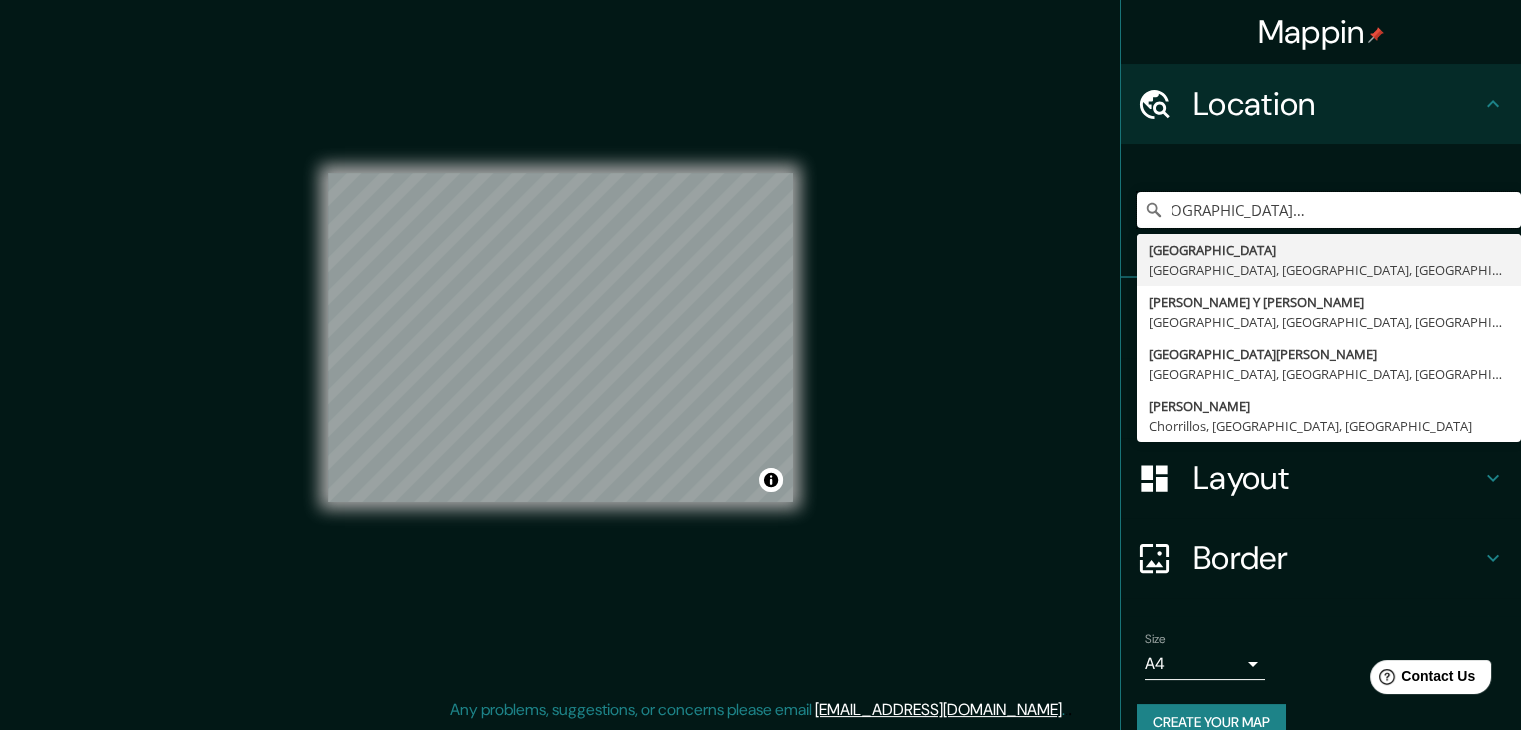 drag, startPoint x: 1362, startPoint y: 213, endPoint x: 1535, endPoint y: 209, distance: 173.04623 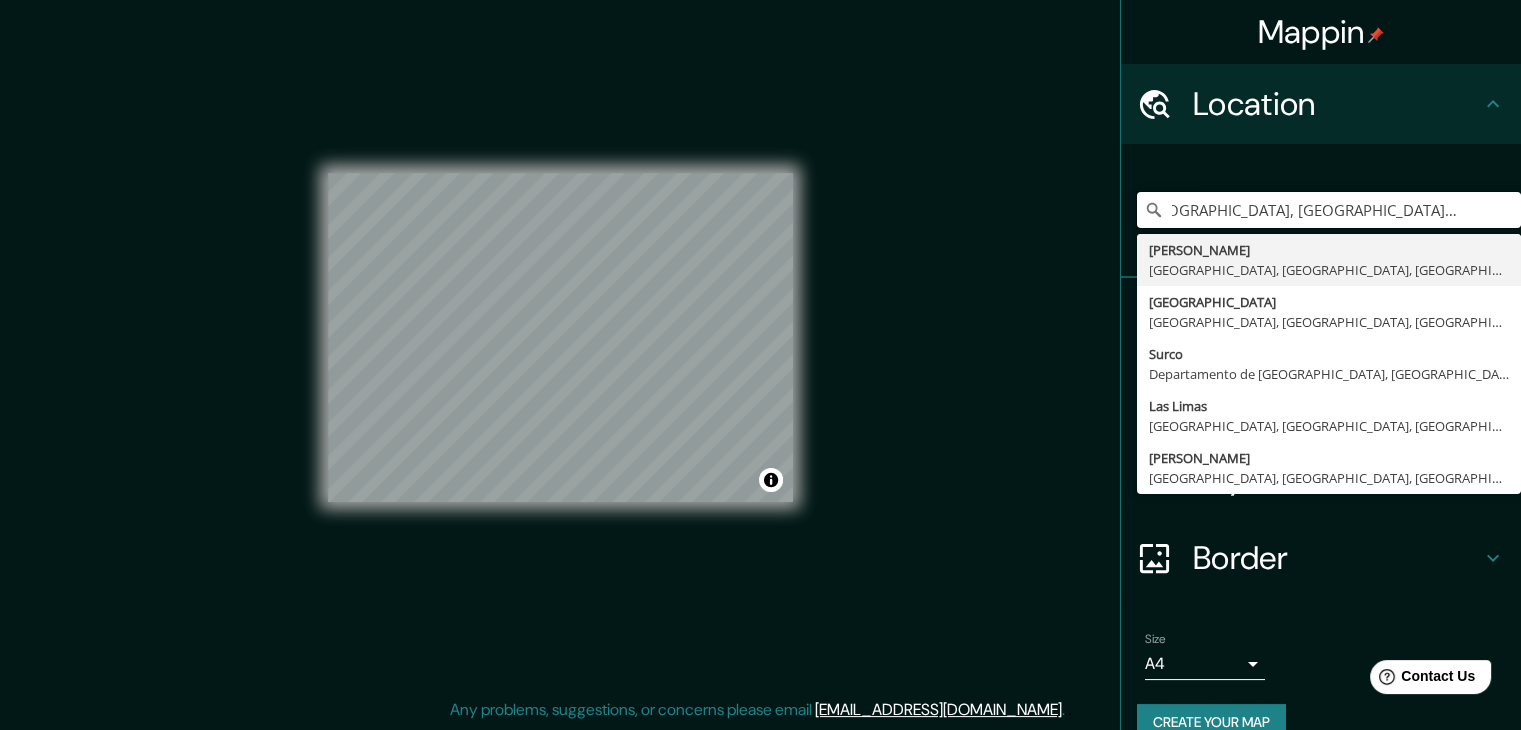 type on "[GEOGRAPHIC_DATA], [GEOGRAPHIC_DATA], [GEOGRAPHIC_DATA], [GEOGRAPHIC_DATA]" 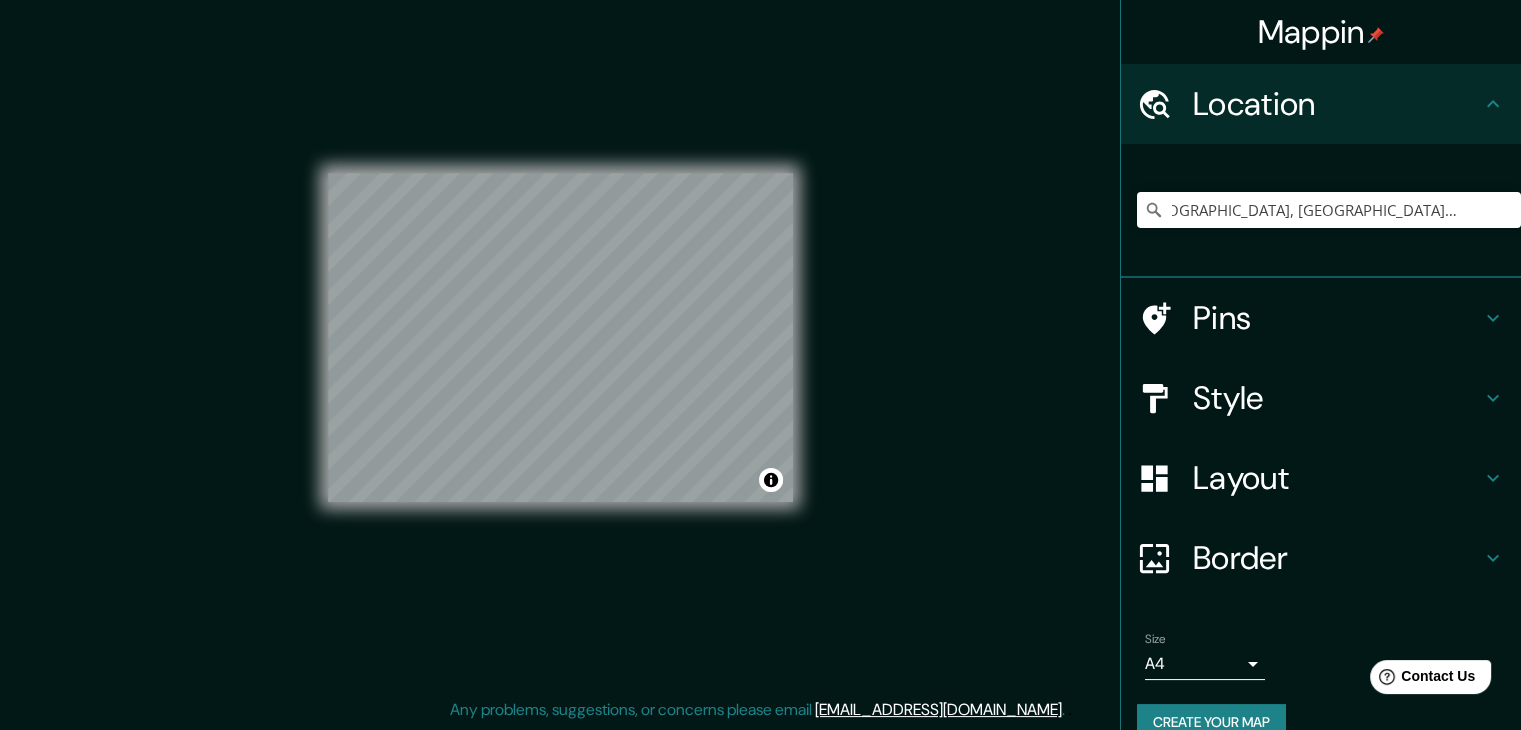 click on "Mappin Location [GEOGRAPHIC_DATA], [GEOGRAPHIC_DATA], [GEOGRAPHIC_DATA], [GEOGRAPHIC_DATA] [GEOGRAPHIC_DATA]  [GEOGRAPHIC_DATA], [GEOGRAPHIC_DATA], [GEOGRAPHIC_DATA] [GEOGRAPHIC_DATA], [GEOGRAPHIC_DATA], [GEOGRAPHIC_DATA] Surco  [GEOGRAPHIC_DATA], [GEOGRAPHIC_DATA] [GEOGRAPHIC_DATA]  [GEOGRAPHIC_DATA], [GEOGRAPHIC_DATA], [GEOGRAPHIC_DATA] [PERSON_NAME] [GEOGRAPHIC_DATA]  [GEOGRAPHIC_DATA], [GEOGRAPHIC_DATA], [GEOGRAPHIC_DATA] Pins Style Layout Border Choose a border.  Hint : you can make layers of the frame opaque to create some cool effects. None Simple Transparent Fancy Size A4 single Create your map © Mapbox   © OpenStreetMap   Improve this map Any problems, suggestions, or concerns please email    [EMAIL_ADDRESS][DOMAIN_NAME] . . ." at bounding box center [760, 353] 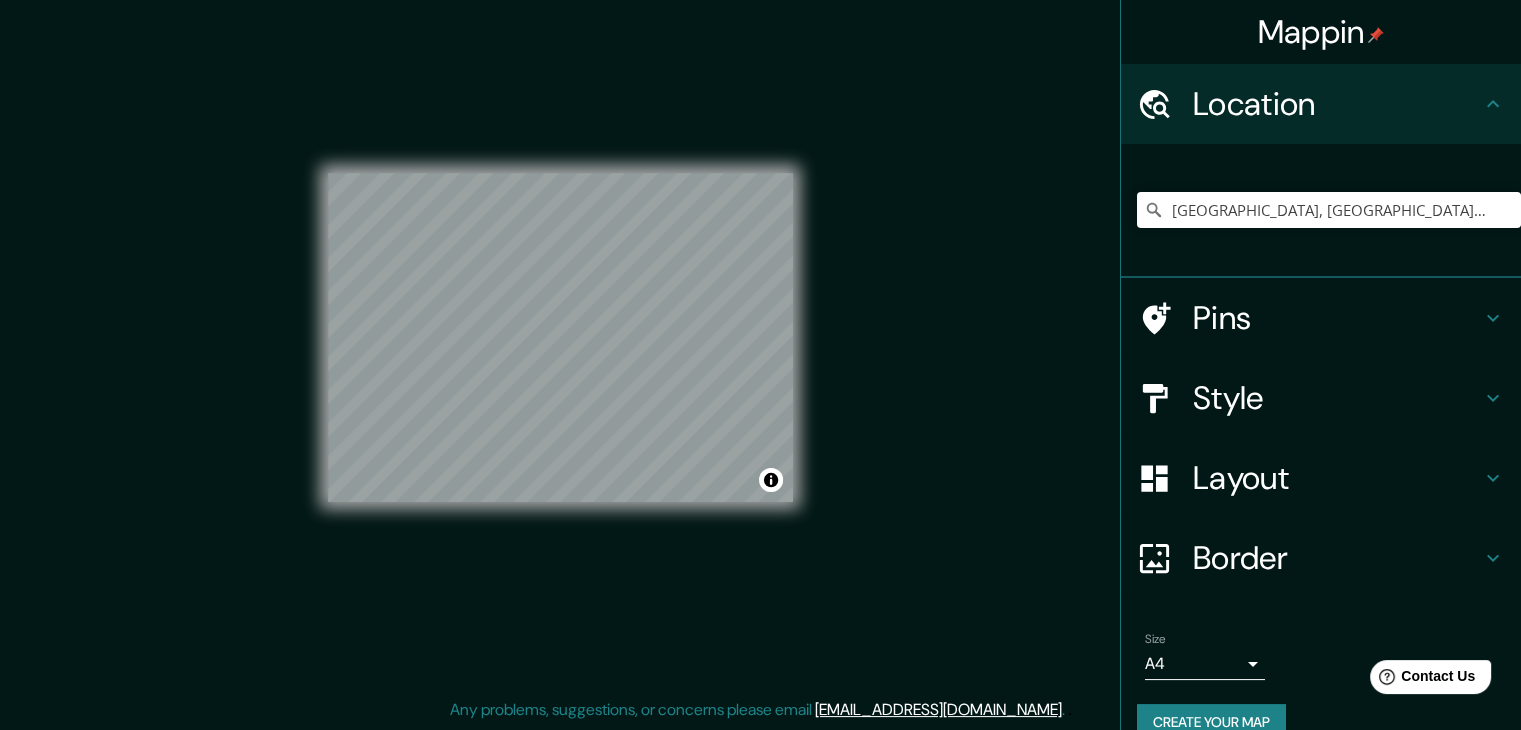 scroll, scrollTop: 34, scrollLeft: 0, axis: vertical 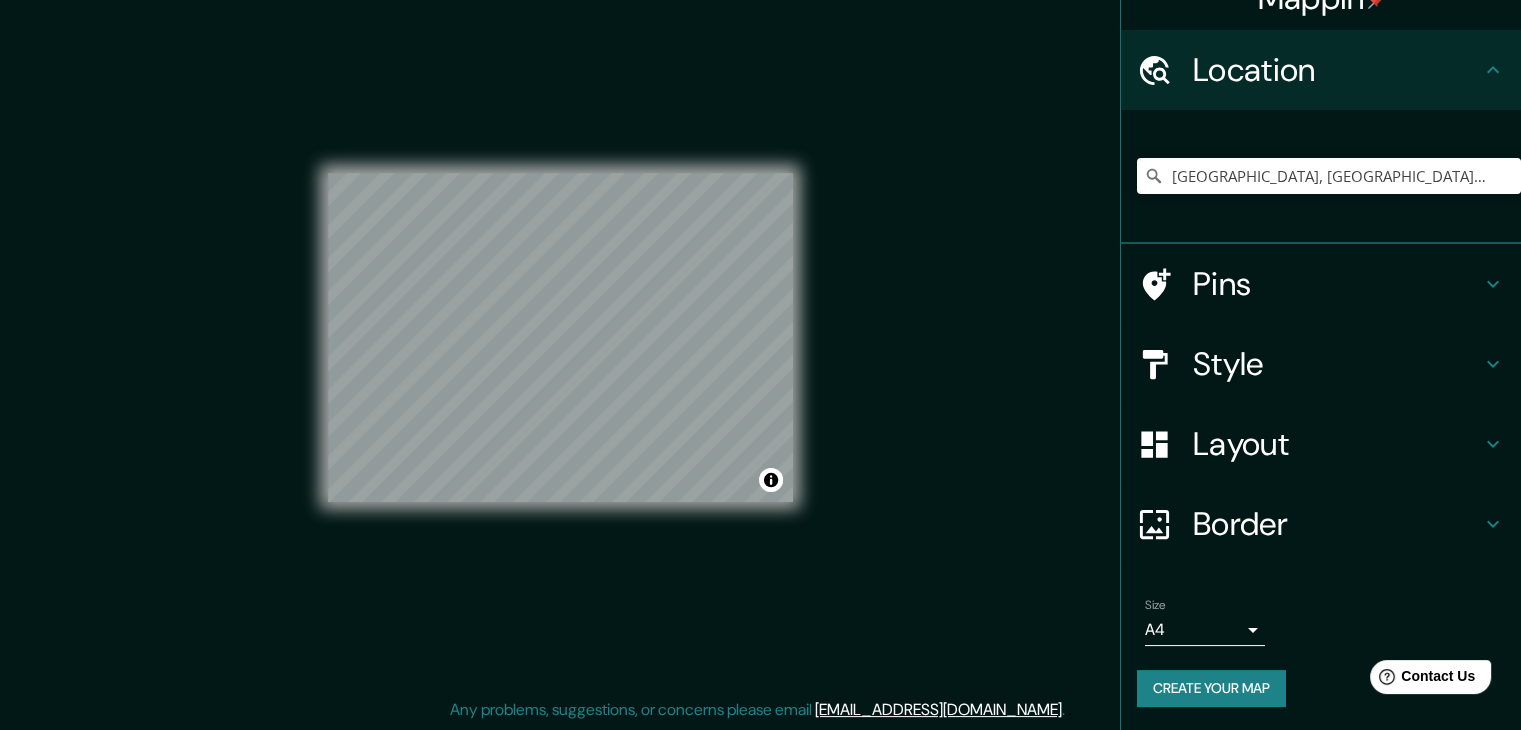 click on "Create your map" at bounding box center (1211, 688) 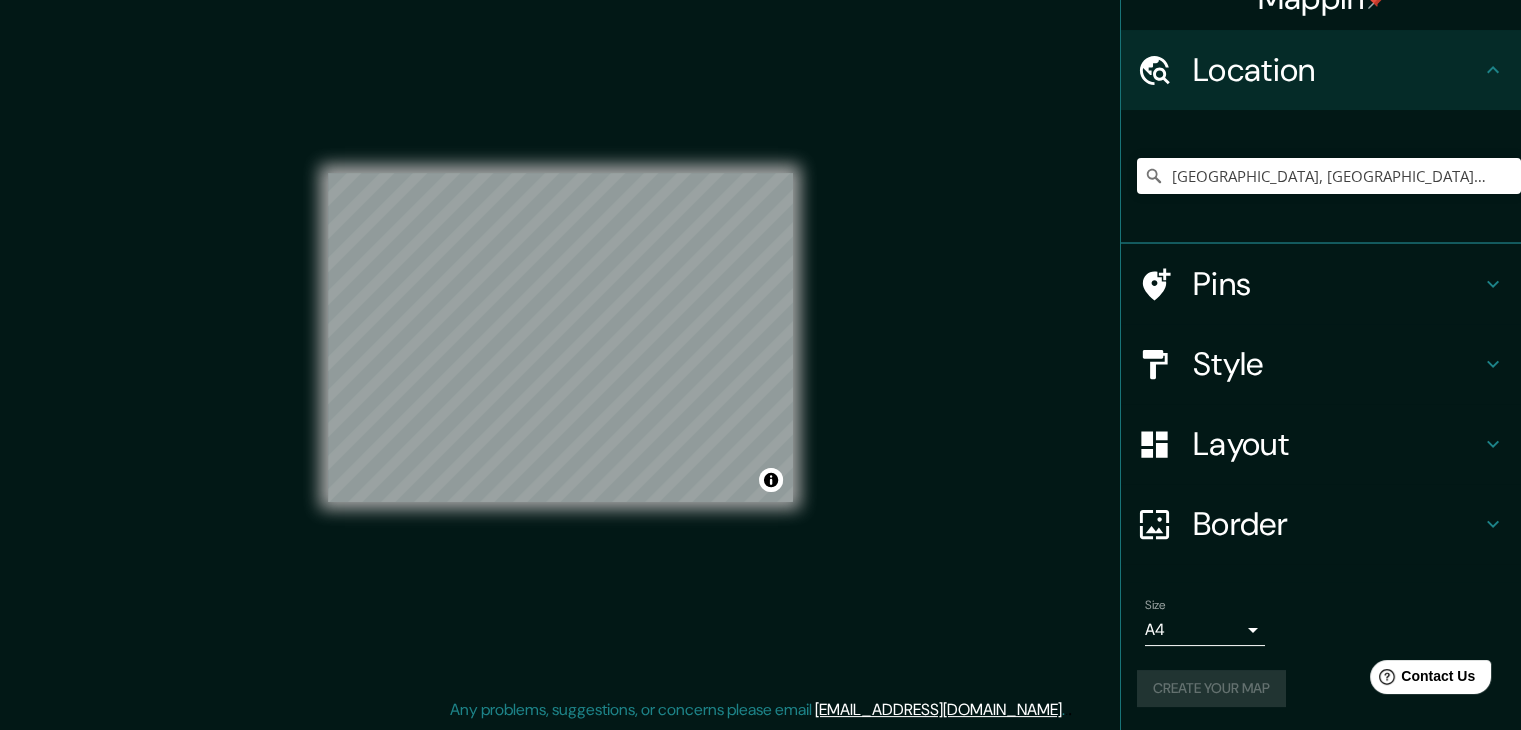click on "Mappin Location [GEOGRAPHIC_DATA], [GEOGRAPHIC_DATA], [GEOGRAPHIC_DATA], [GEOGRAPHIC_DATA] [GEOGRAPHIC_DATA]  [GEOGRAPHIC_DATA], [GEOGRAPHIC_DATA], [GEOGRAPHIC_DATA] [GEOGRAPHIC_DATA], [GEOGRAPHIC_DATA], [GEOGRAPHIC_DATA] Surco  [GEOGRAPHIC_DATA], [GEOGRAPHIC_DATA] [GEOGRAPHIC_DATA]  [GEOGRAPHIC_DATA], [GEOGRAPHIC_DATA], [GEOGRAPHIC_DATA] [PERSON_NAME] [GEOGRAPHIC_DATA]  [GEOGRAPHIC_DATA], [GEOGRAPHIC_DATA], [GEOGRAPHIC_DATA] Pins Style Layout Border Choose a border.  Hint : you can make layers of the frame opaque to create some cool effects. None Simple Transparent Fancy Size A4 single Create your map © Mapbox   © OpenStreetMap   Improve this map Any problems, suggestions, or concerns please email    [EMAIL_ADDRESS][DOMAIN_NAME] . . ." at bounding box center [760, 342] 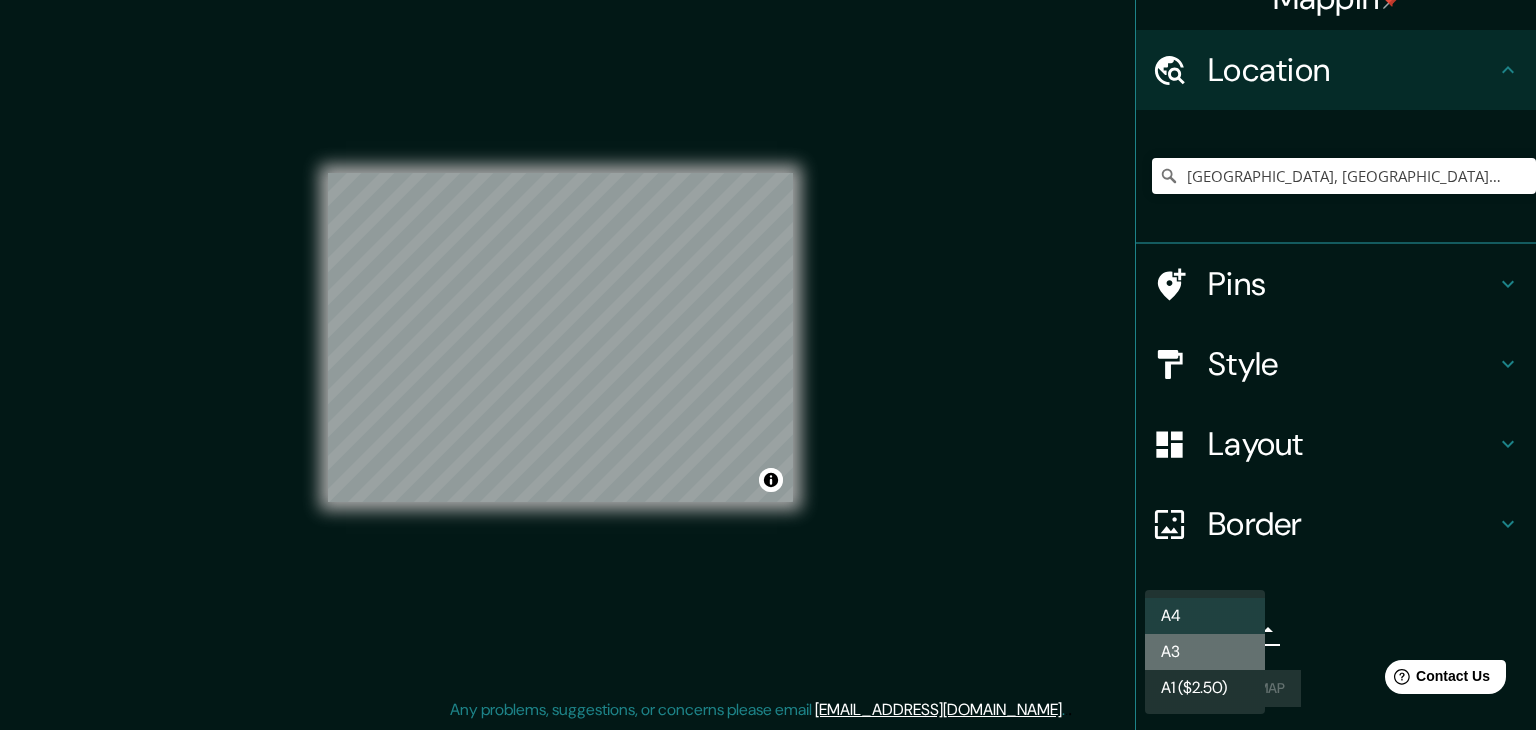 click on "A3" at bounding box center (1205, 652) 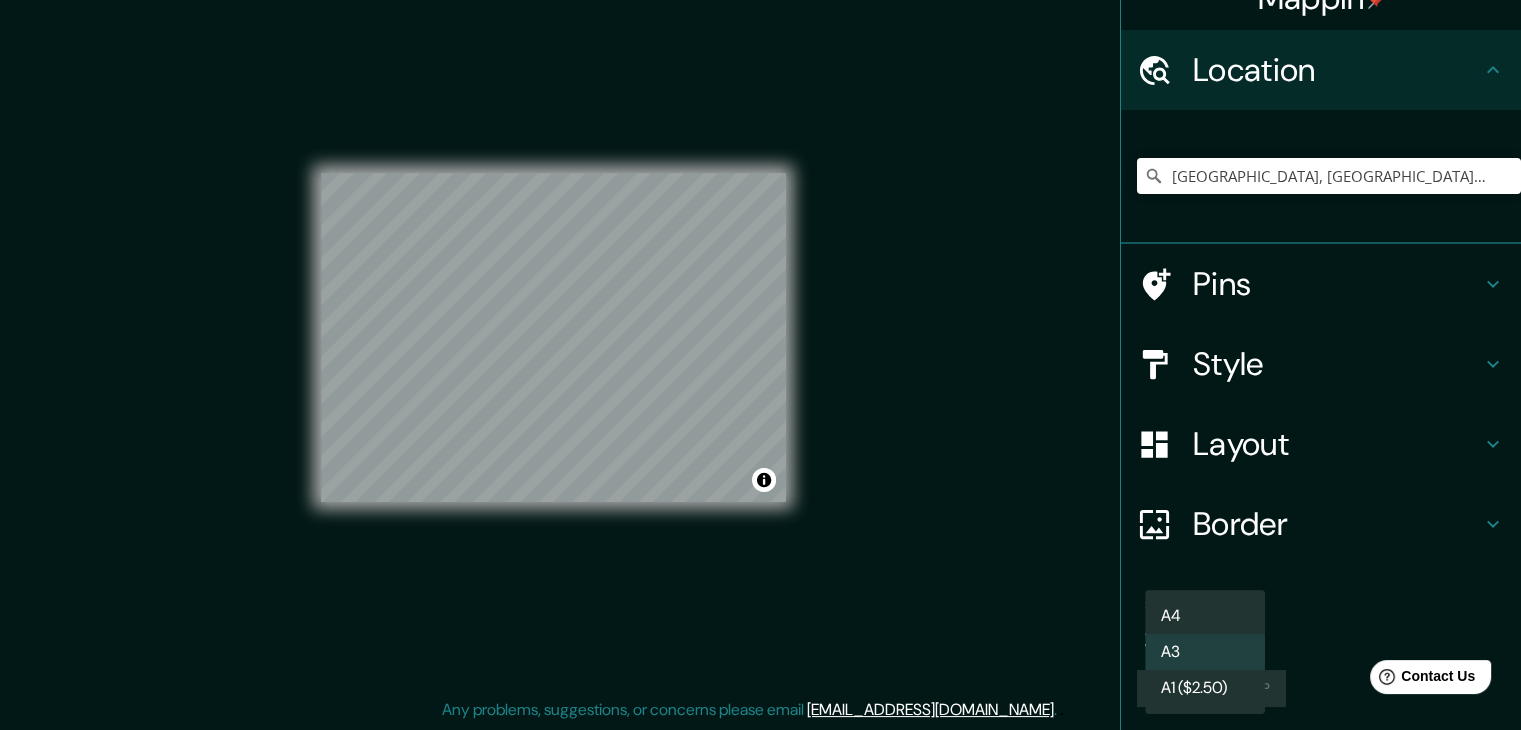 click on "Mappin Location [GEOGRAPHIC_DATA], [GEOGRAPHIC_DATA], [GEOGRAPHIC_DATA], [GEOGRAPHIC_DATA] [GEOGRAPHIC_DATA]  [GEOGRAPHIC_DATA], [GEOGRAPHIC_DATA], [GEOGRAPHIC_DATA] [GEOGRAPHIC_DATA], [GEOGRAPHIC_DATA], [GEOGRAPHIC_DATA] Surco  [GEOGRAPHIC_DATA], [GEOGRAPHIC_DATA] [GEOGRAPHIC_DATA]  [GEOGRAPHIC_DATA], [GEOGRAPHIC_DATA], [GEOGRAPHIC_DATA] [PERSON_NAME] [GEOGRAPHIC_DATA]  [GEOGRAPHIC_DATA], [GEOGRAPHIC_DATA], [GEOGRAPHIC_DATA] Pins Style Layout Border Choose a border.  Hint : you can make layers of the frame opaque to create some cool effects. None Simple Transparent Fancy Size A3 a4 Create your map © Mapbox   © OpenStreetMap   Improve this map Any problems, suggestions, or concerns please email    [EMAIL_ADDRESS][DOMAIN_NAME] . . . A4 A3 A1 ($2.50)" at bounding box center (760, 342) 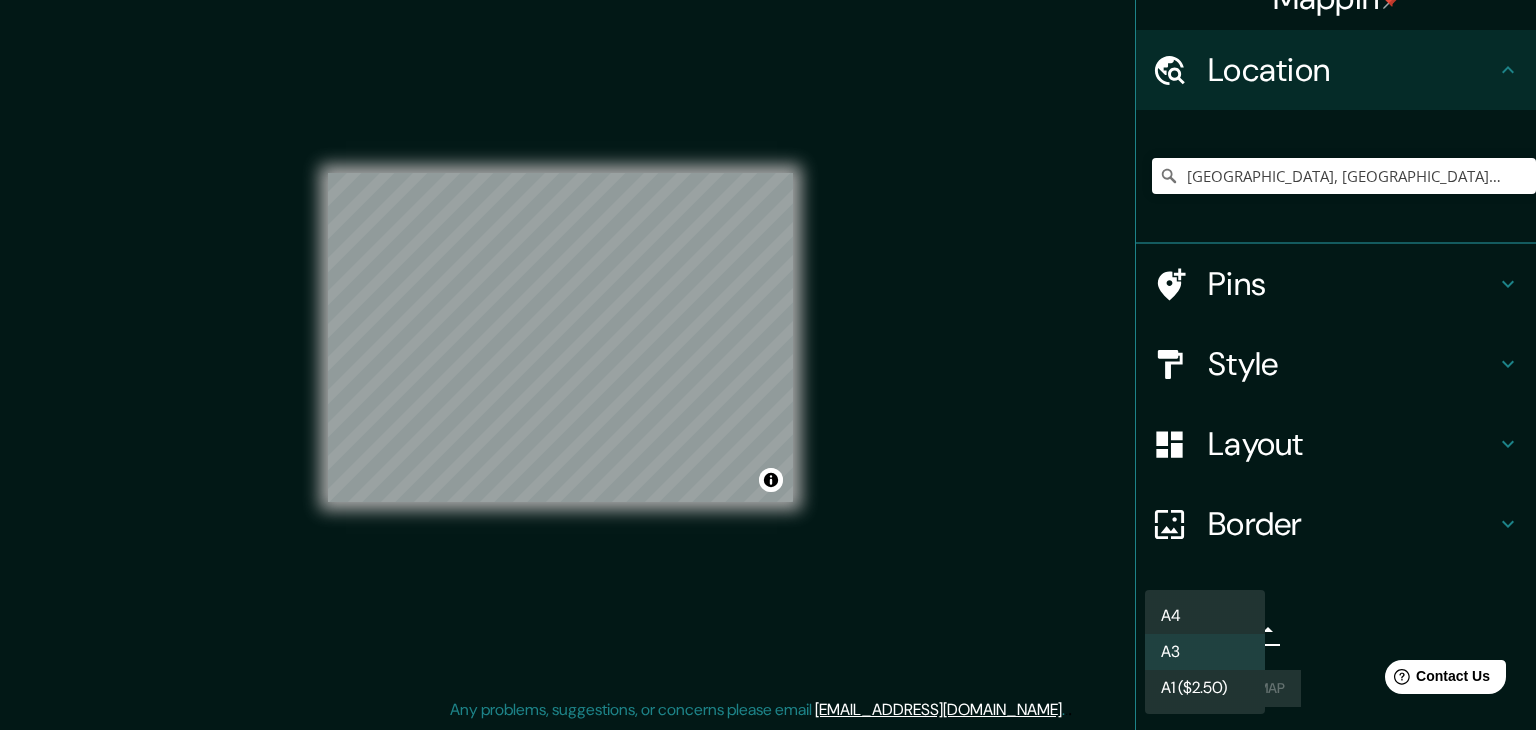 click on "A4" at bounding box center [1205, 616] 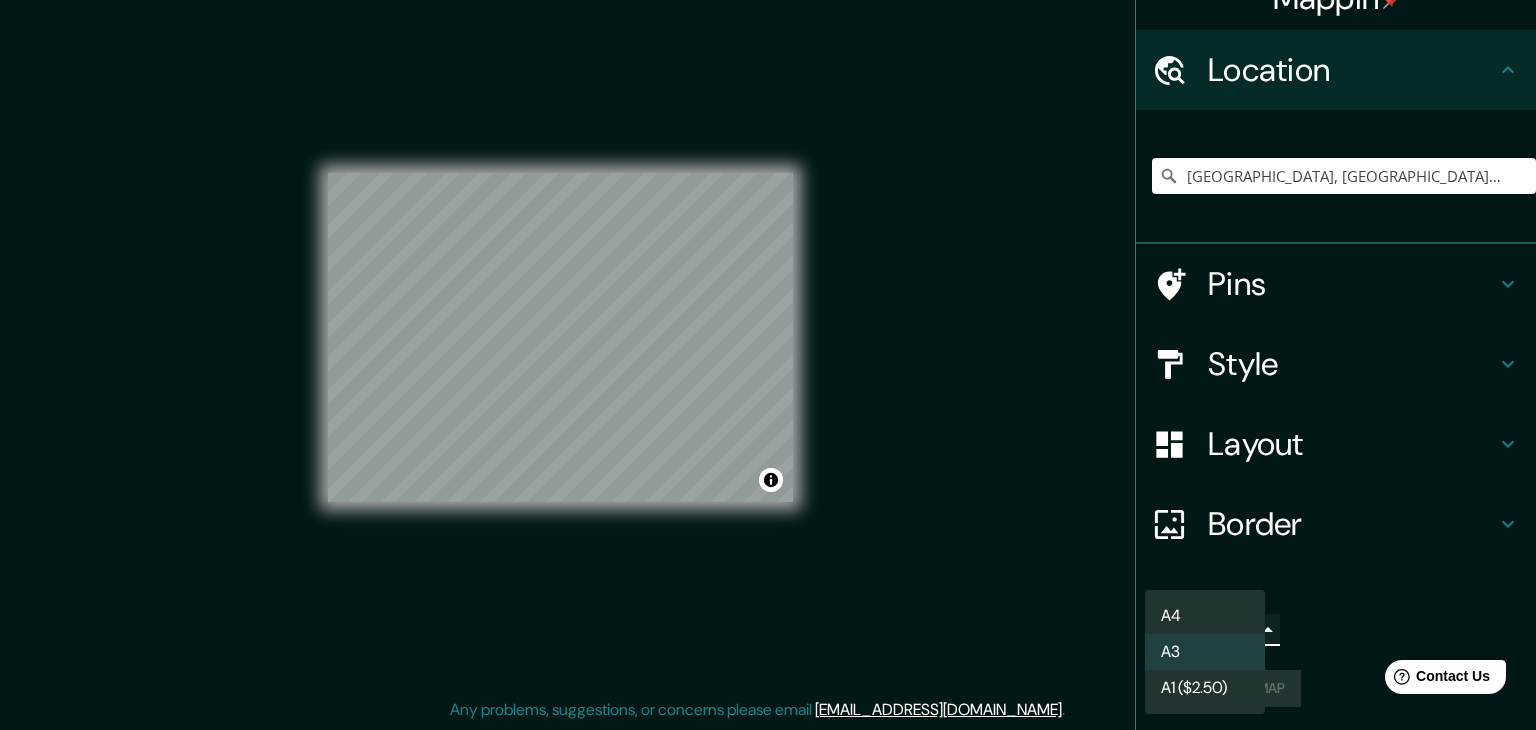 type on "single" 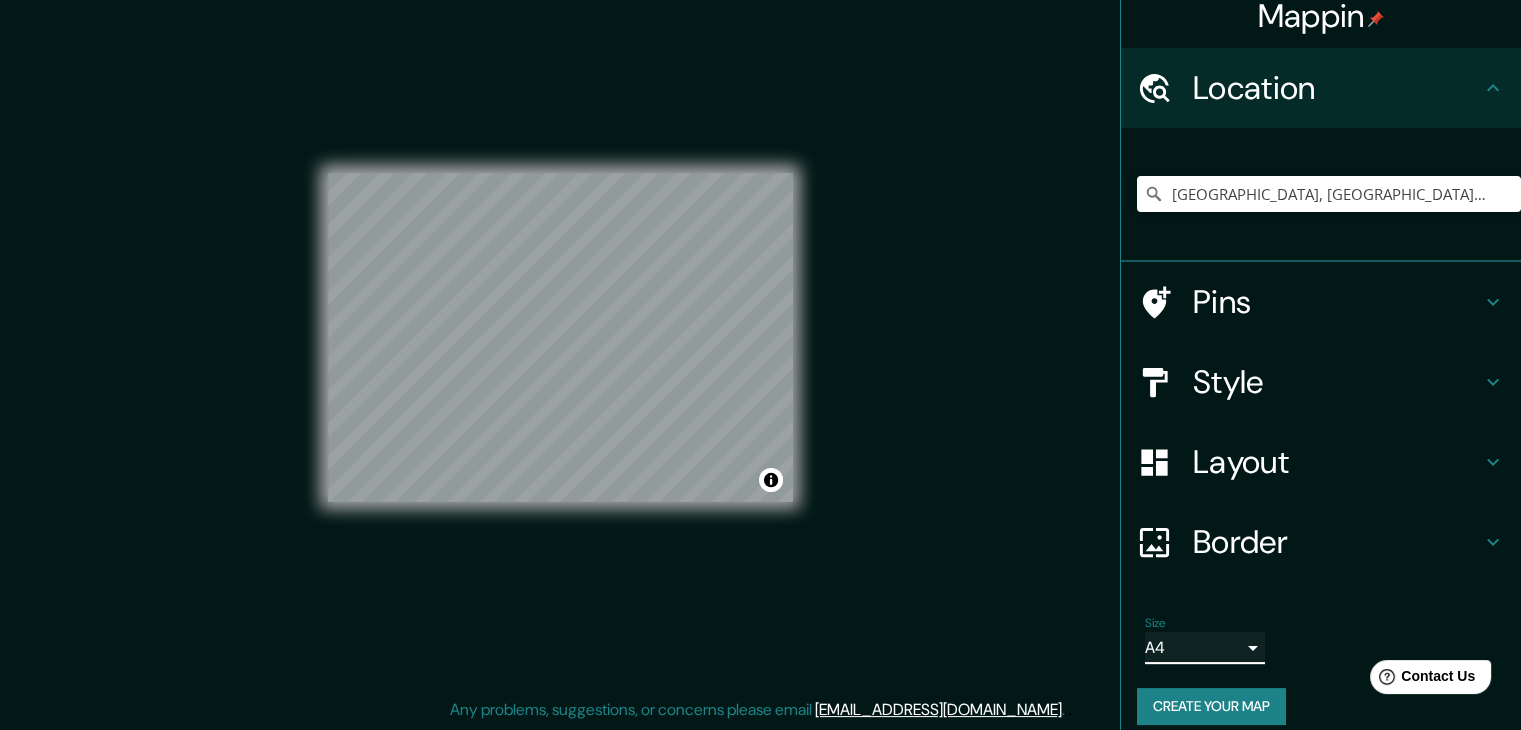 scroll, scrollTop: 0, scrollLeft: 0, axis: both 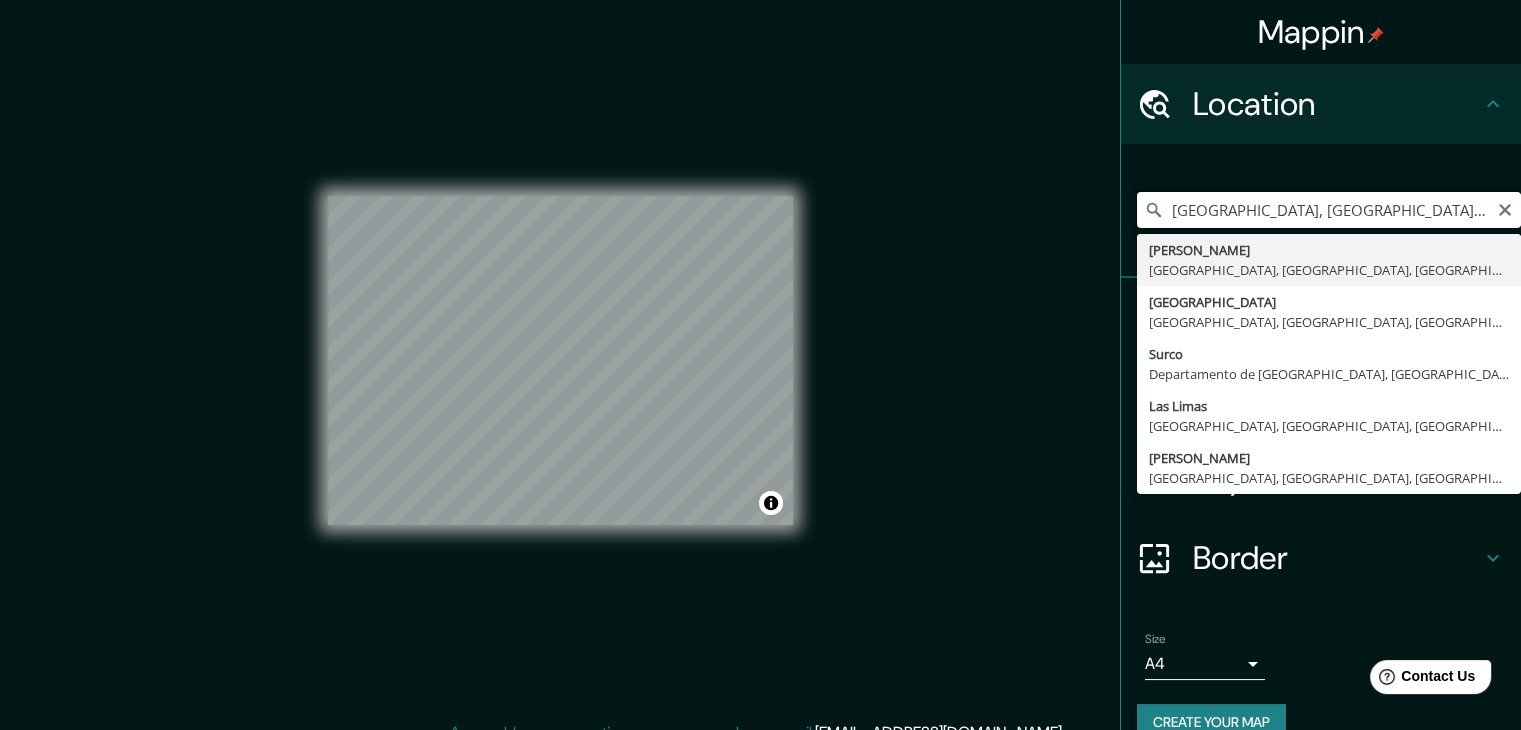 click on "[GEOGRAPHIC_DATA], [GEOGRAPHIC_DATA], [GEOGRAPHIC_DATA], [GEOGRAPHIC_DATA]" at bounding box center [1329, 210] 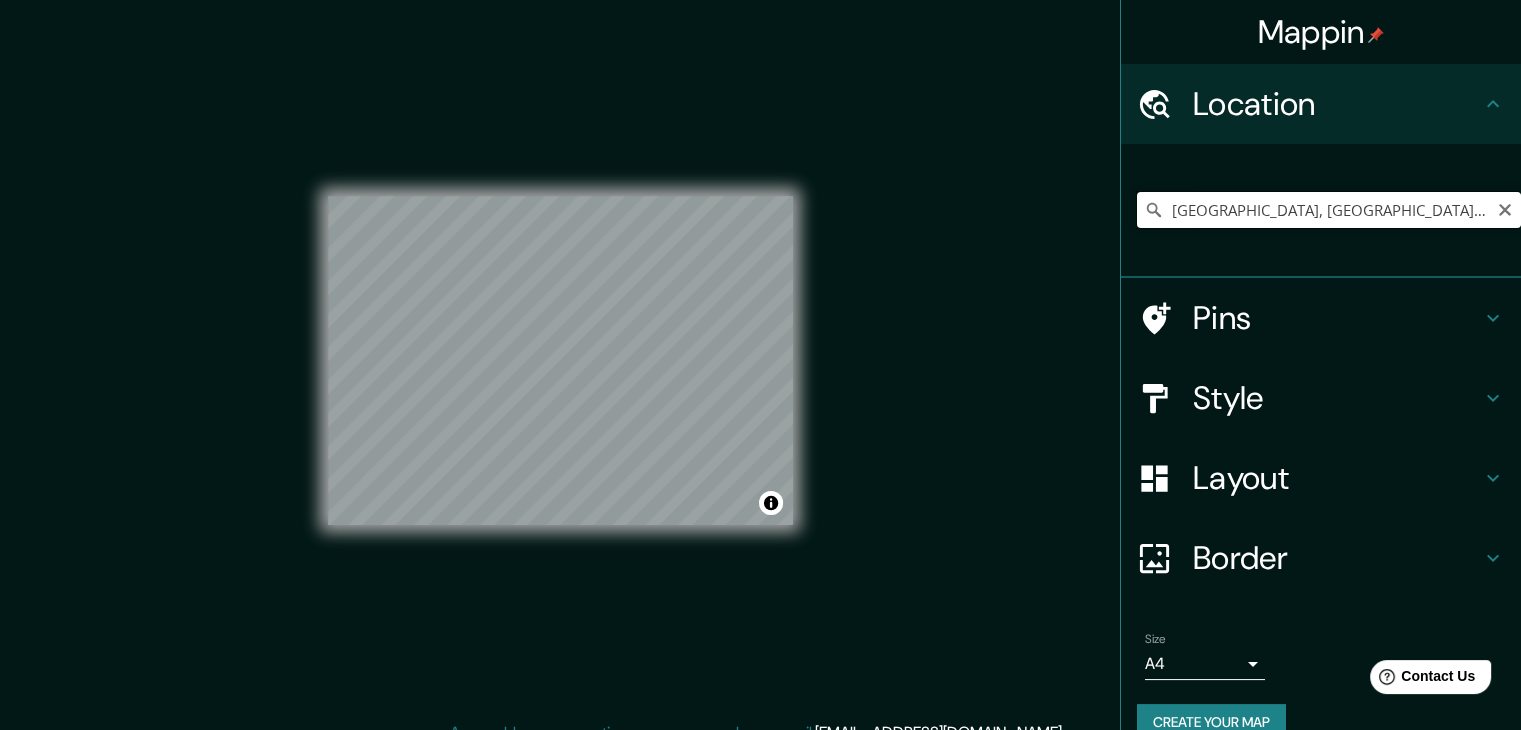 click on "[GEOGRAPHIC_DATA], [GEOGRAPHIC_DATA], [GEOGRAPHIC_DATA], [GEOGRAPHIC_DATA]" at bounding box center (1329, 210) 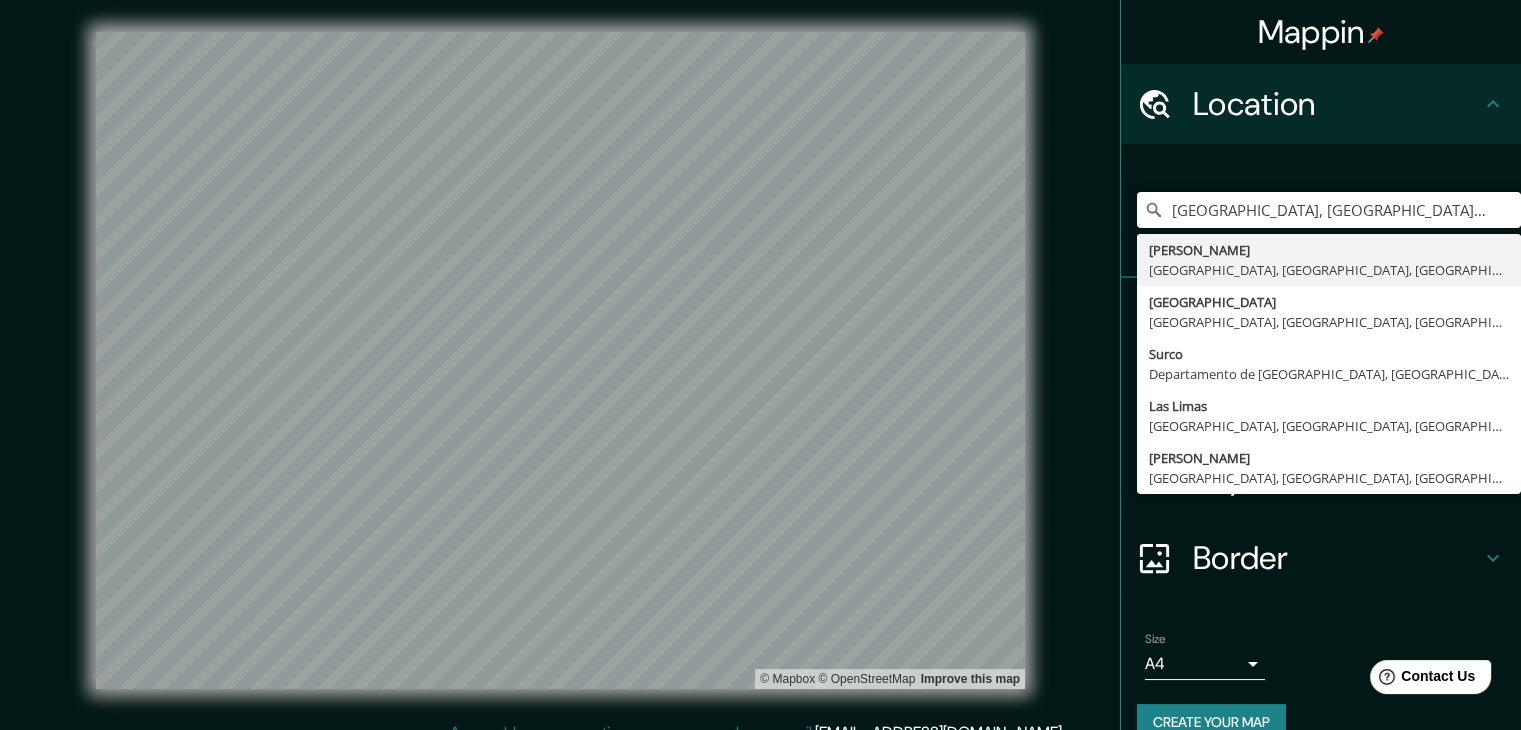 click on "[GEOGRAPHIC_DATA], [GEOGRAPHIC_DATA], [GEOGRAPHIC_DATA], [GEOGRAPHIC_DATA] [GEOGRAPHIC_DATA]  [GEOGRAPHIC_DATA], [GEOGRAPHIC_DATA], [GEOGRAPHIC_DATA] [GEOGRAPHIC_DATA], [GEOGRAPHIC_DATA], [GEOGRAPHIC_DATA] Surco  [GEOGRAPHIC_DATA], [GEOGRAPHIC_DATA] [GEOGRAPHIC_DATA]  [GEOGRAPHIC_DATA], [GEOGRAPHIC_DATA], [GEOGRAPHIC_DATA] [PERSON_NAME] [GEOGRAPHIC_DATA]  [GEOGRAPHIC_DATA], [GEOGRAPHIC_DATA], [GEOGRAPHIC_DATA]" at bounding box center [1329, 210] 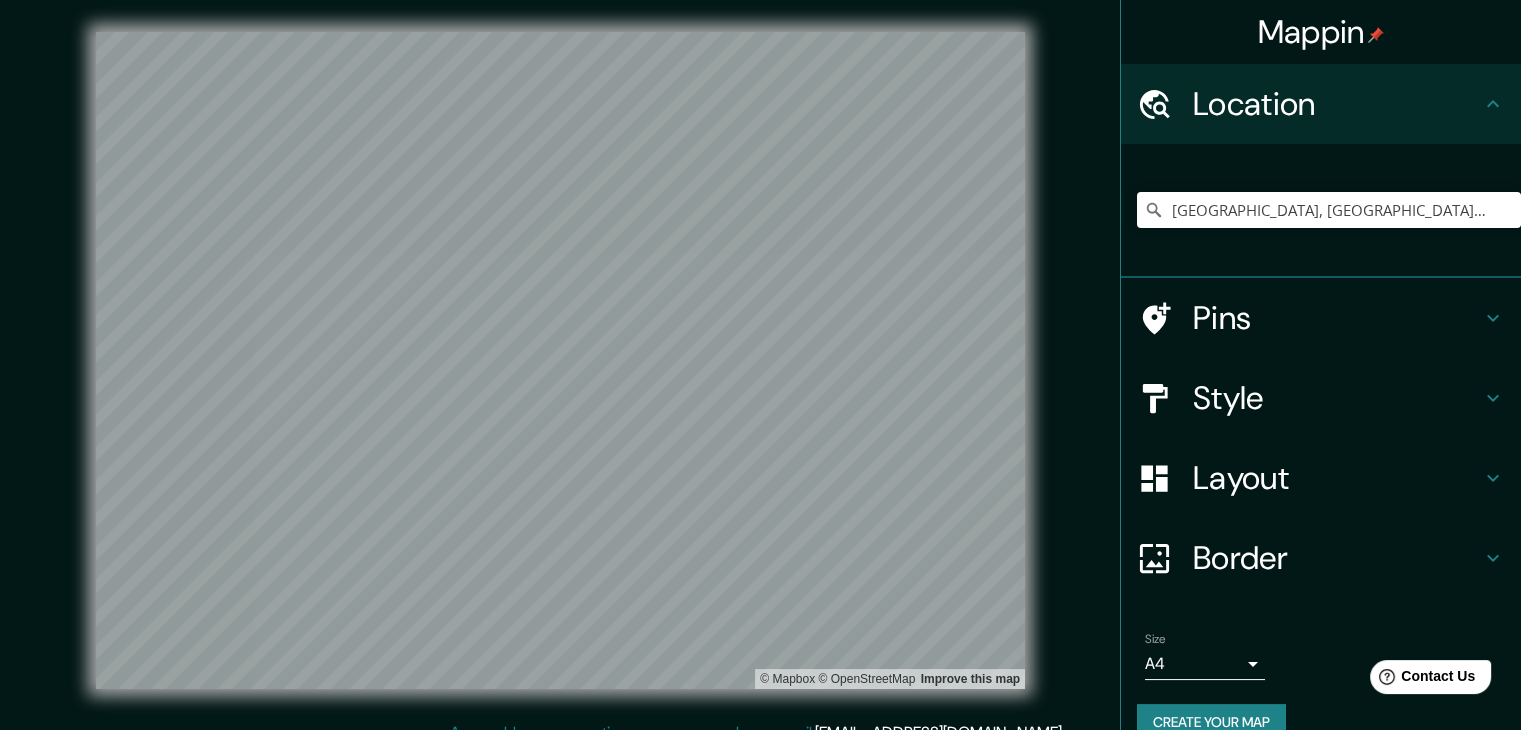 click on "Layout" at bounding box center (1337, 478) 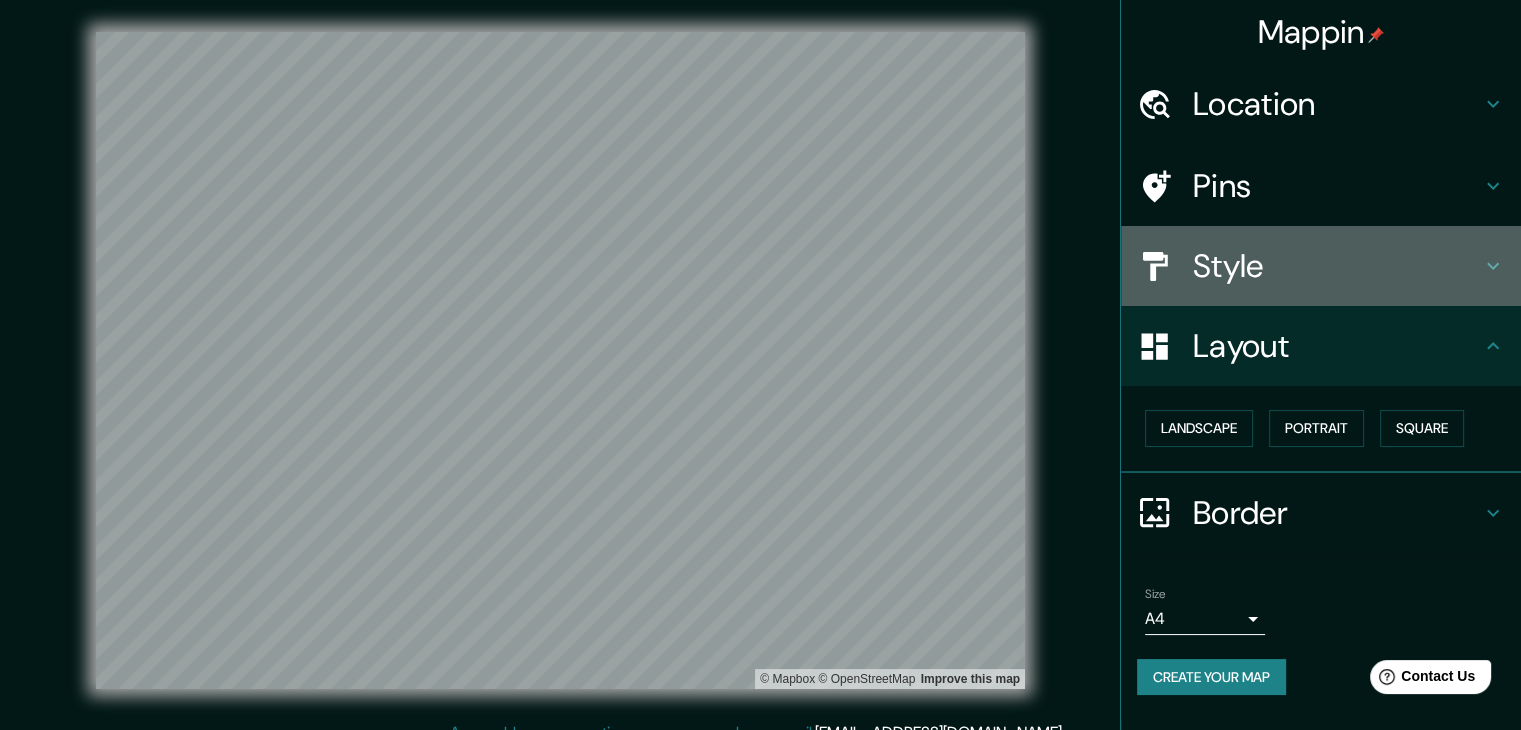 click on "Style" at bounding box center (1337, 266) 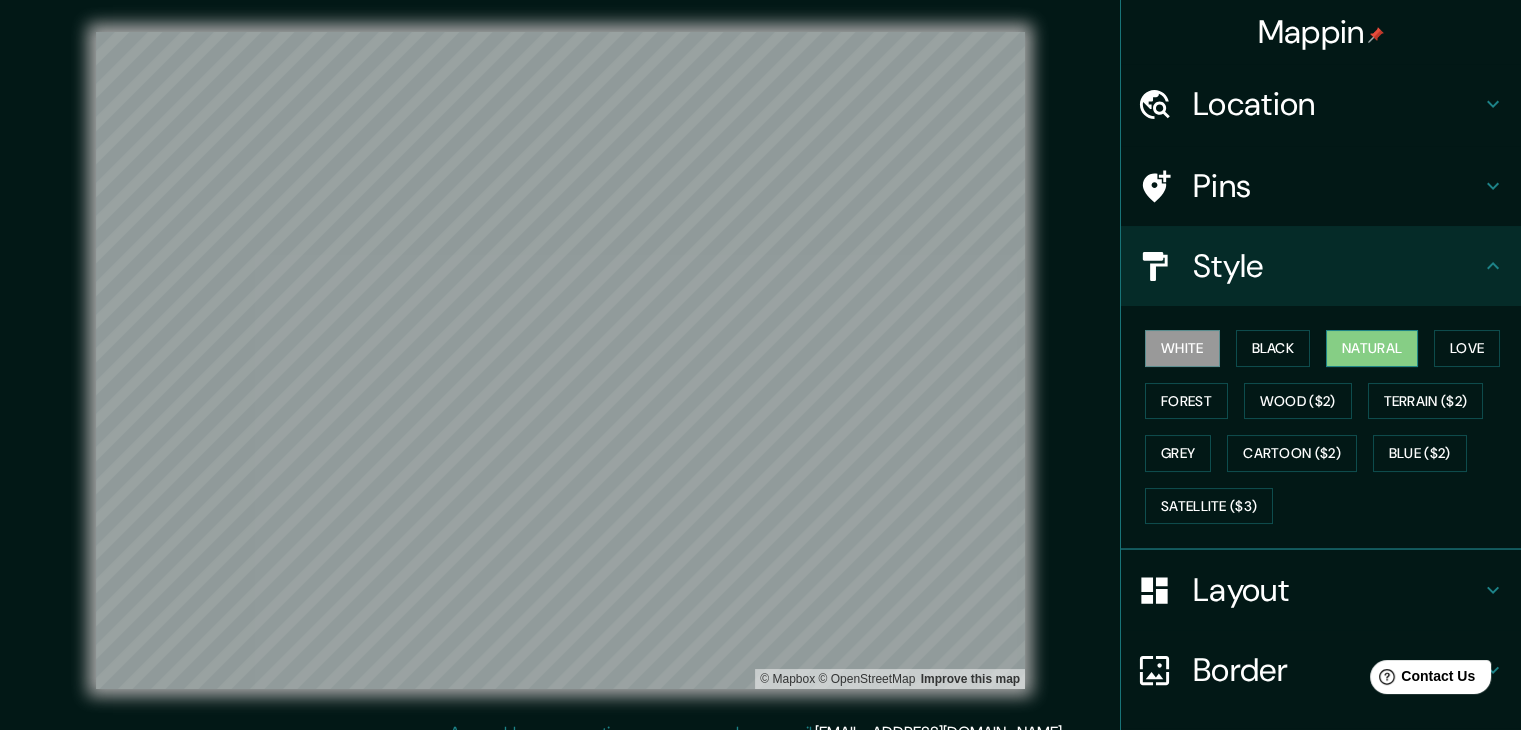 click on "Natural" at bounding box center [1372, 348] 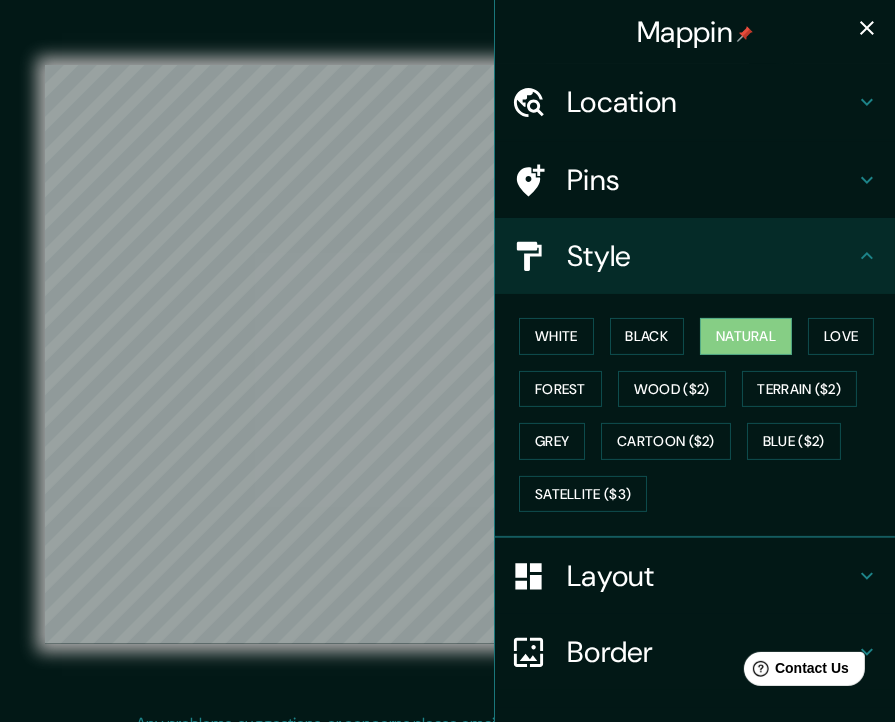 scroll, scrollTop: 0, scrollLeft: 0, axis: both 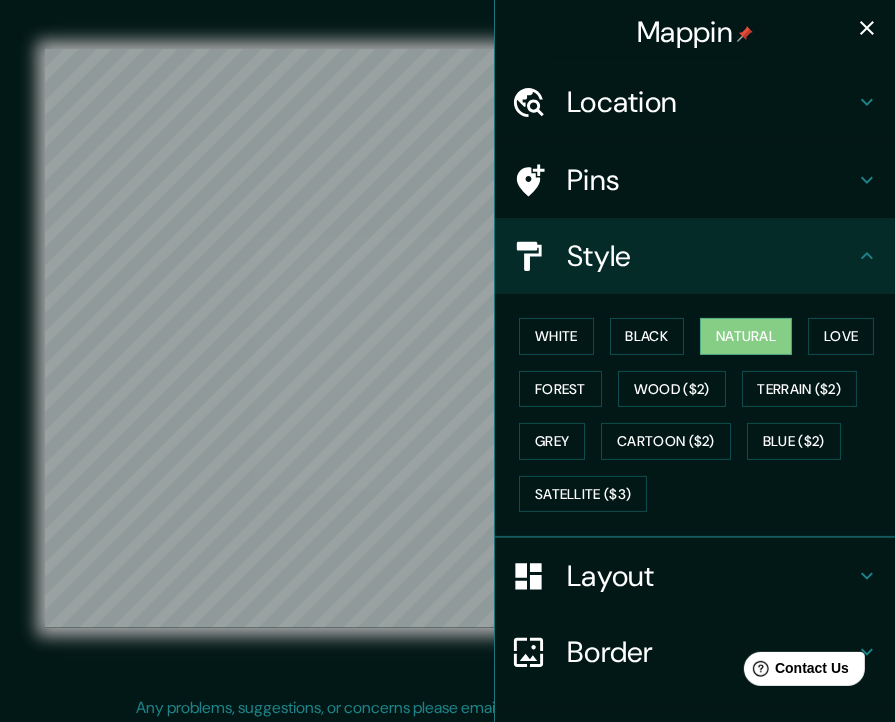 click on "Location" at bounding box center [711, 102] 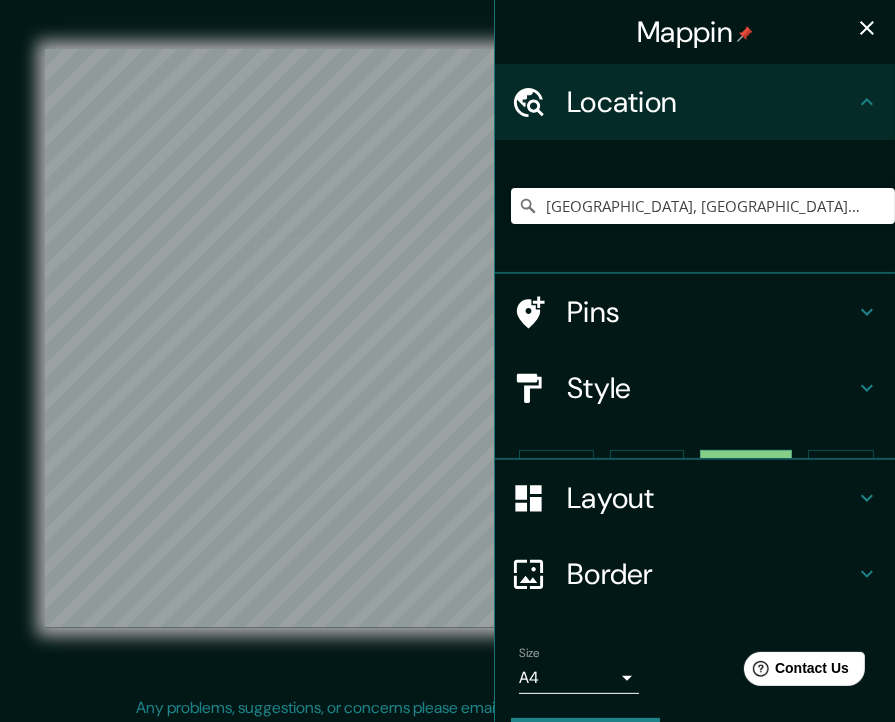 scroll, scrollTop: 24, scrollLeft: 0, axis: vertical 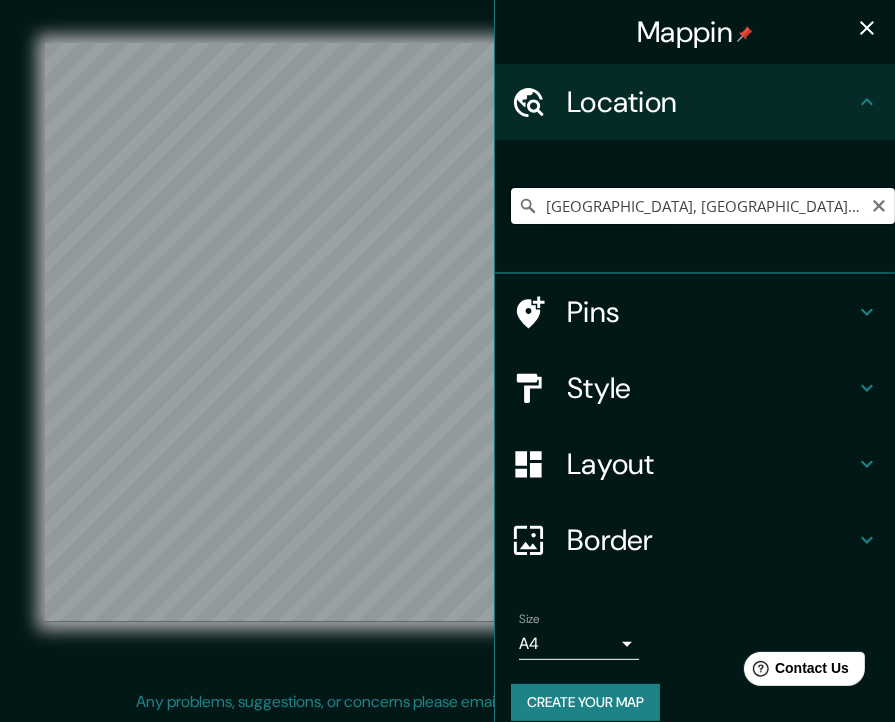 click on "[GEOGRAPHIC_DATA], [GEOGRAPHIC_DATA], [GEOGRAPHIC_DATA], [GEOGRAPHIC_DATA]" at bounding box center (703, 206) 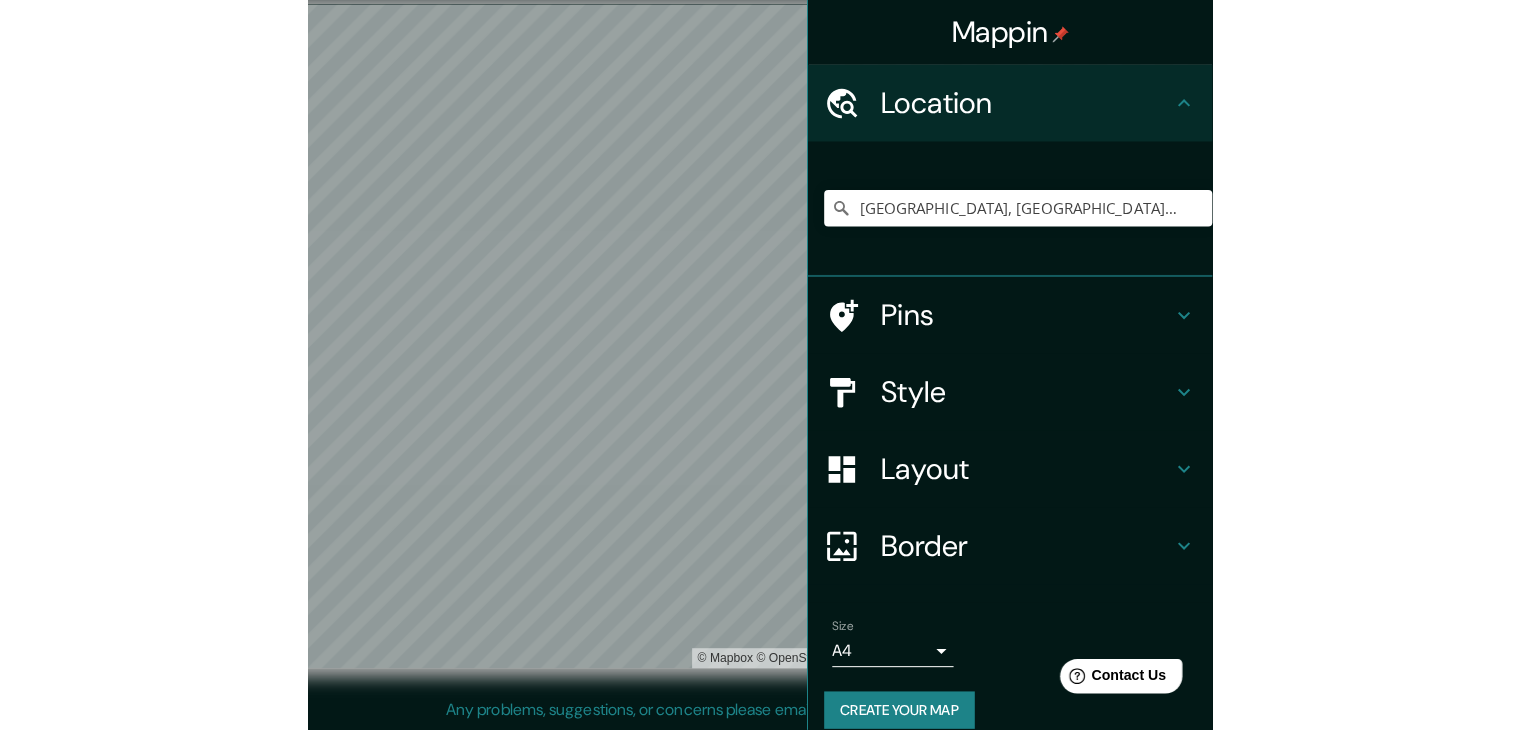 scroll, scrollTop: 23, scrollLeft: 0, axis: vertical 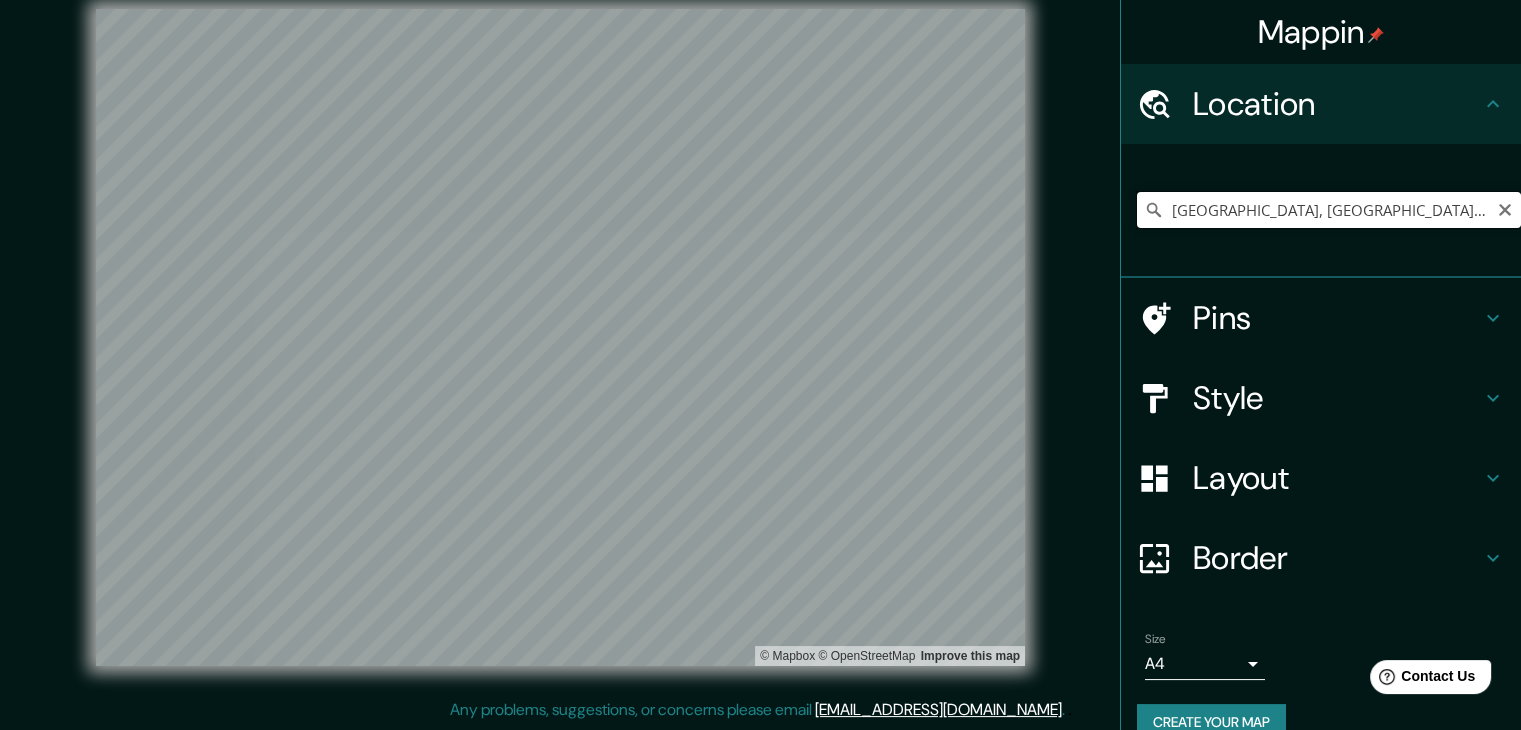 click on "[GEOGRAPHIC_DATA], [GEOGRAPHIC_DATA], [GEOGRAPHIC_DATA], [GEOGRAPHIC_DATA]" at bounding box center (1329, 210) 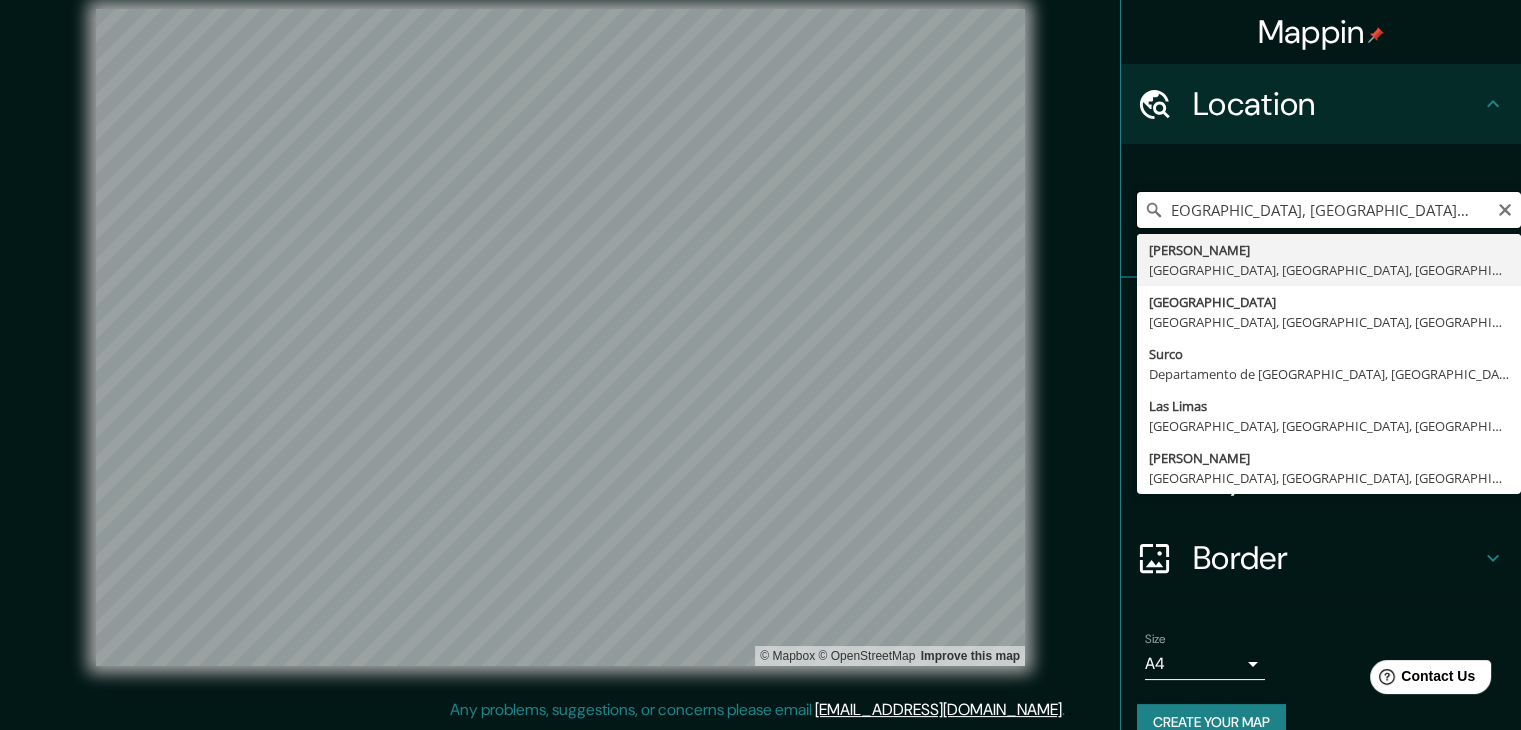 scroll, scrollTop: 0, scrollLeft: 26, axis: horizontal 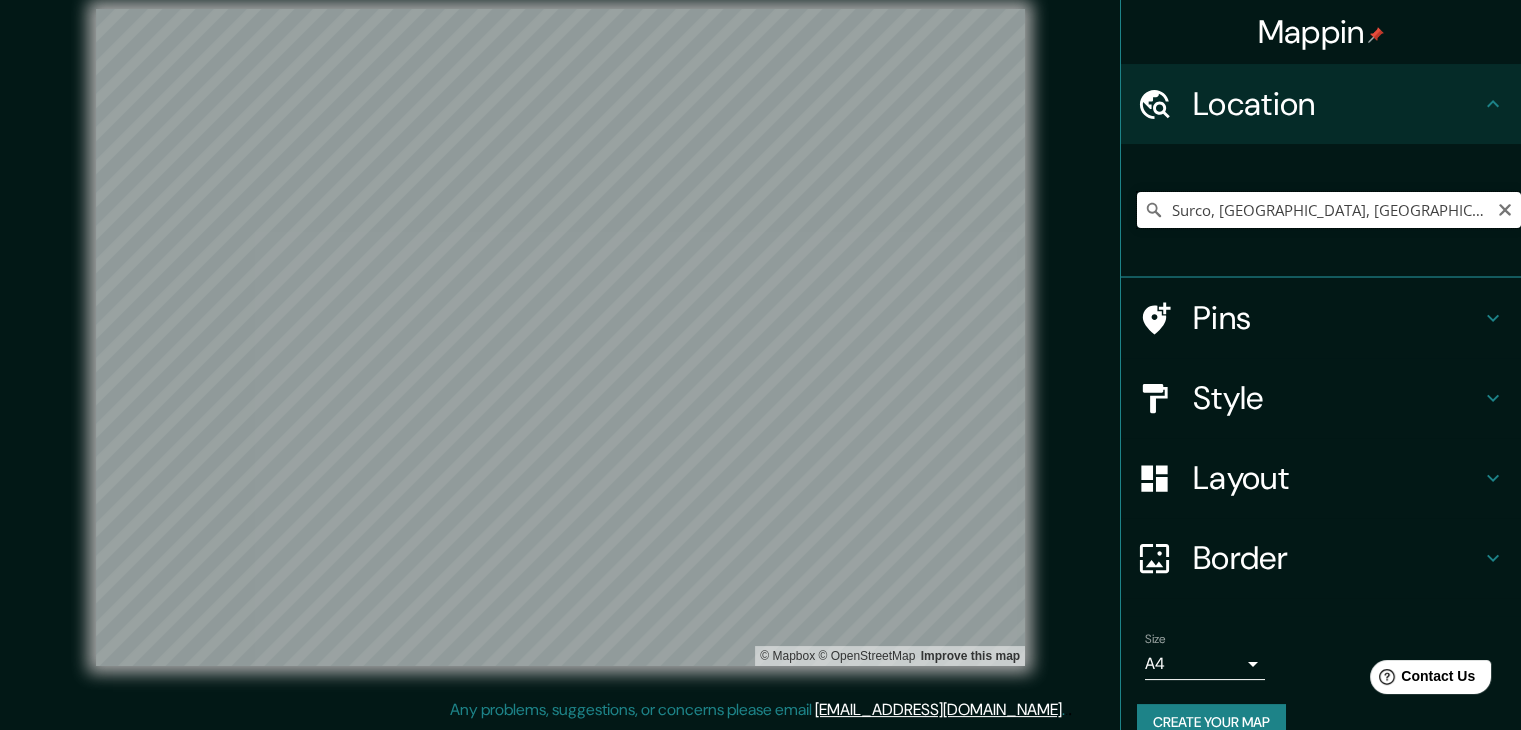 click on "Surco, [GEOGRAPHIC_DATA], [GEOGRAPHIC_DATA]" at bounding box center (1329, 210) 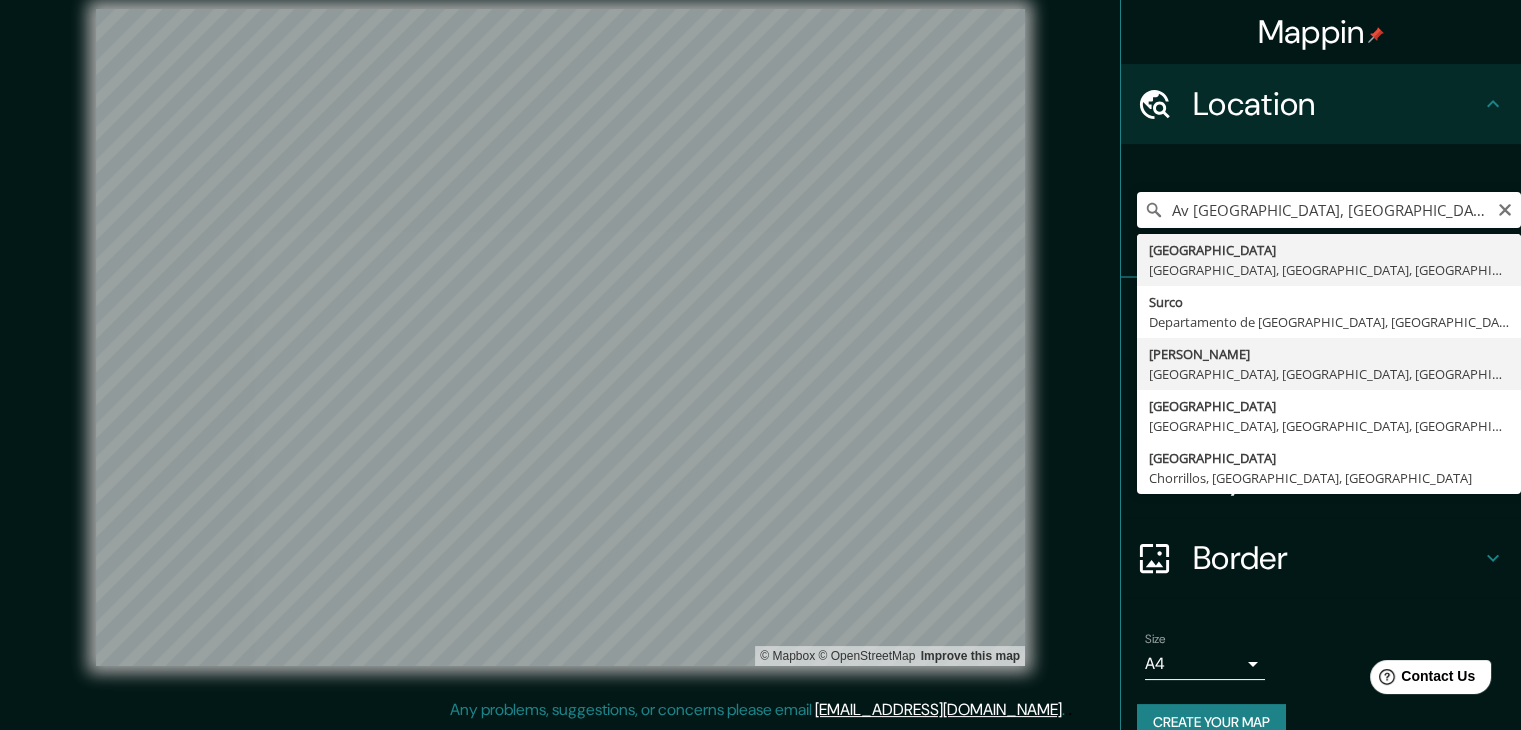 type on "[GEOGRAPHIC_DATA], [GEOGRAPHIC_DATA], [GEOGRAPHIC_DATA], [GEOGRAPHIC_DATA]" 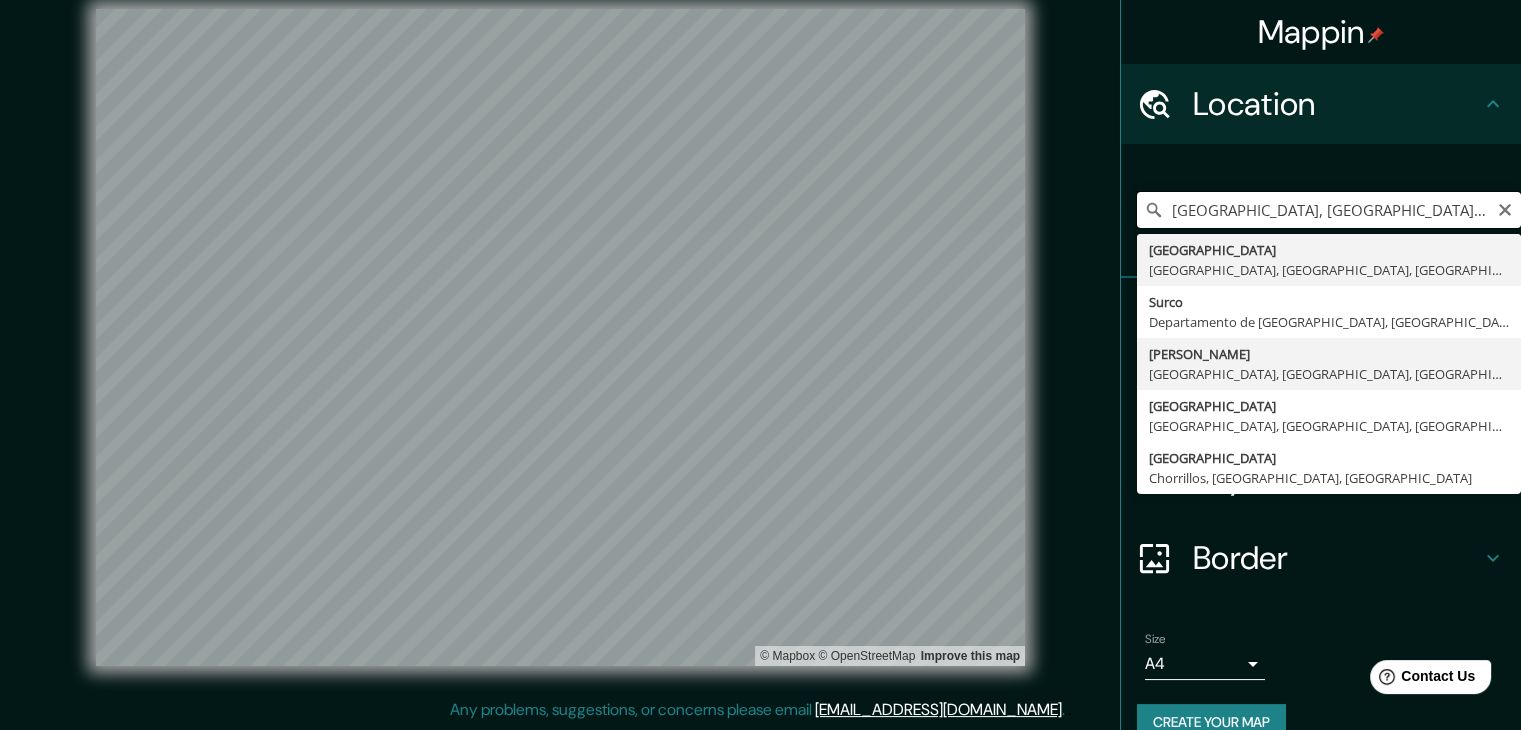 scroll, scrollTop: 0, scrollLeft: 0, axis: both 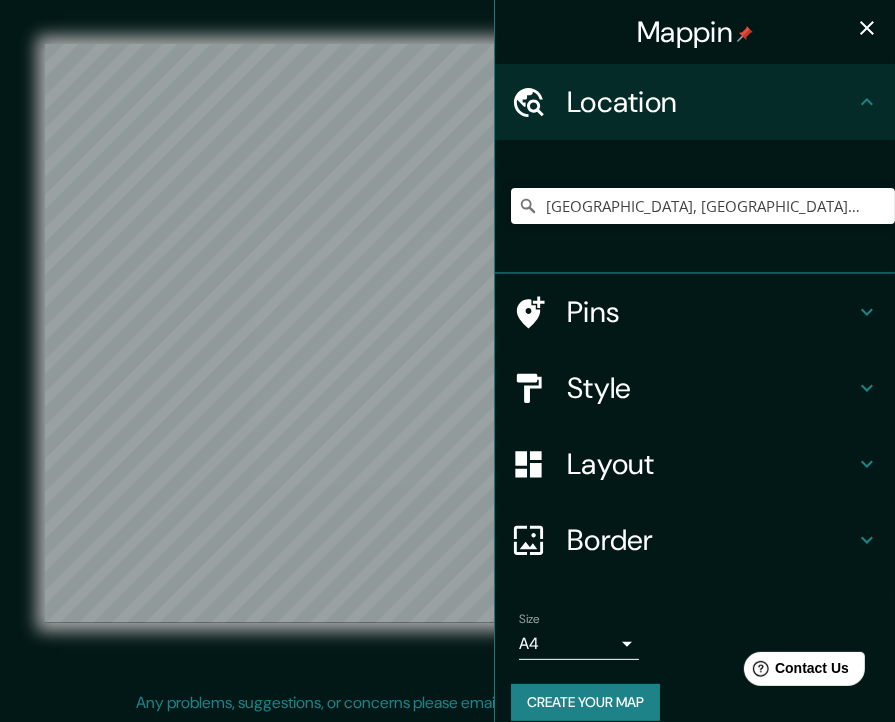 click 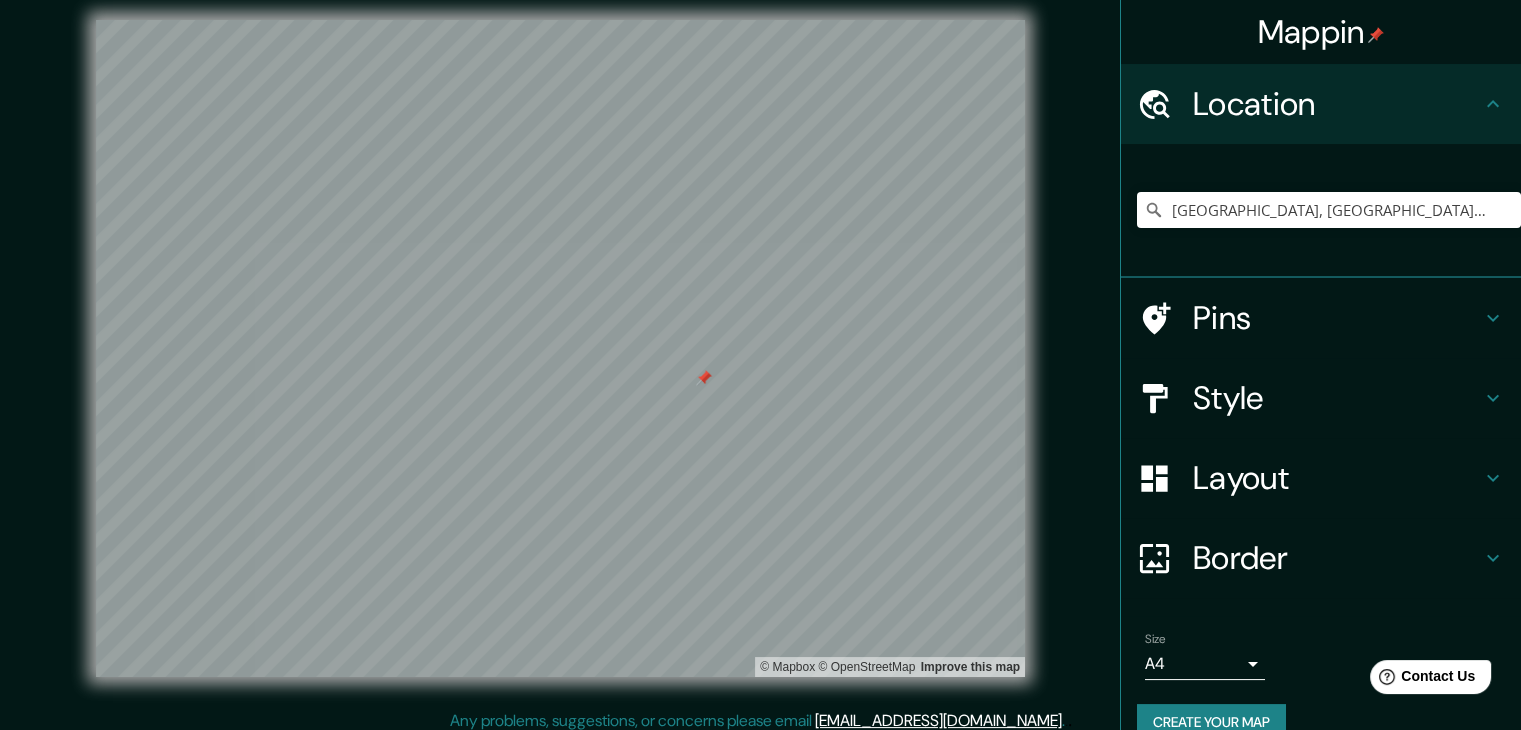 scroll, scrollTop: 4, scrollLeft: 0, axis: vertical 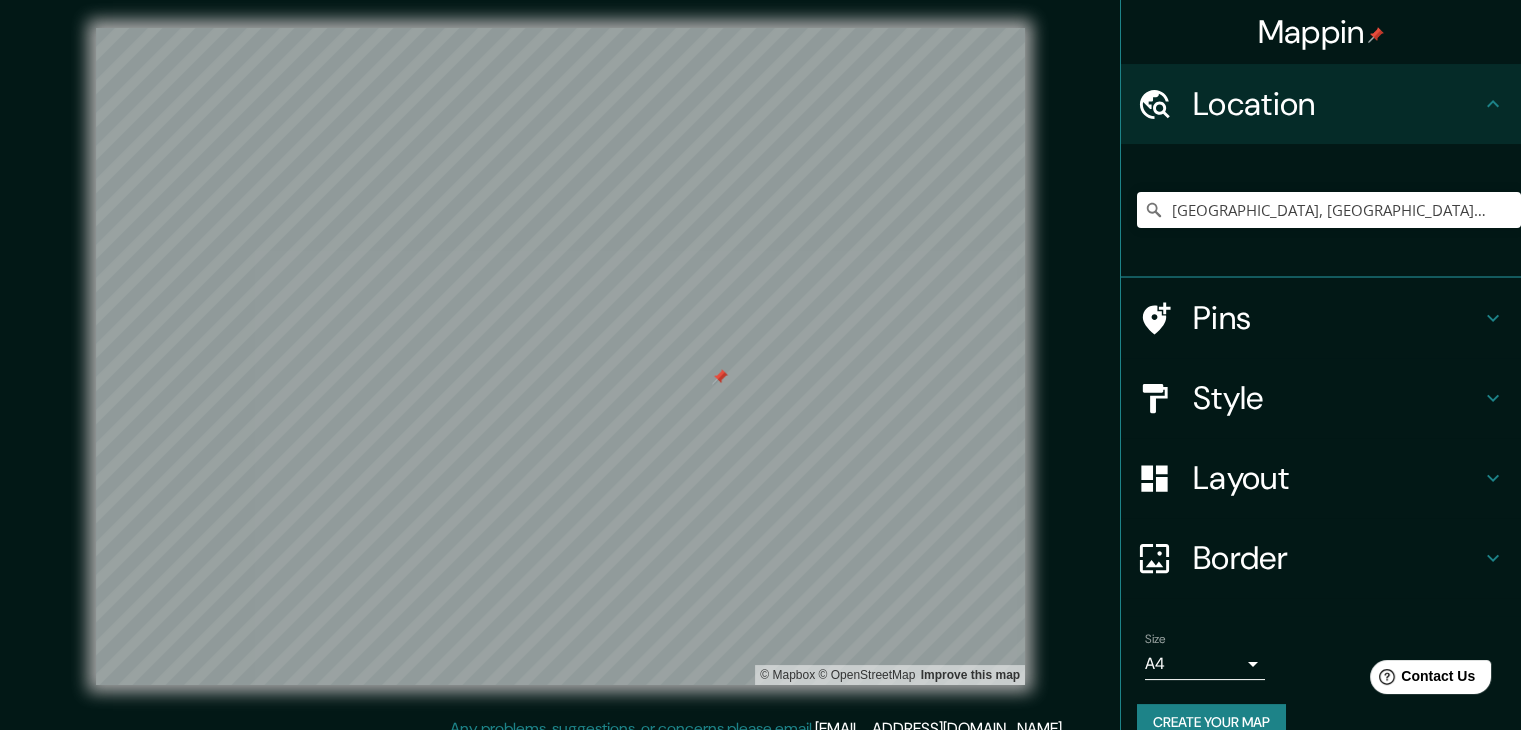 click on "Style" at bounding box center [1337, 398] 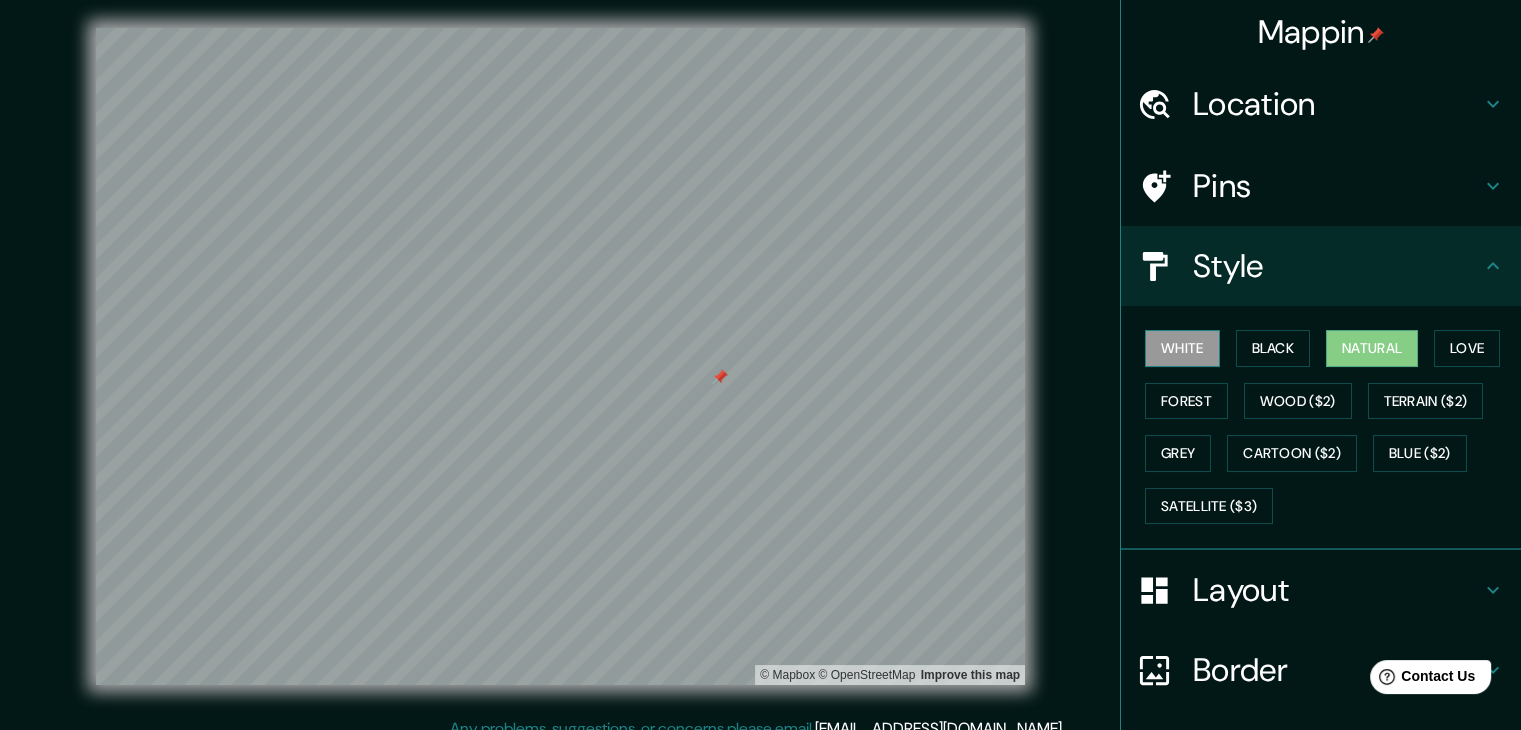 click on "White" at bounding box center (1182, 348) 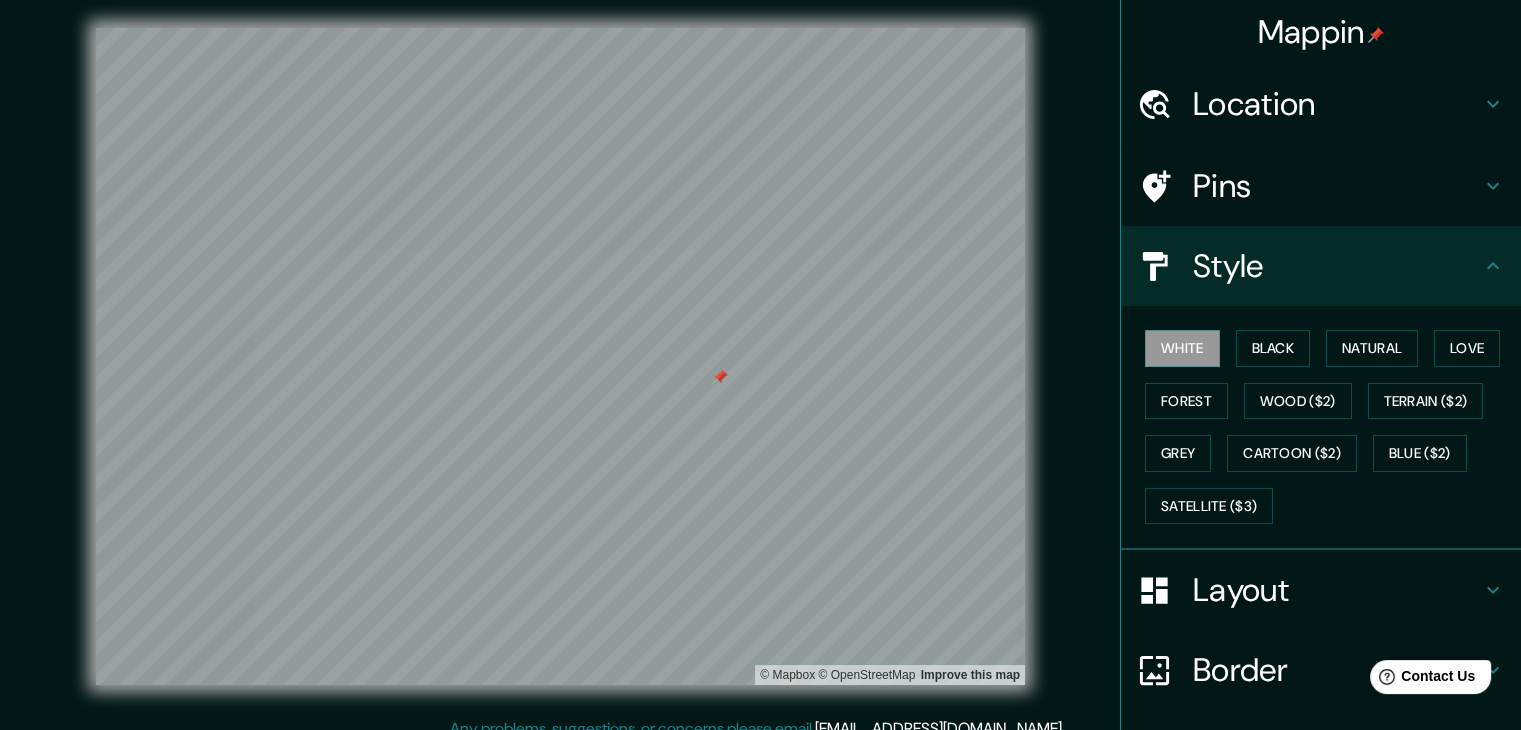 type 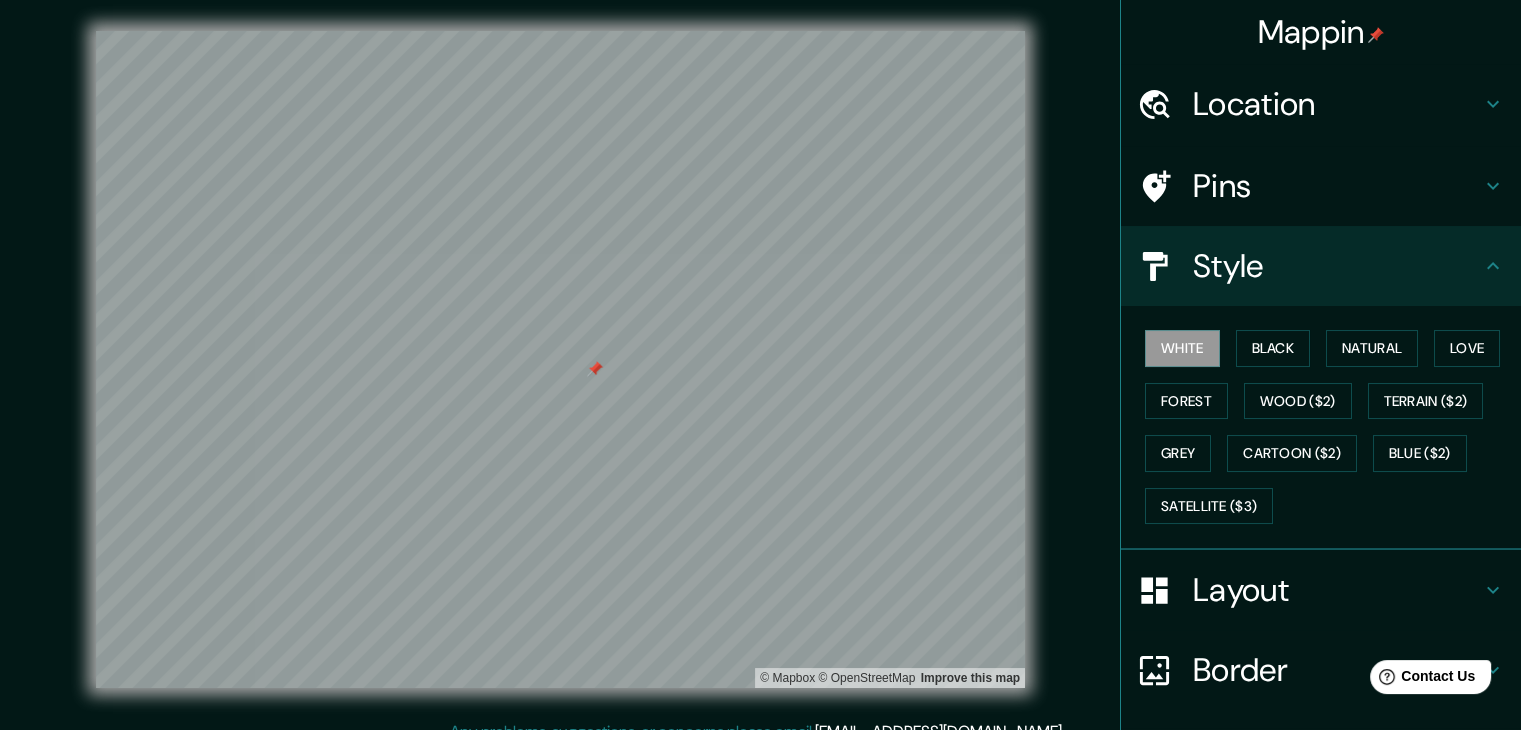 scroll, scrollTop: 0, scrollLeft: 0, axis: both 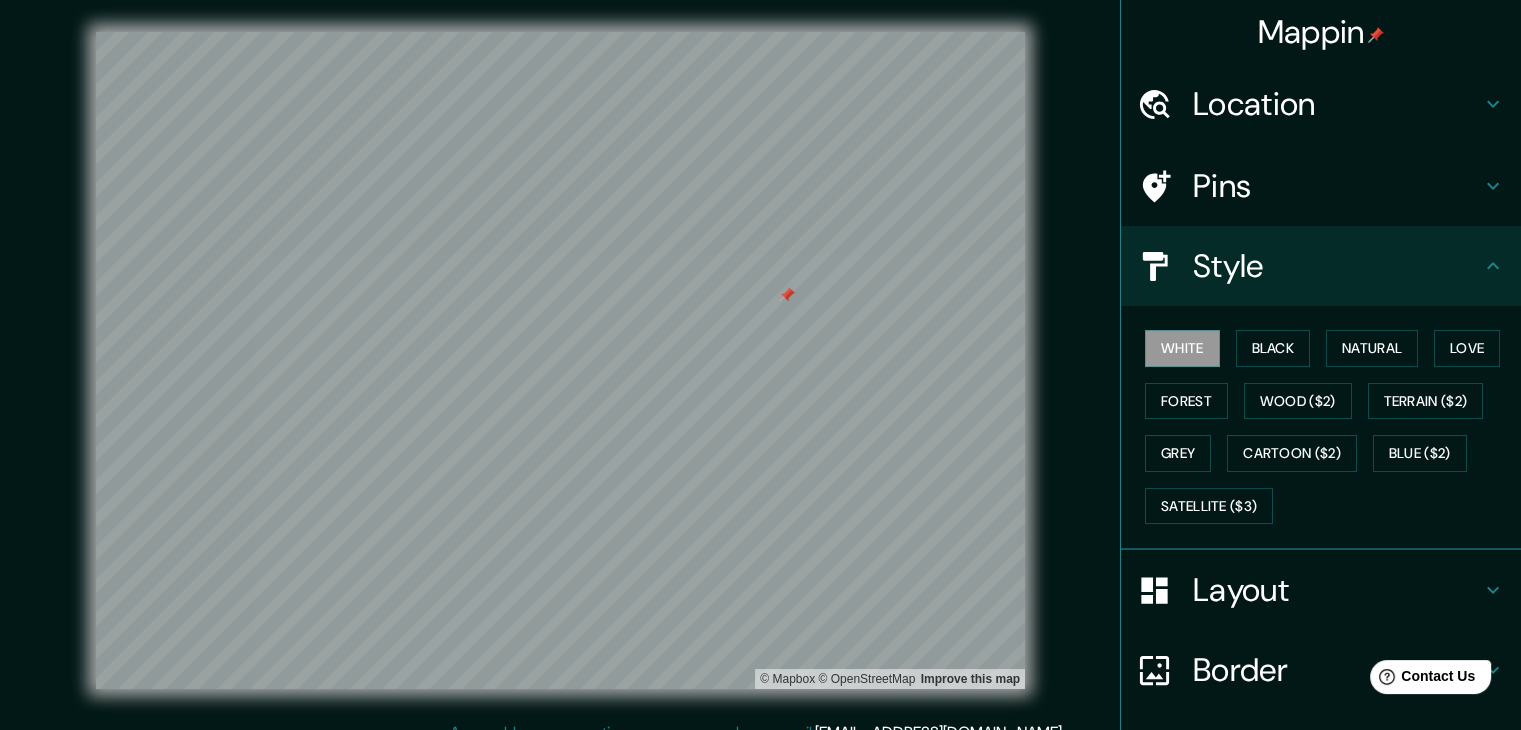 click on "© Mapbox   © OpenStreetMap   Improve this map" at bounding box center (560, 360) 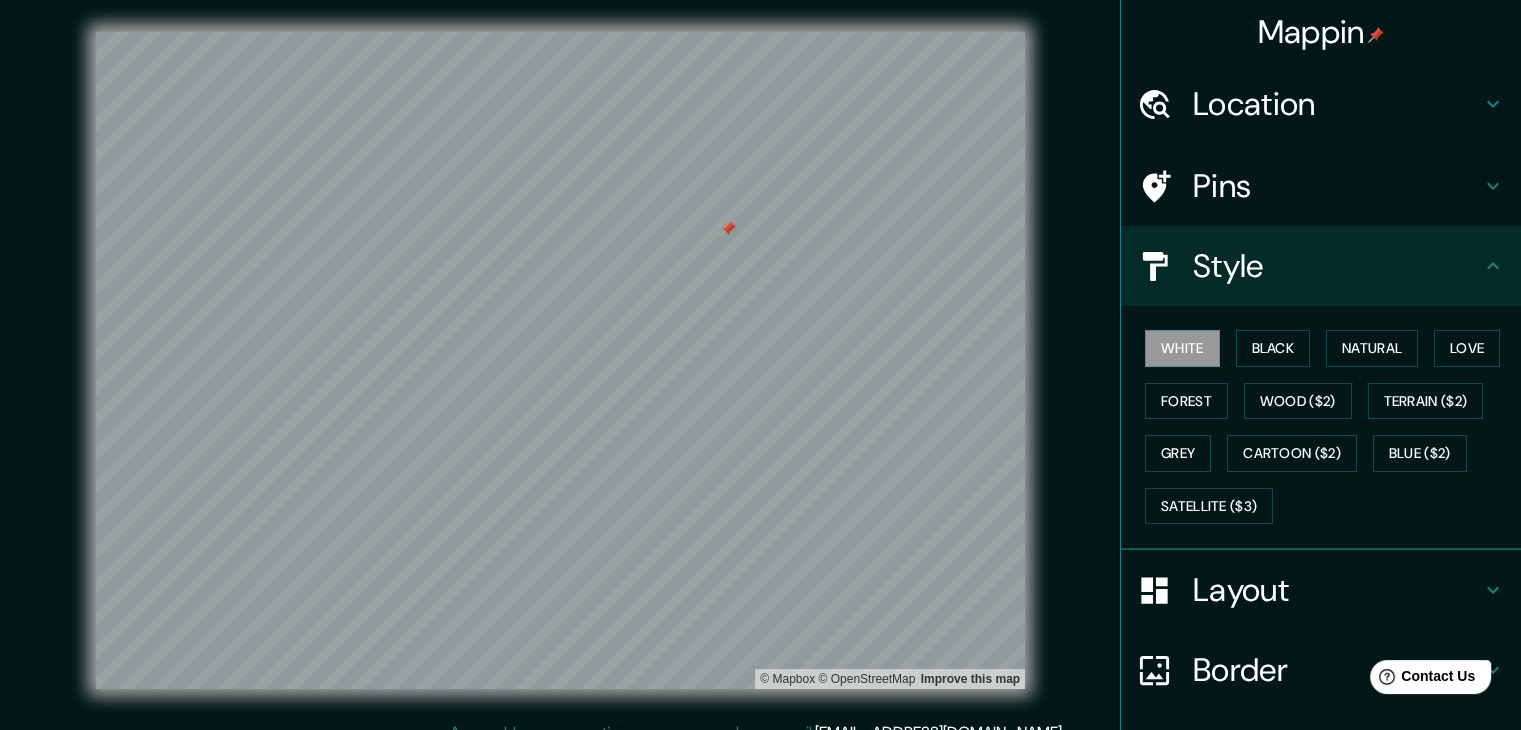click on "© Mapbox   © OpenStreetMap   Improve this map" at bounding box center (560, 360) 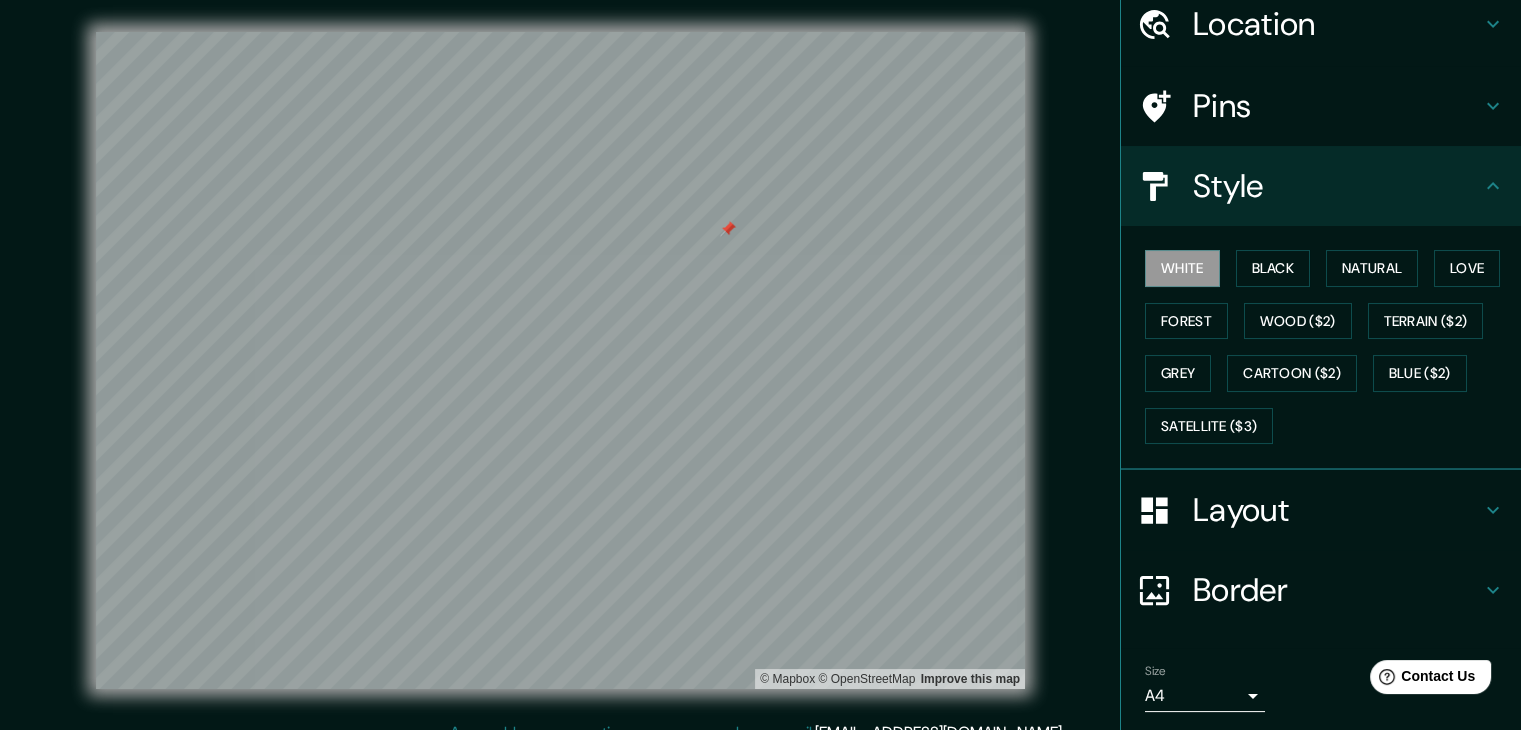 scroll, scrollTop: 144, scrollLeft: 0, axis: vertical 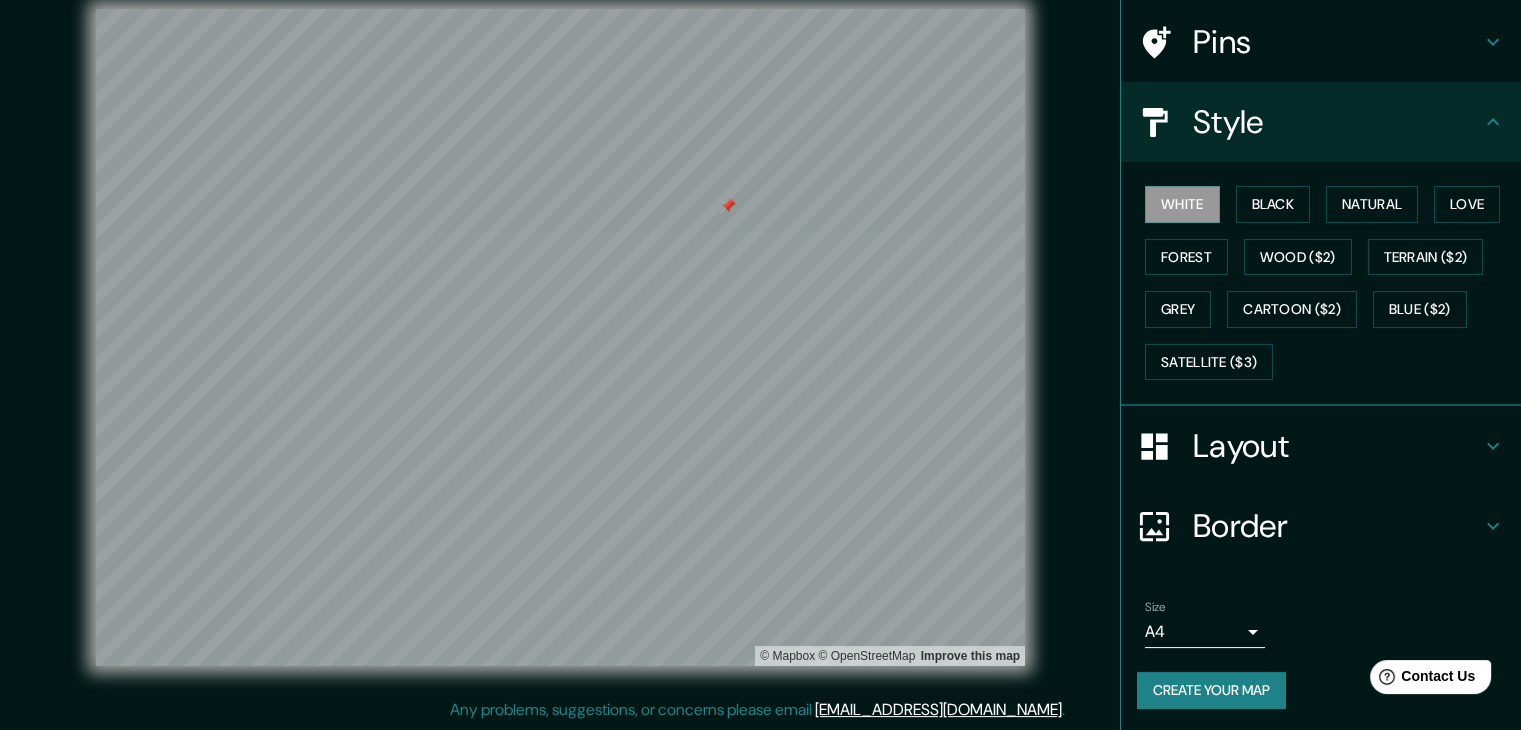 click on "Create your map" at bounding box center (1211, 690) 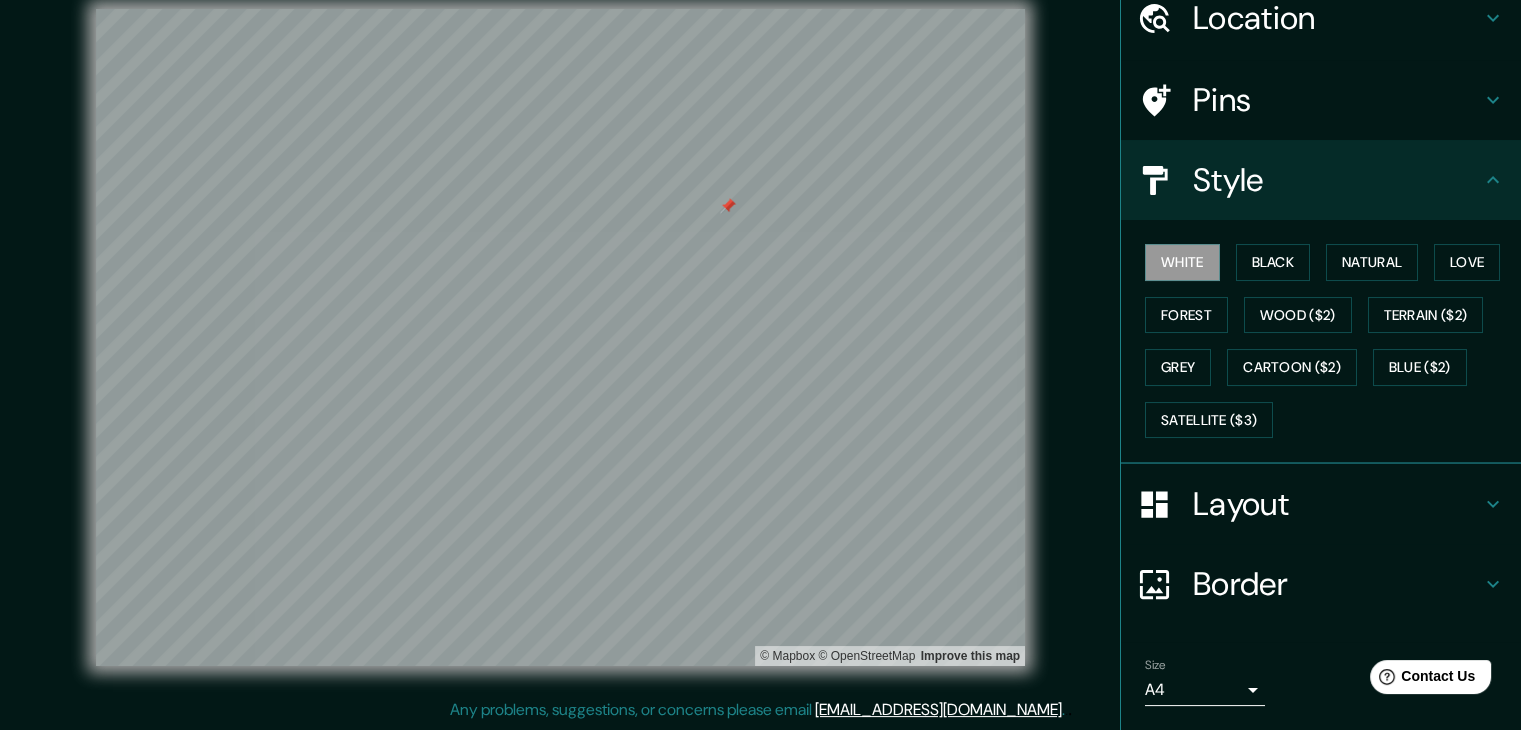 scroll, scrollTop: 44, scrollLeft: 0, axis: vertical 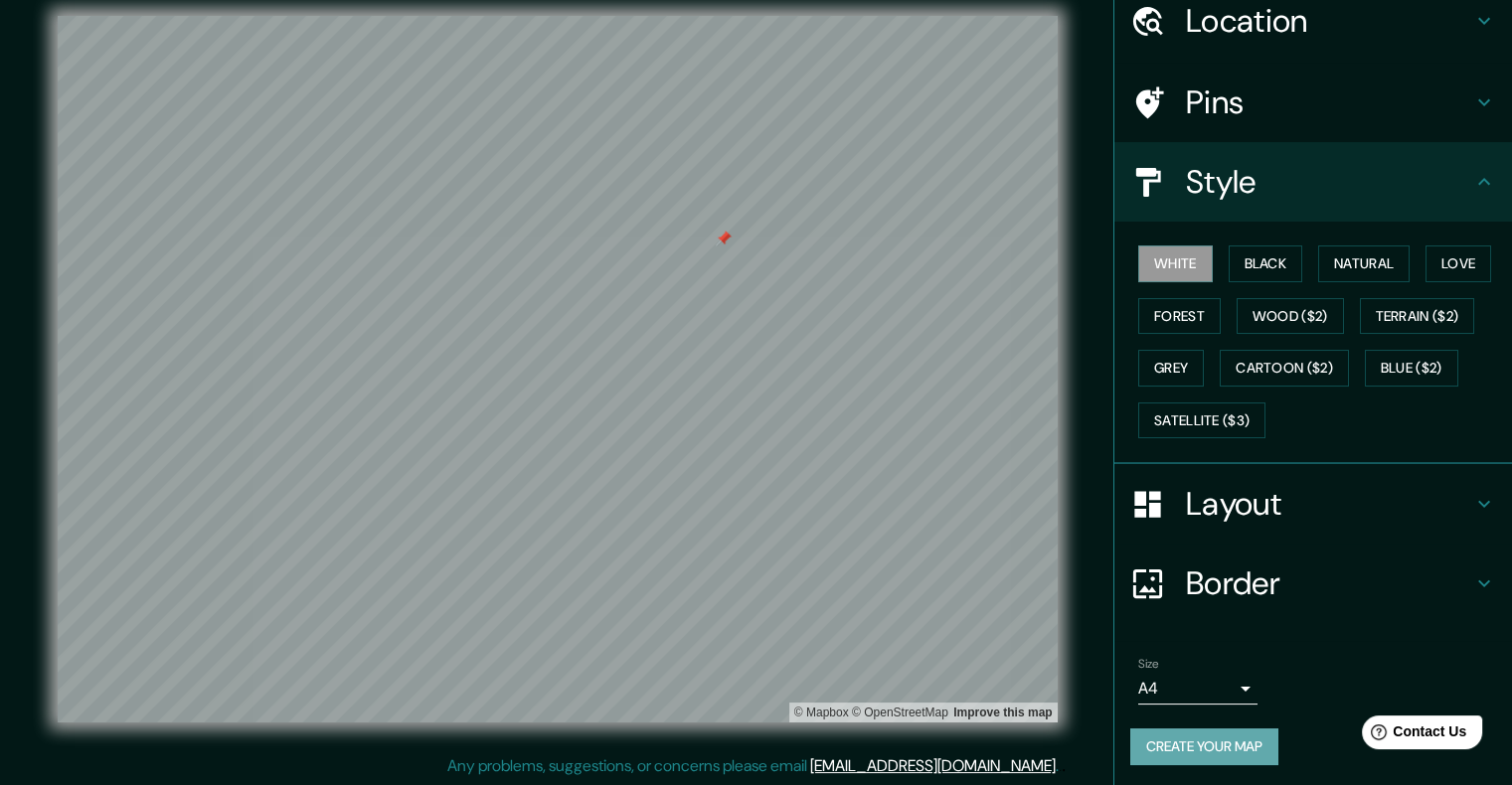 click on "Create your map" at bounding box center [1204, 746] 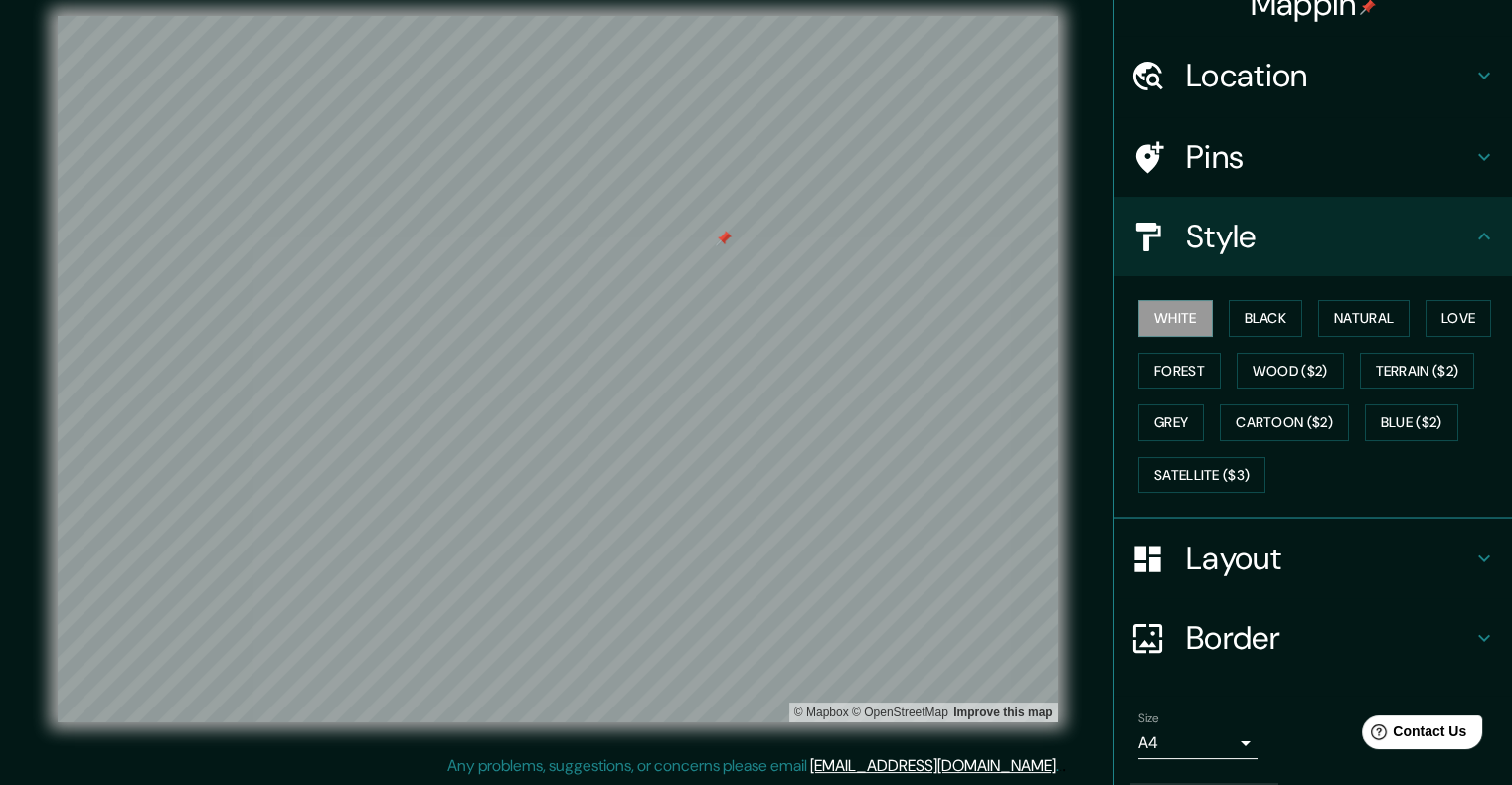 scroll, scrollTop: 0, scrollLeft: 0, axis: both 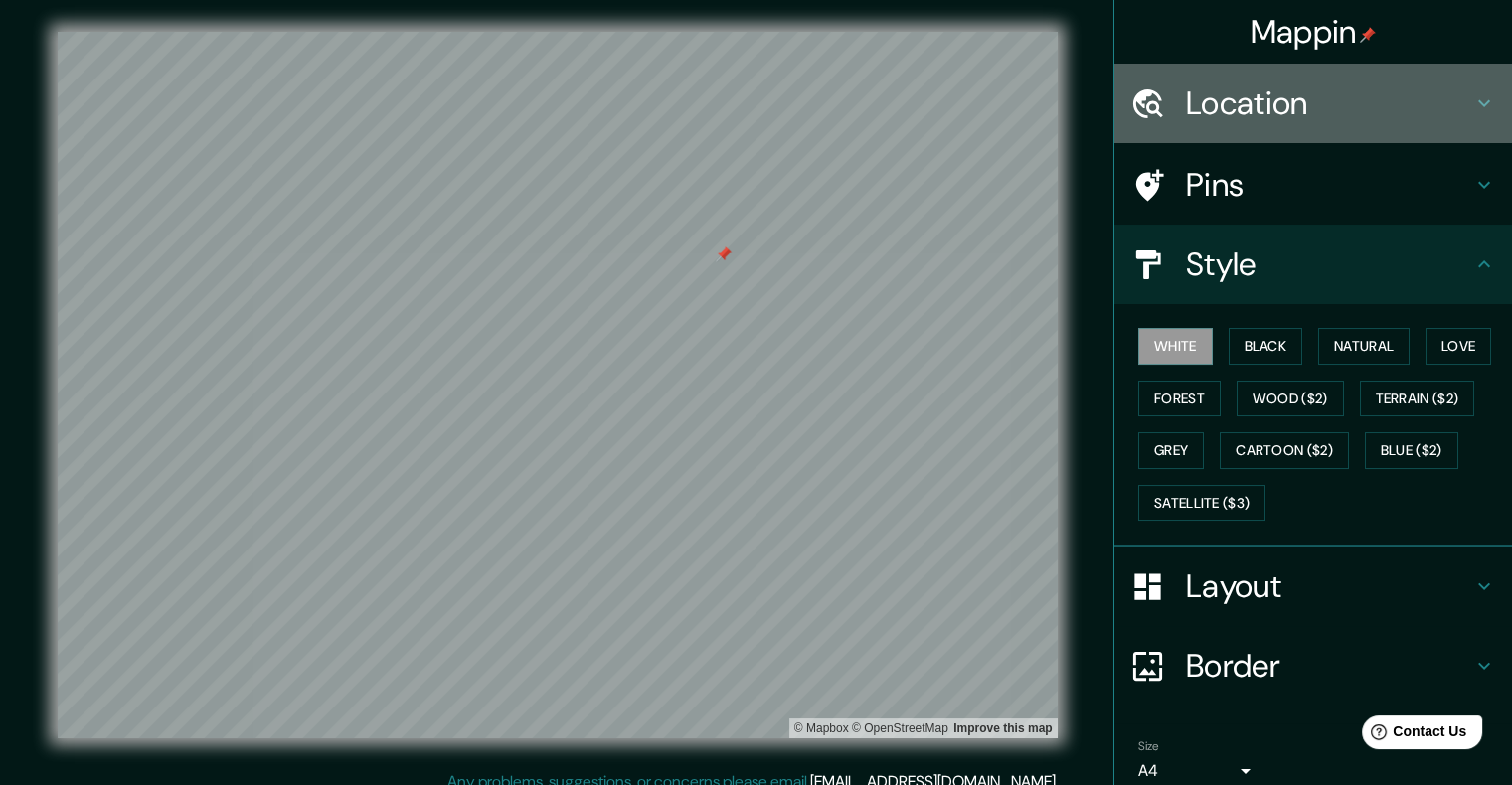 click on "Location" at bounding box center [1329, 103] 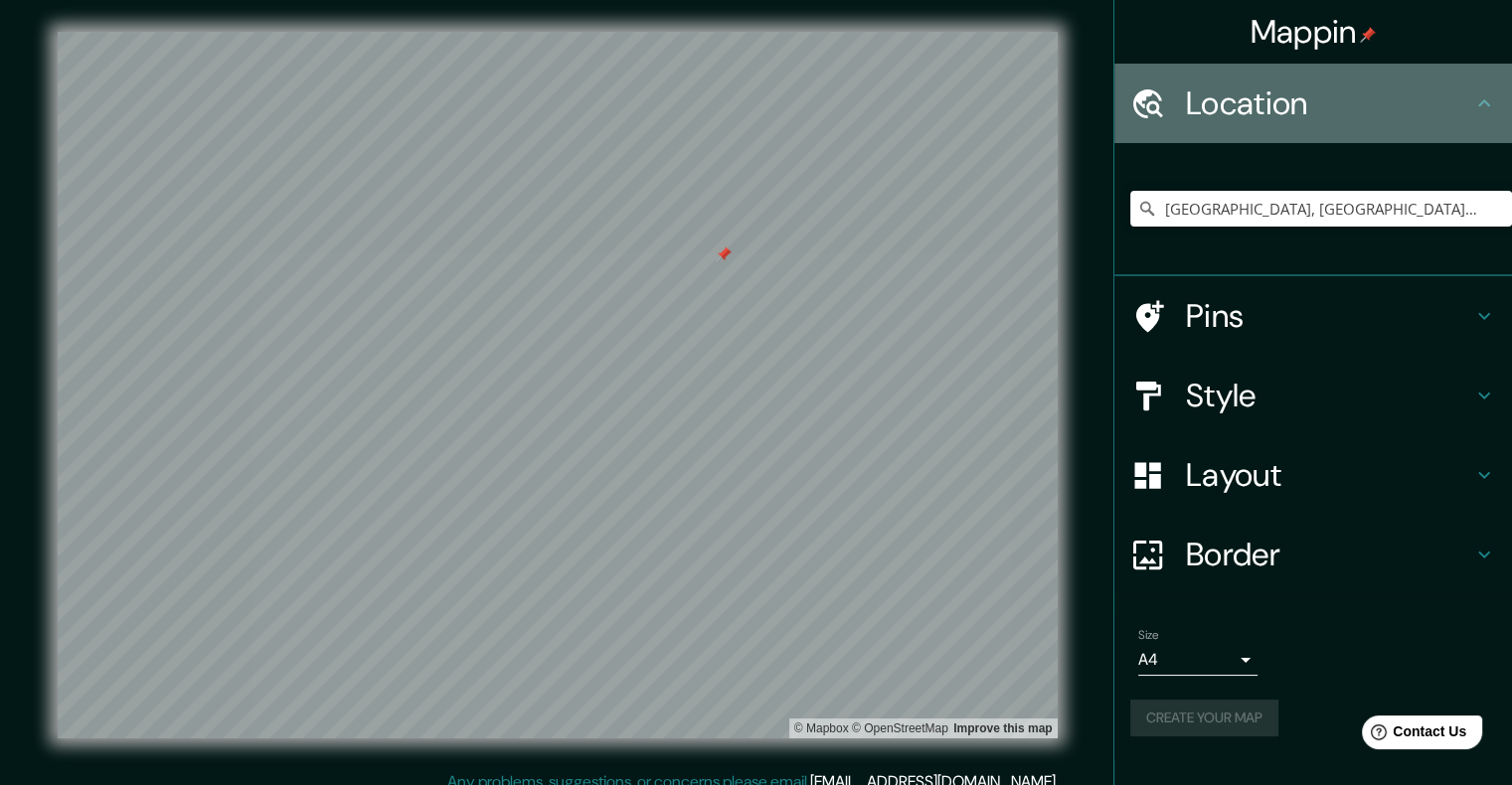 click on "Location" at bounding box center (1329, 103) 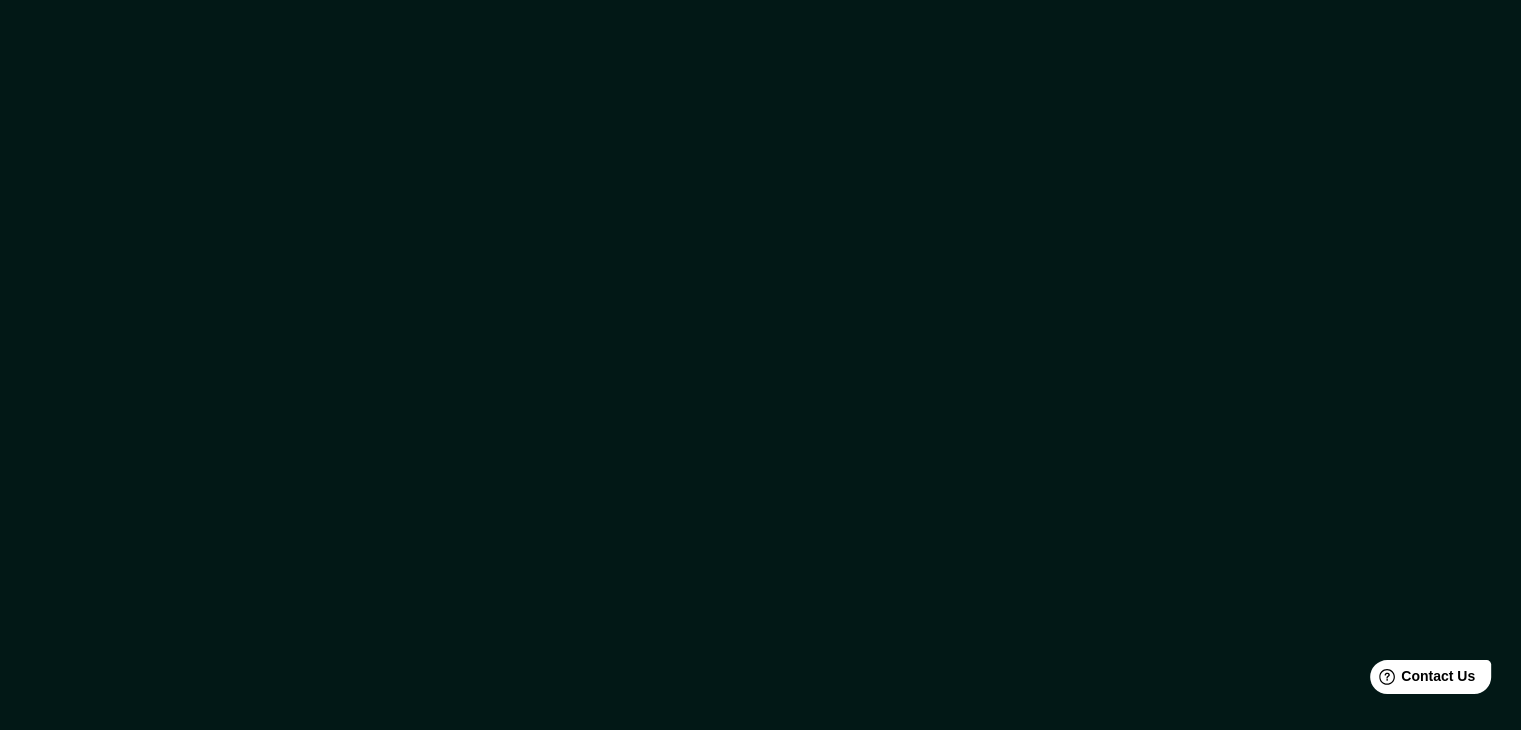 scroll, scrollTop: 0, scrollLeft: 0, axis: both 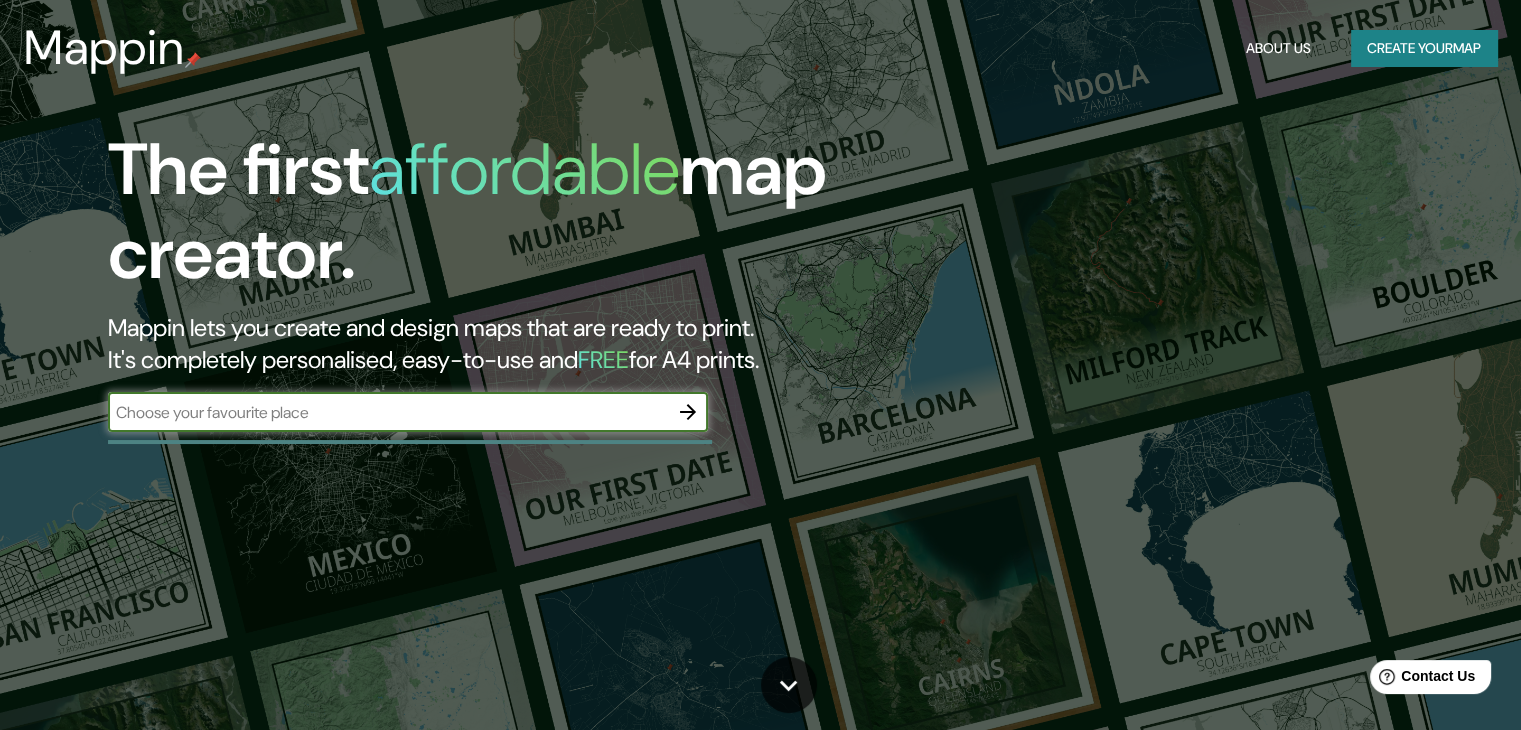 click at bounding box center [388, 412] 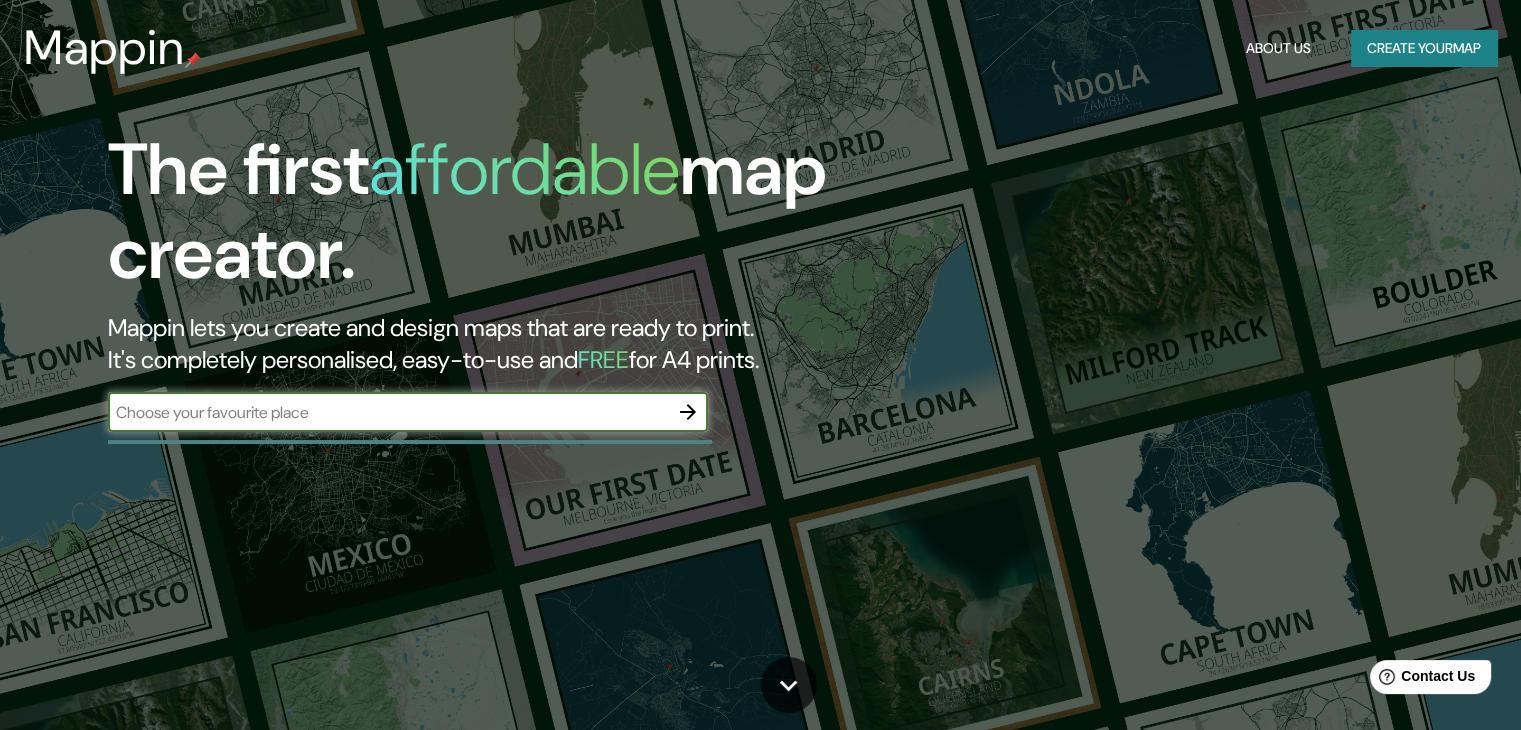 type on "[GEOGRAPHIC_DATA] lima [GEOGRAPHIC_DATA]" 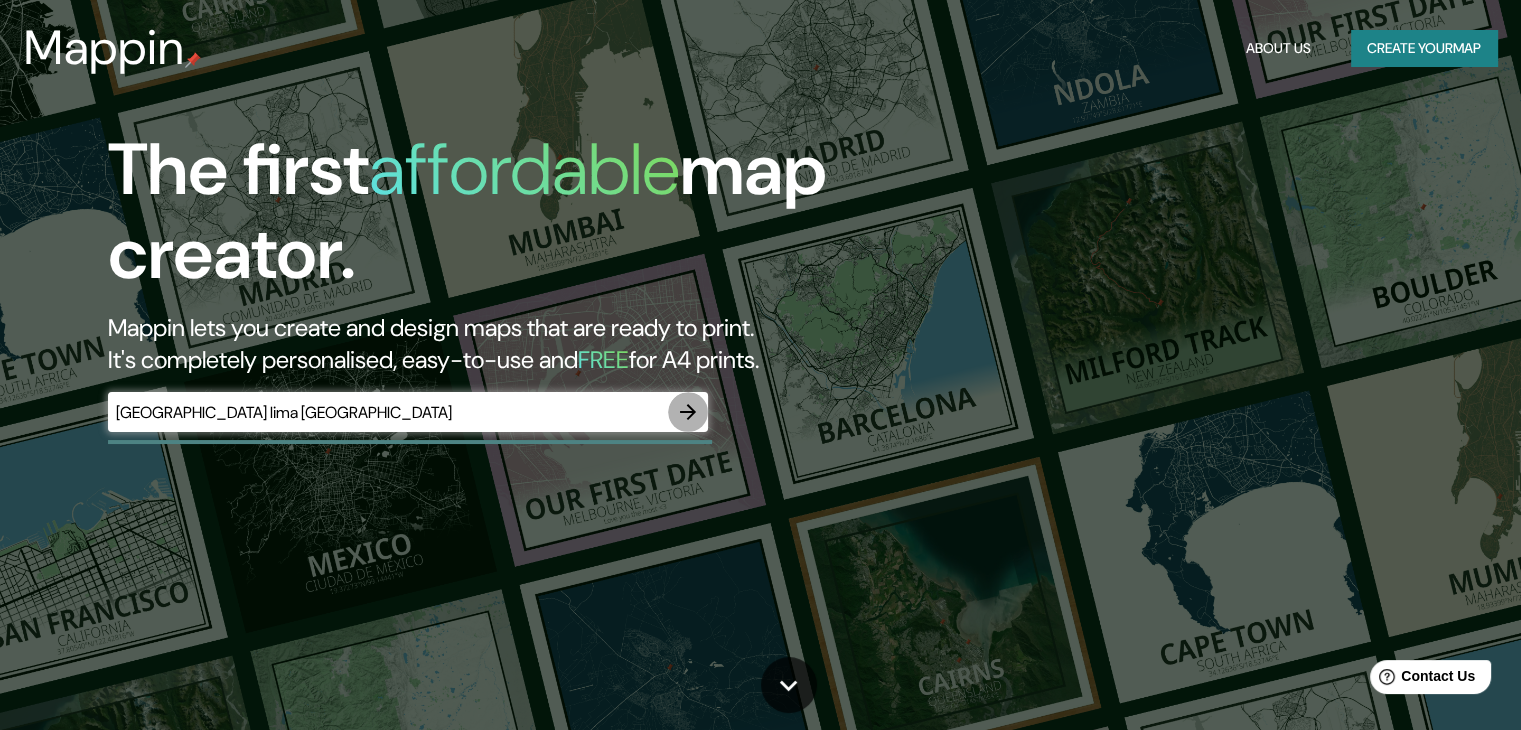 click 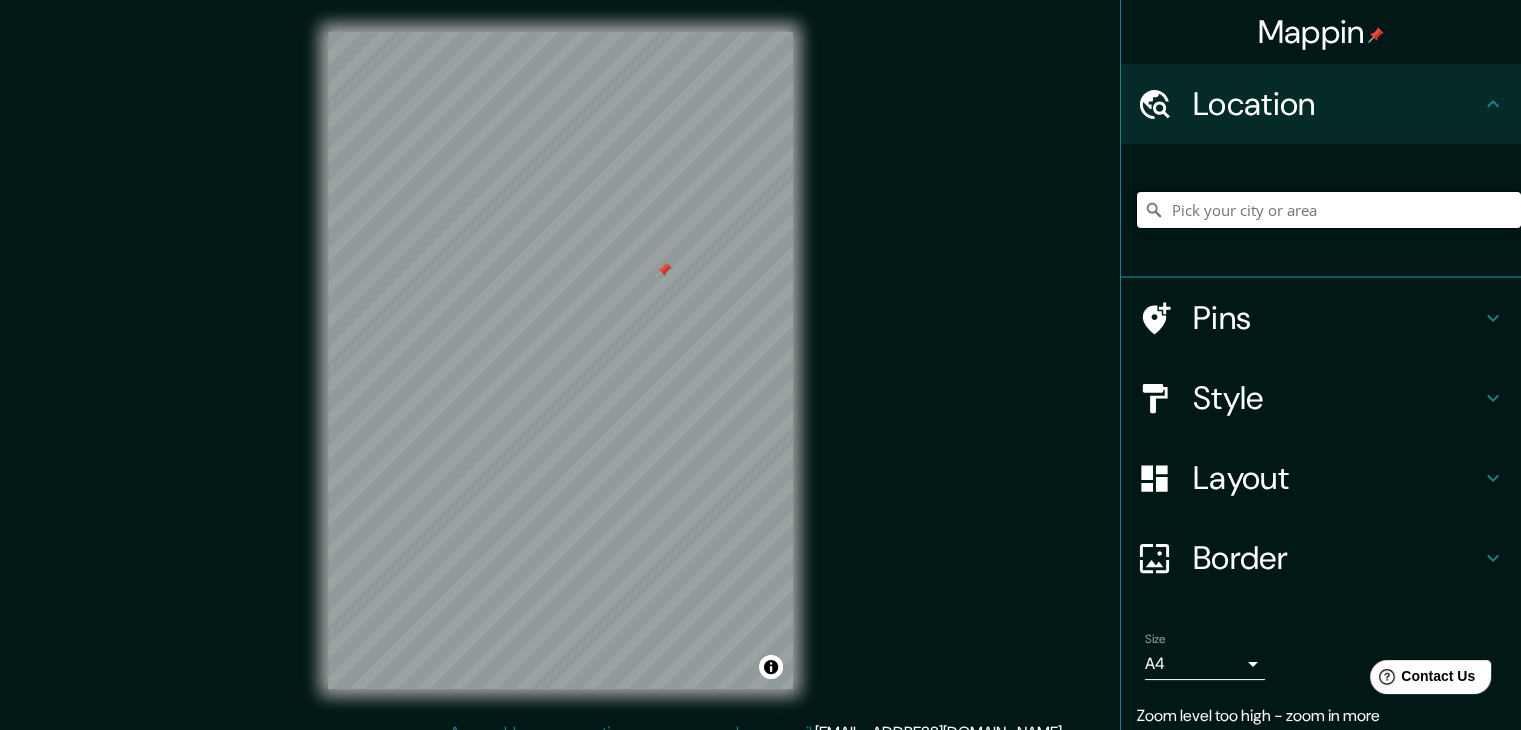 click at bounding box center [1329, 210] 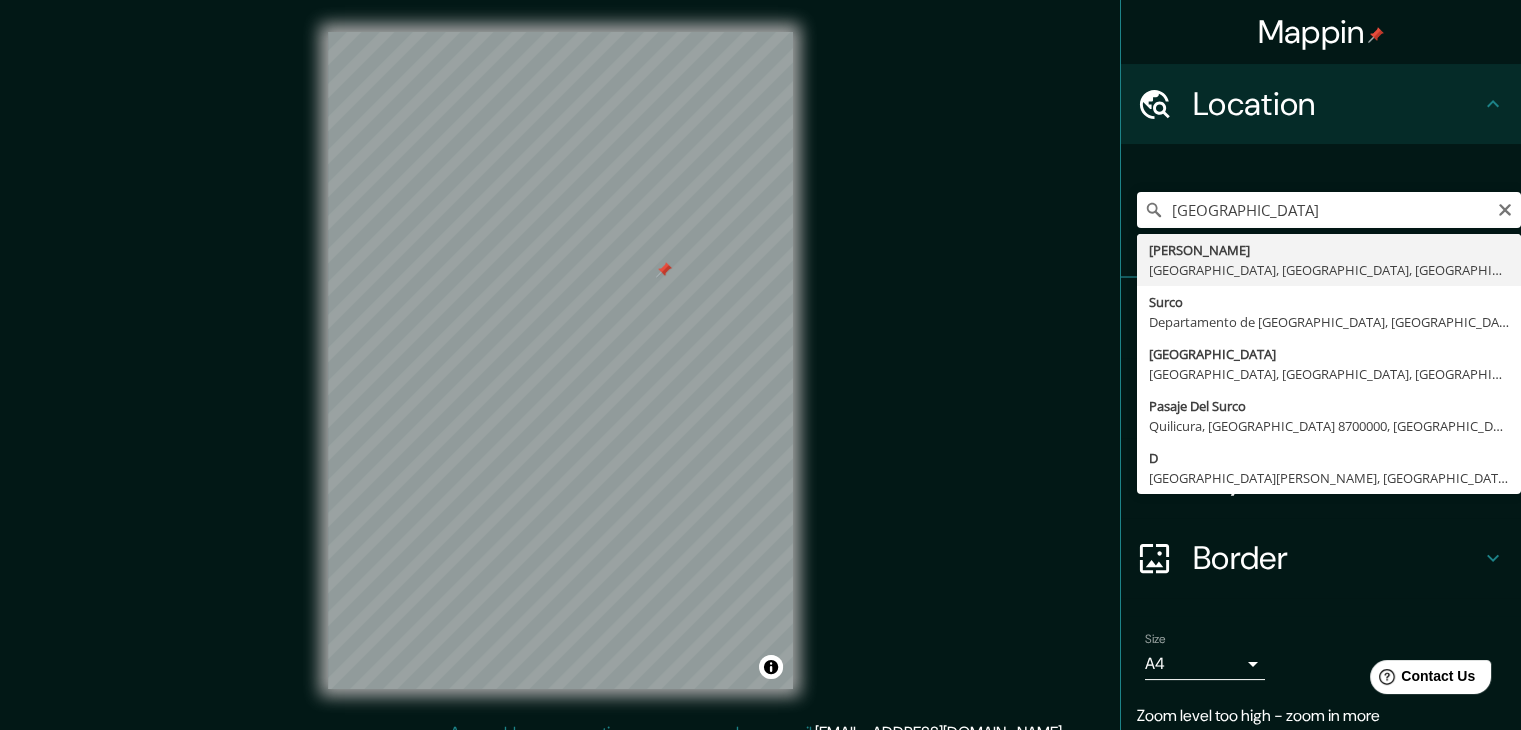 type on "[GEOGRAPHIC_DATA], [GEOGRAPHIC_DATA], [GEOGRAPHIC_DATA], [GEOGRAPHIC_DATA]" 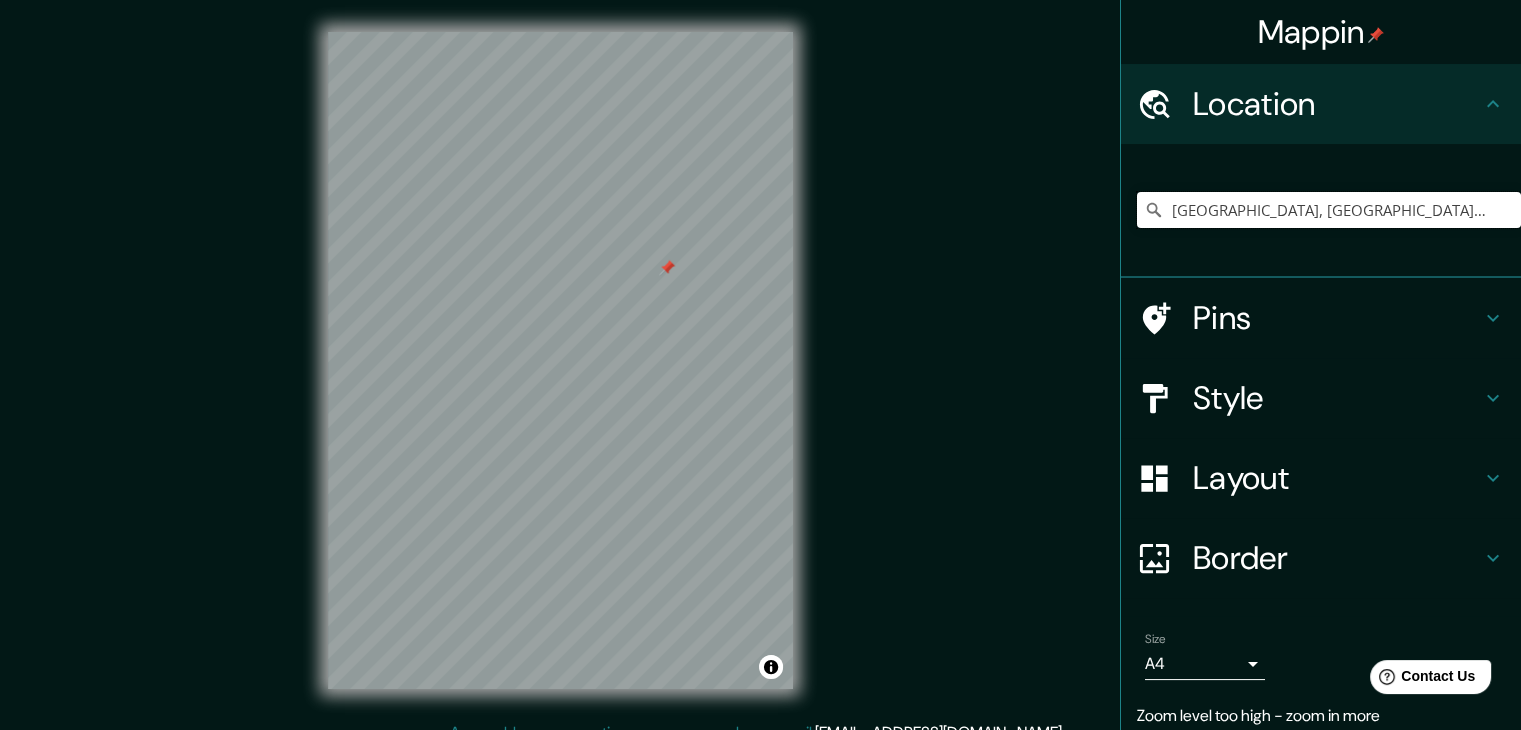 scroll, scrollTop: 0, scrollLeft: 0, axis: both 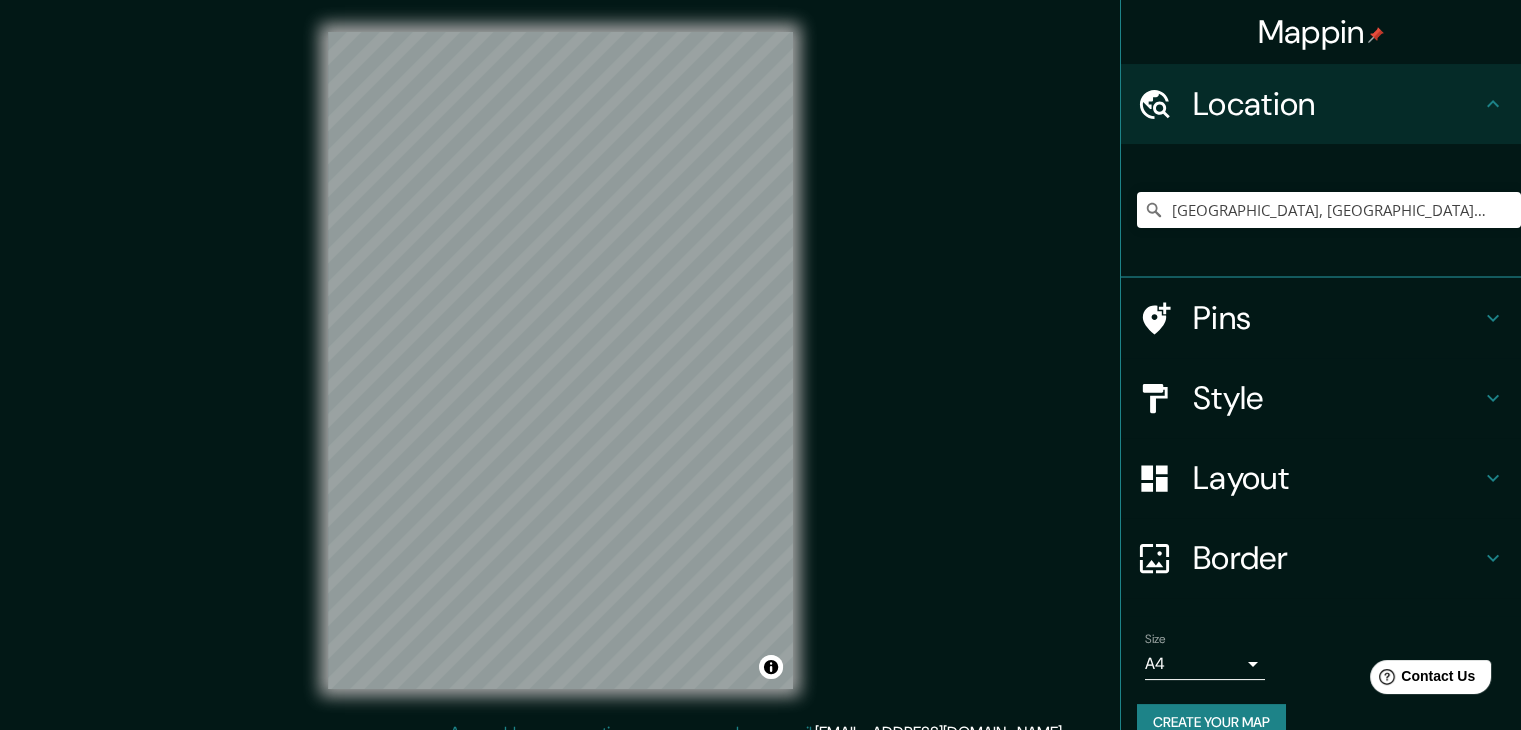 click on "Pins" at bounding box center [1337, 318] 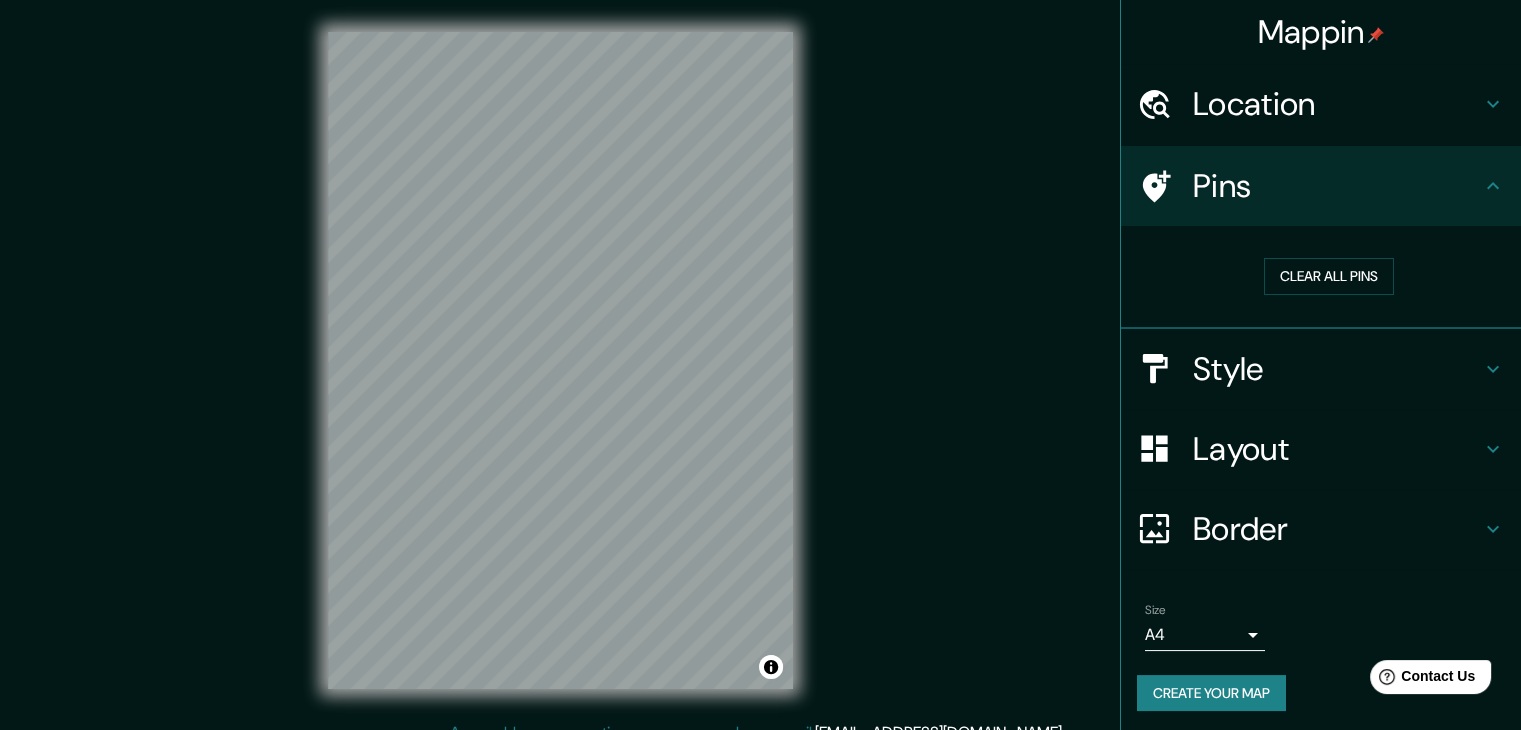 drag, startPoint x: 1256, startPoint y: 384, endPoint x: 1264, endPoint y: 405, distance: 22.472204 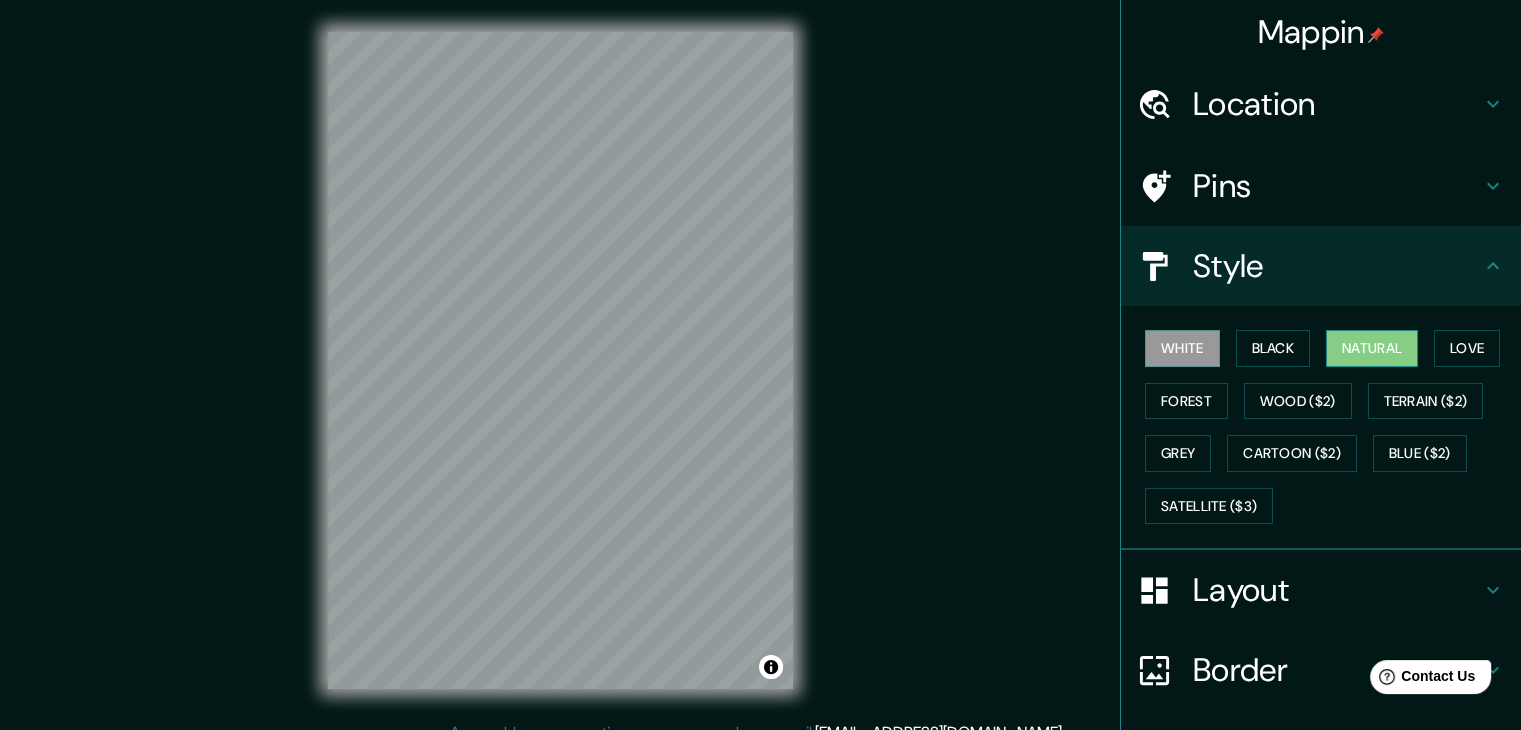 click on "Natural" at bounding box center (1372, 348) 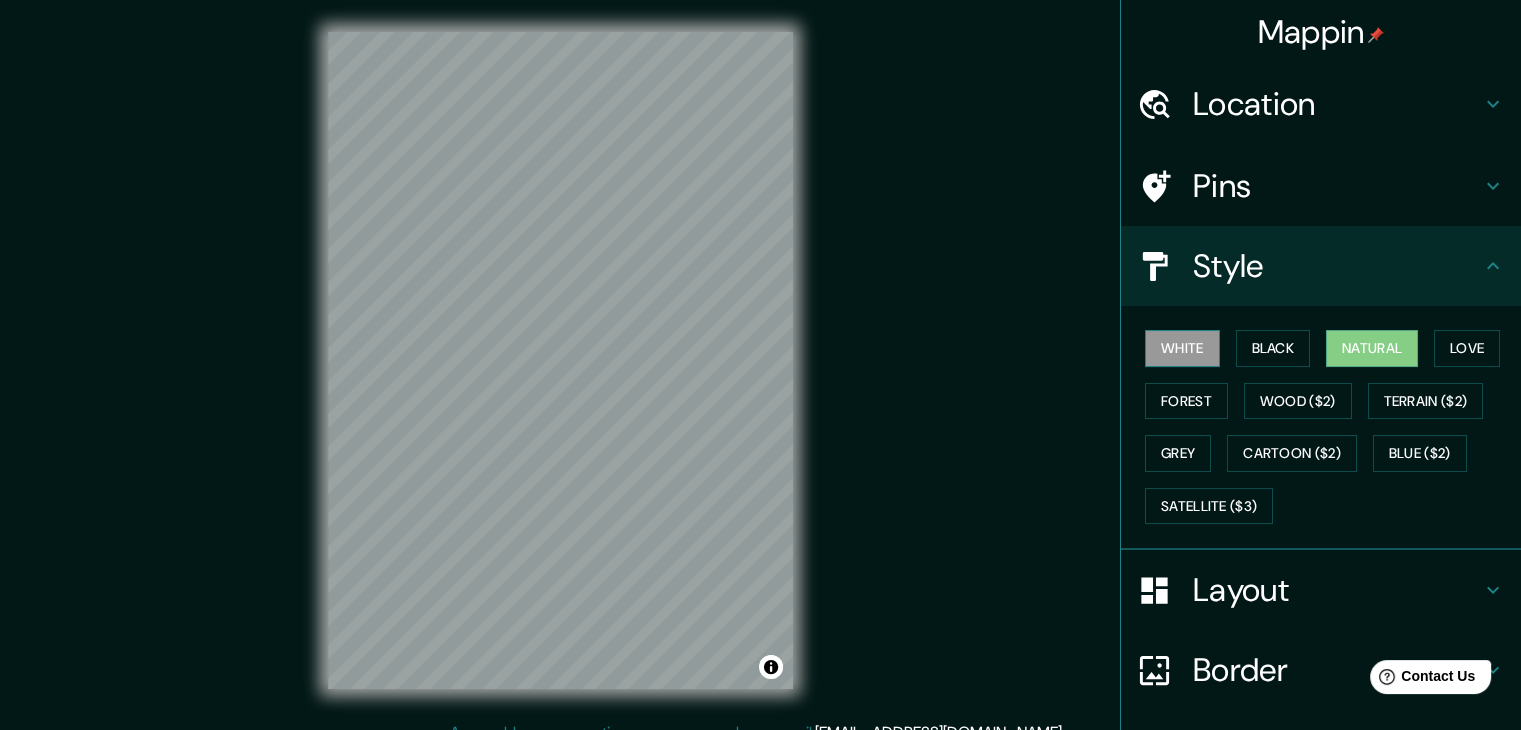 click on "White" at bounding box center [1182, 348] 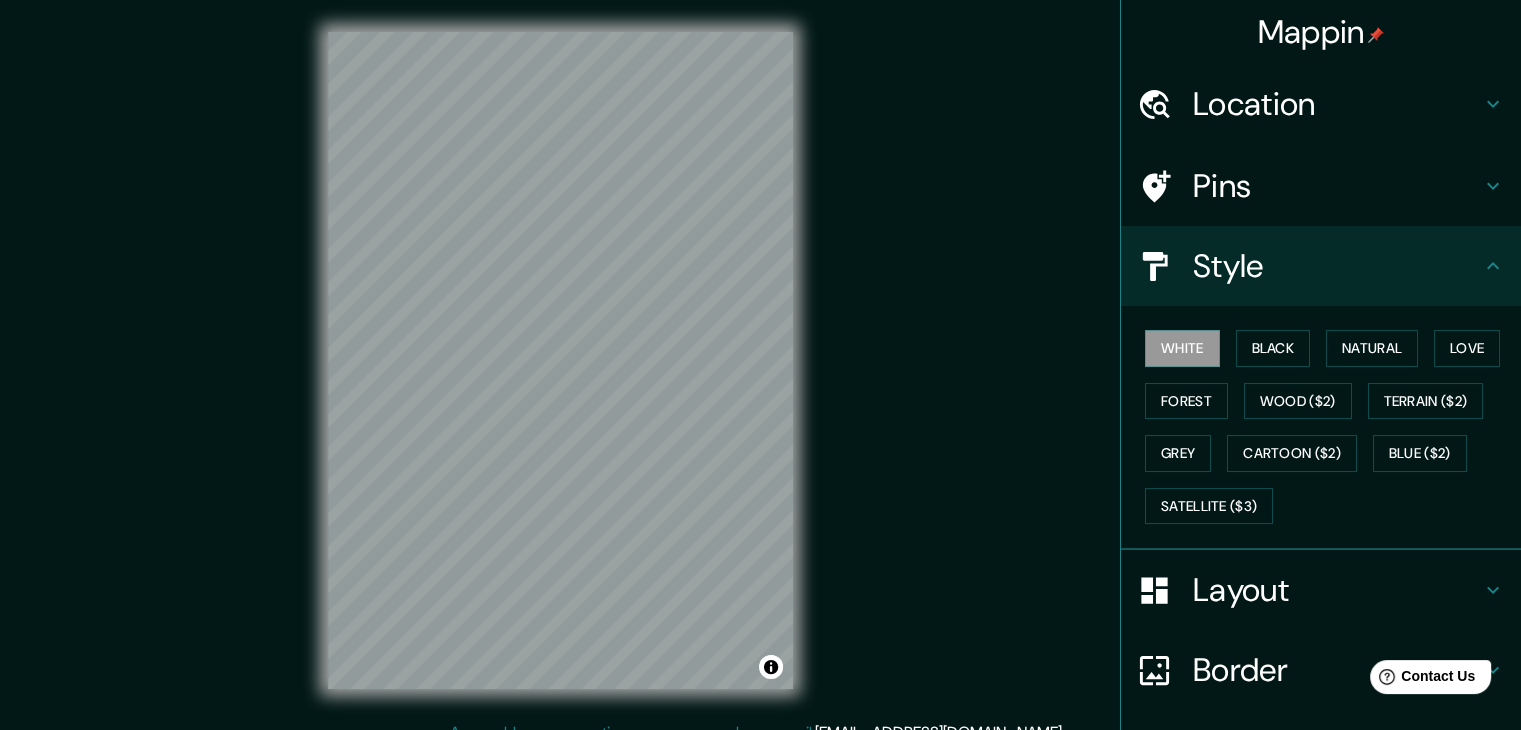 type 